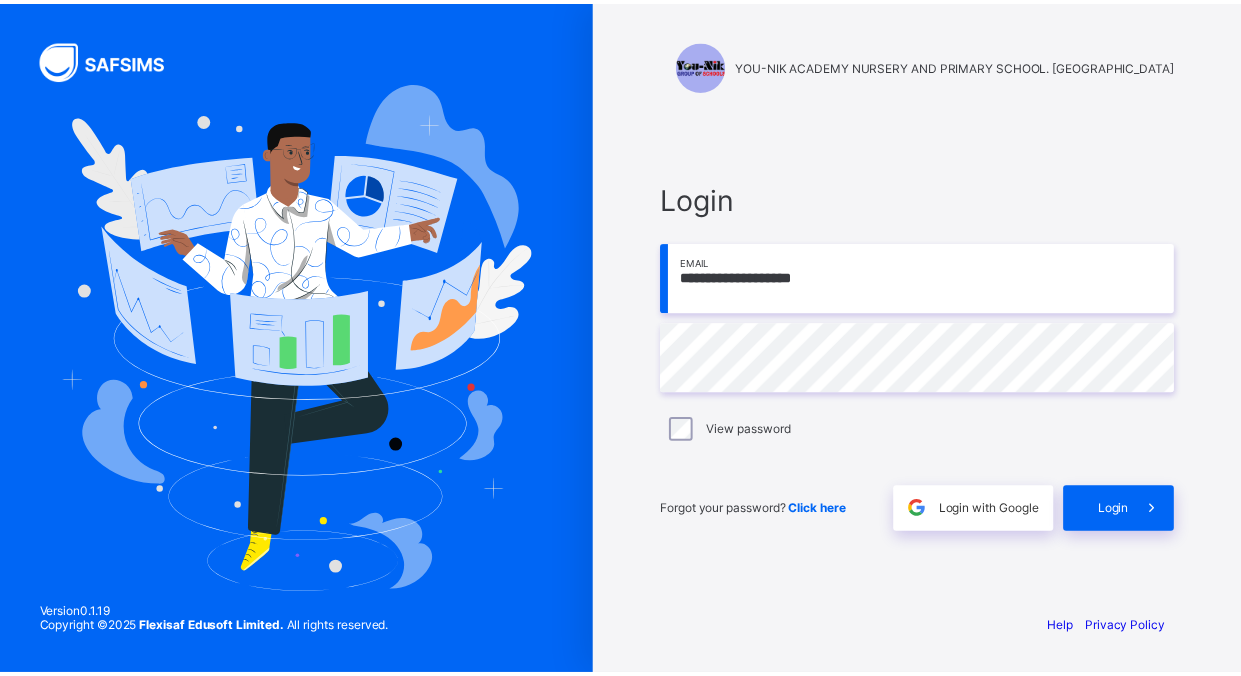 scroll, scrollTop: 0, scrollLeft: 0, axis: both 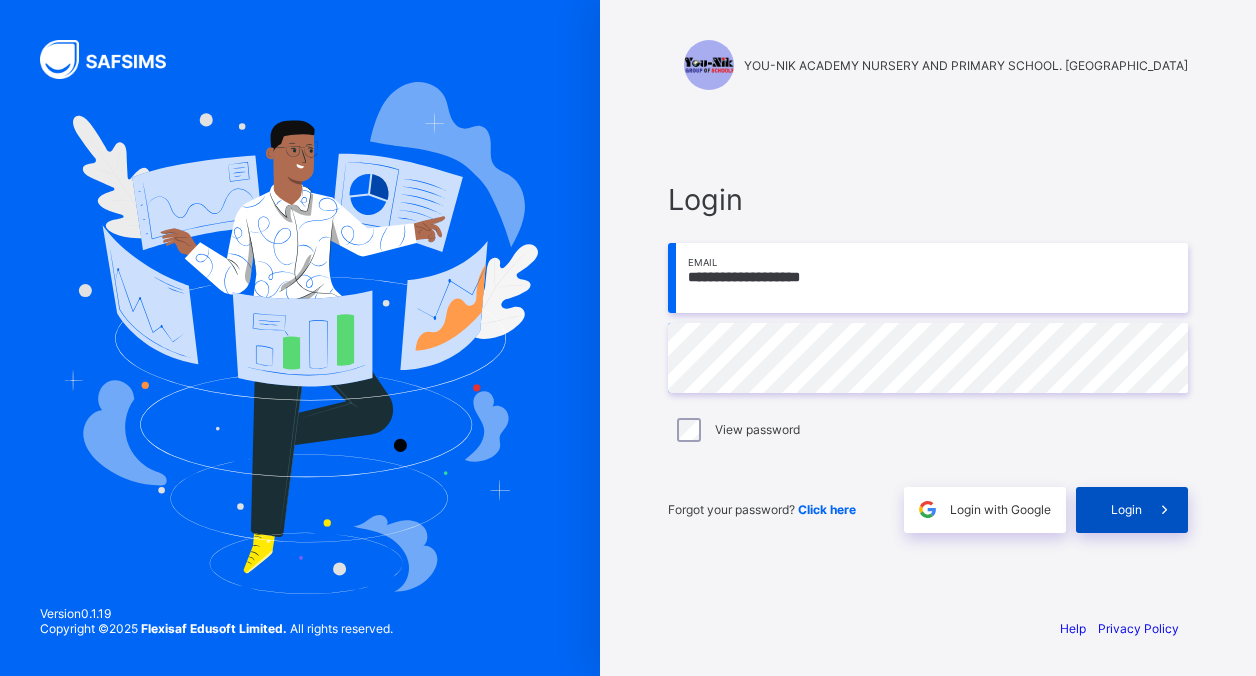 click on "Login" at bounding box center (1132, 510) 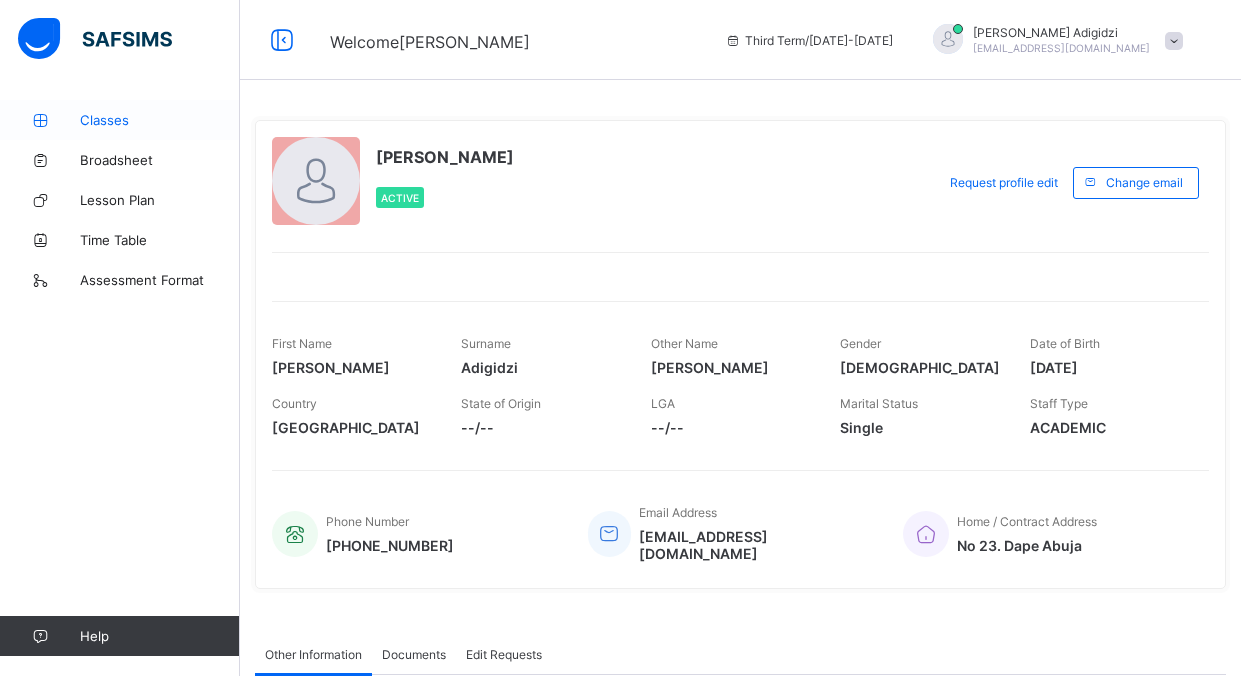click on "Classes" at bounding box center (160, 120) 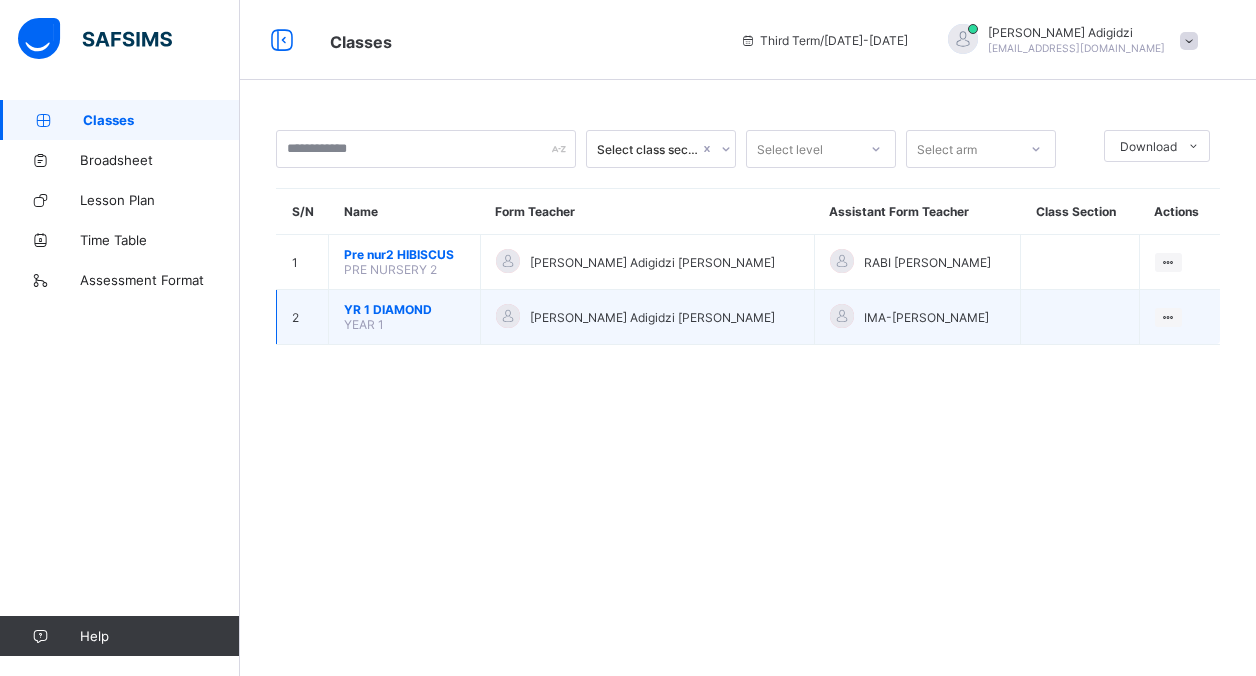 click on "[PERSON_NAME]  Adigidzi [PERSON_NAME]" at bounding box center (647, 317) 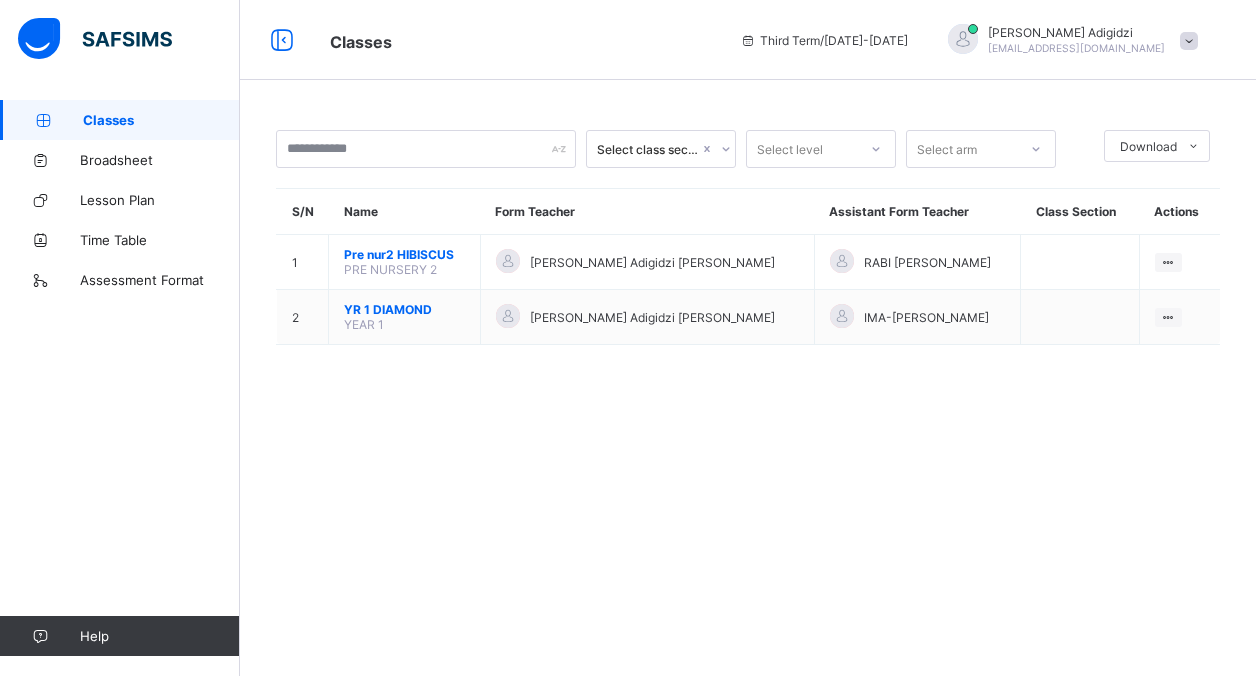 click on "Select class section Select level Select arm Download Pdf Report Excel Report S/N Name Form Teacher Assistant Form Teacher Class Section Actions 1 Pre nur2   HIBISCUS   PRE NURSERY 2 [PERSON_NAME]  Adigidzi [PERSON_NAME] [PERSON_NAME] View Class 2 YR 1   DIAMOND   YEAR 1 [PERSON_NAME]  Adigidzi [PERSON_NAME] [PERSON_NAME] View Class × Form Teacher Select Form Teacher [PERSON_NAME]  Adigidzi [PERSON_NAME]  Select Assistant Form Teacher IMA-[PERSON_NAME] Cancel Save" at bounding box center [748, 247] 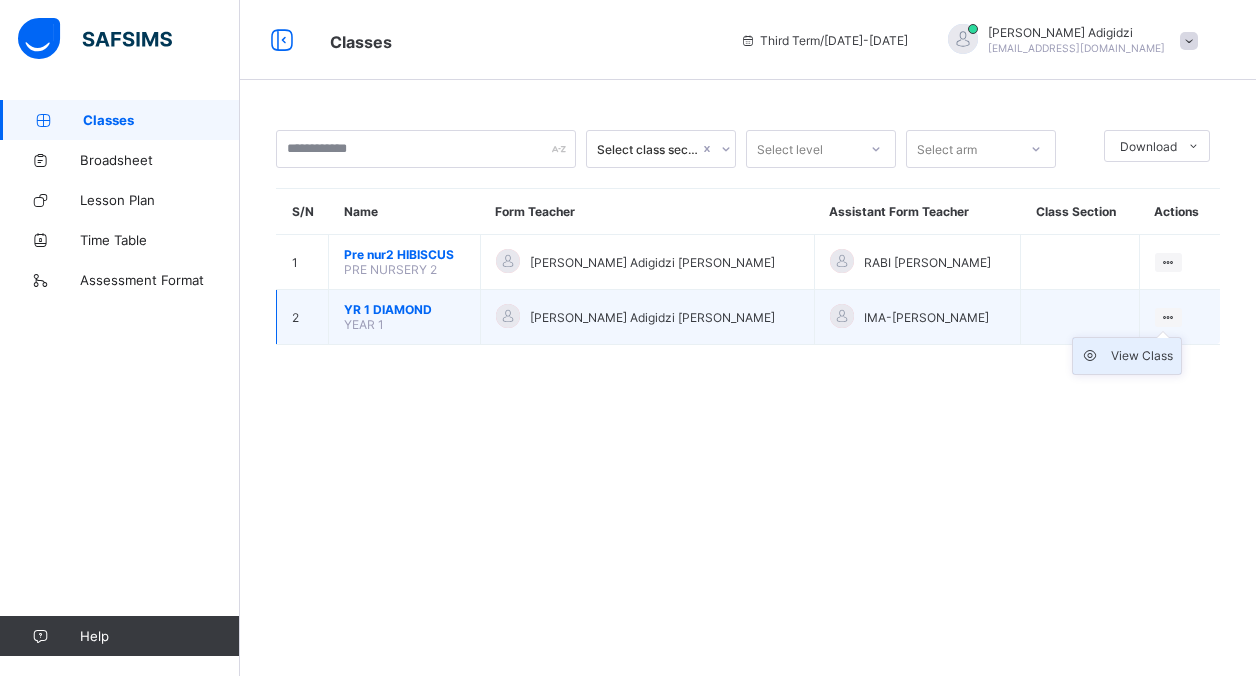 click on "View Class" at bounding box center [1142, 356] 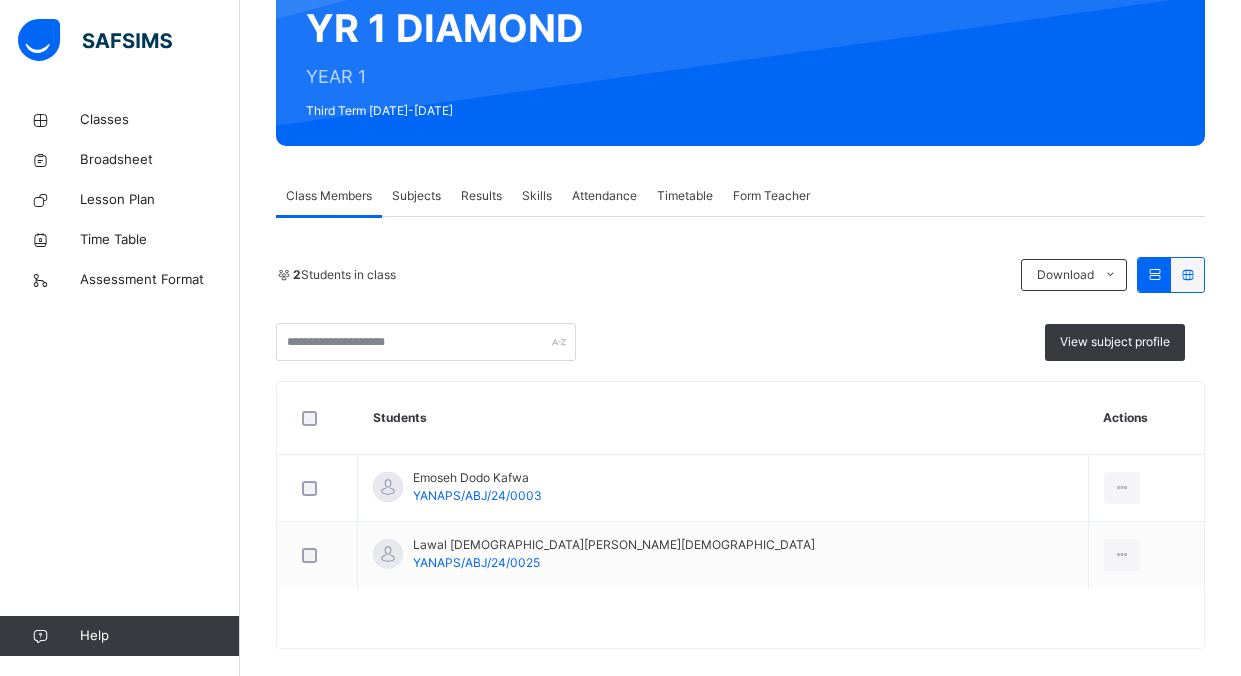 scroll, scrollTop: 223, scrollLeft: 0, axis: vertical 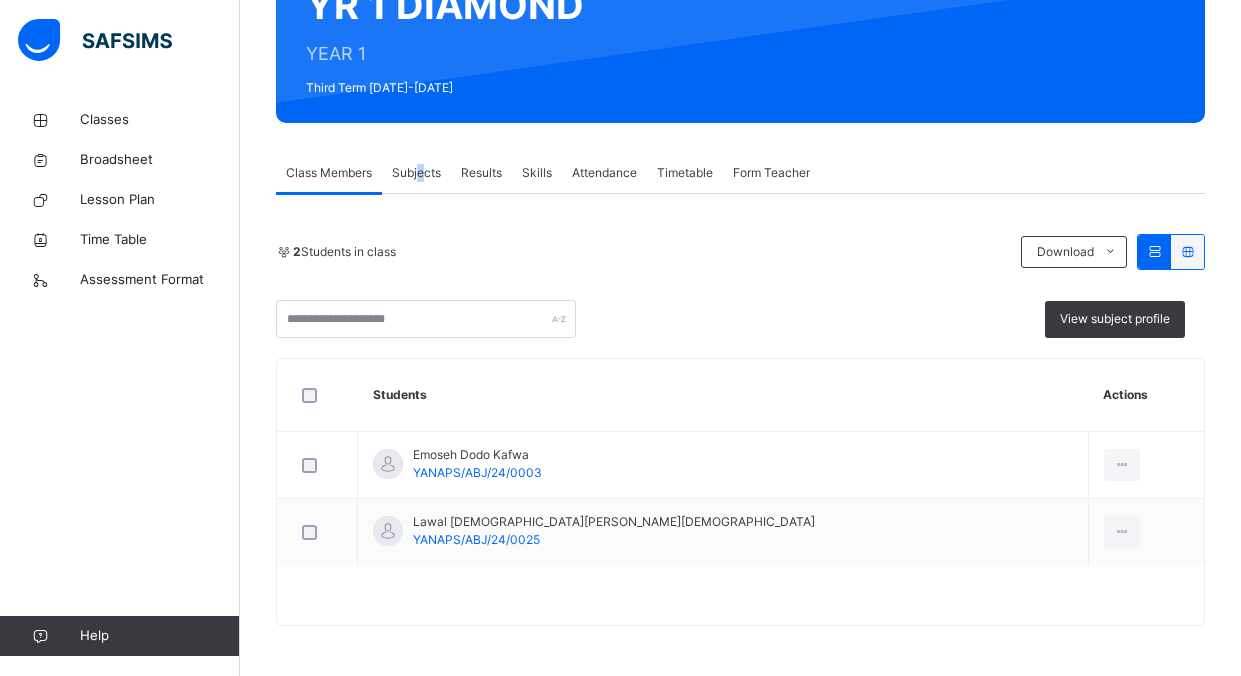 click on "Subjects" at bounding box center [416, 173] 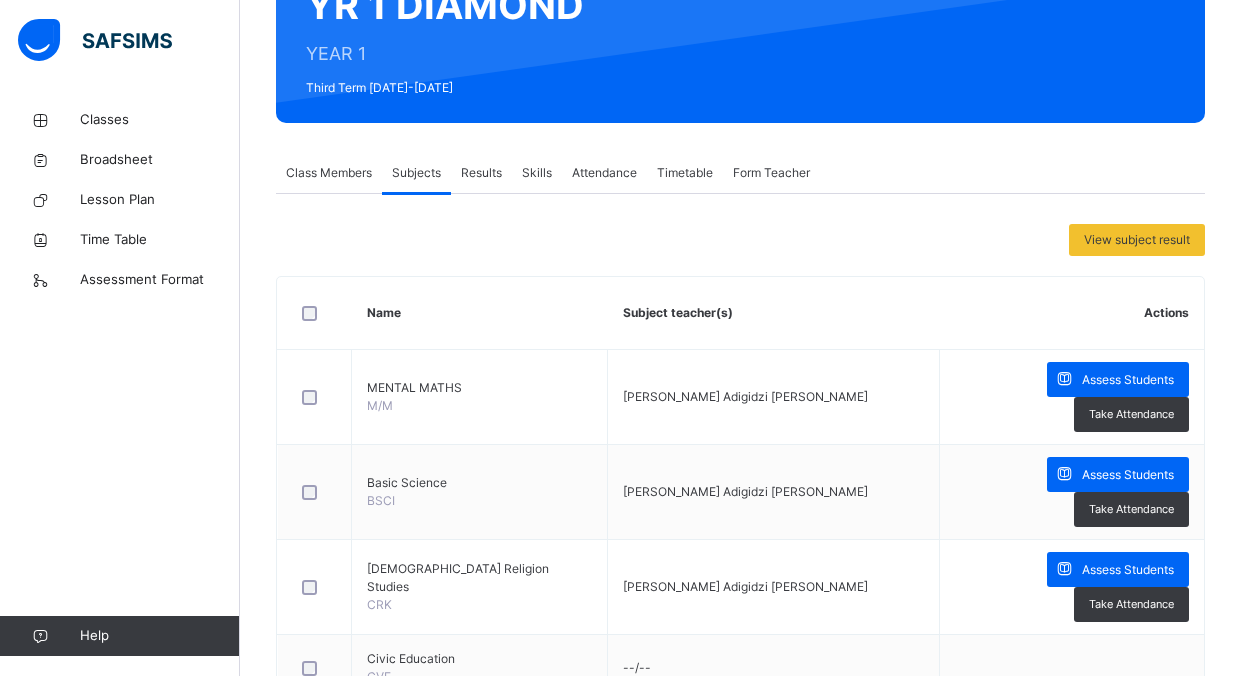 drag, startPoint x: 1097, startPoint y: 375, endPoint x: 1099, endPoint y: 355, distance: 20.09975 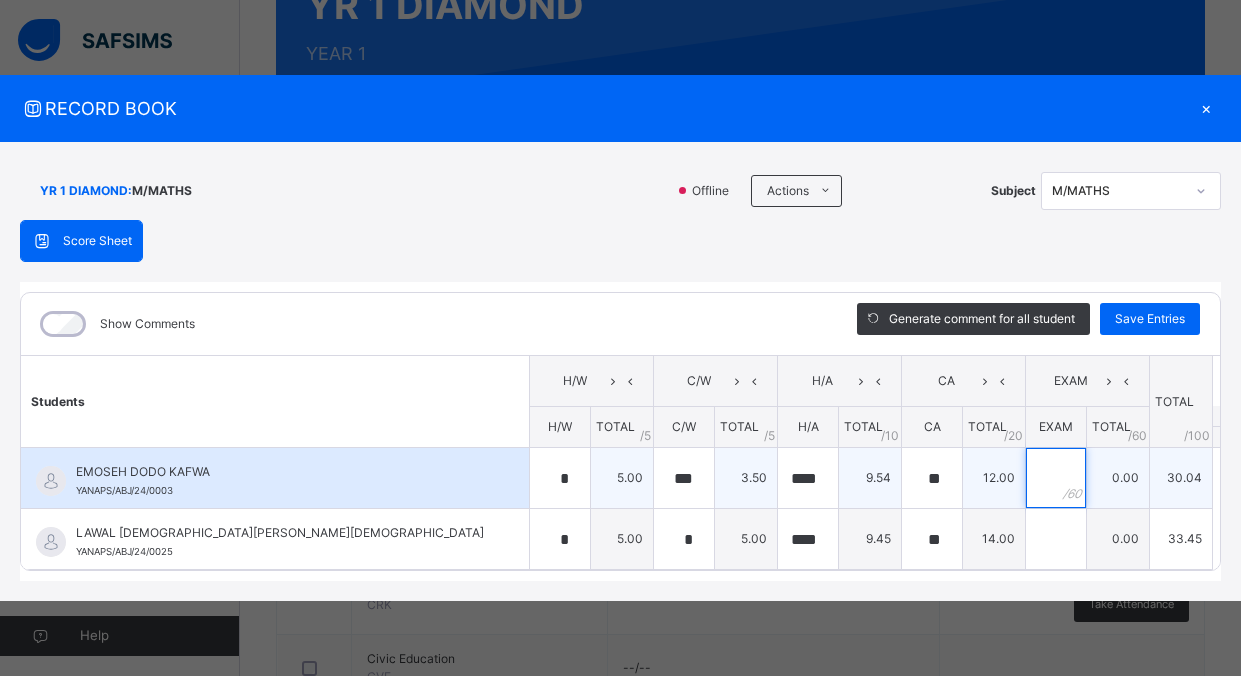 click at bounding box center [1056, 478] 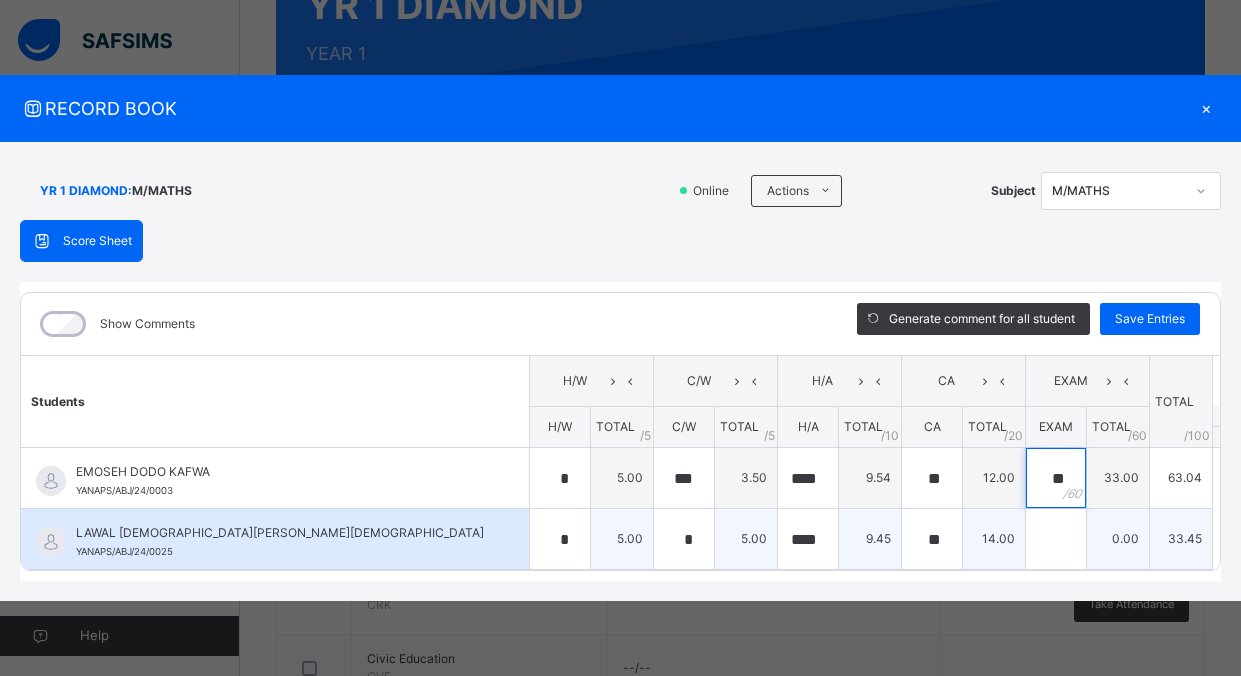 type on "**" 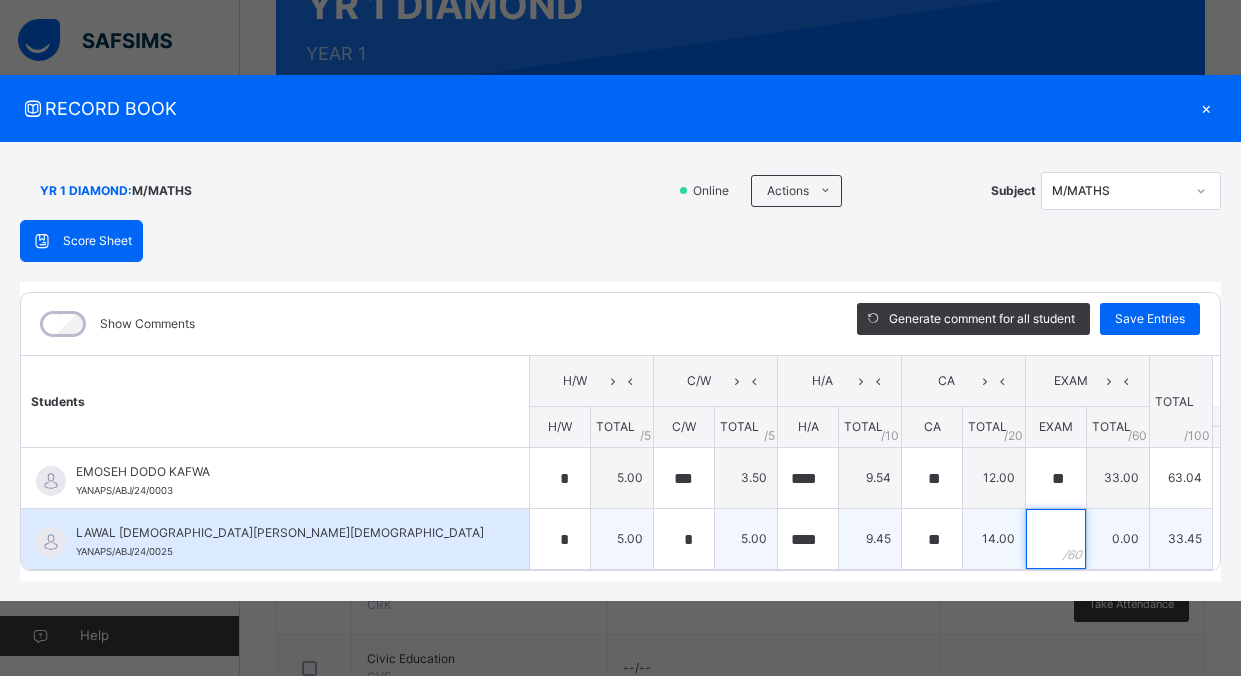 click at bounding box center (1056, 539) 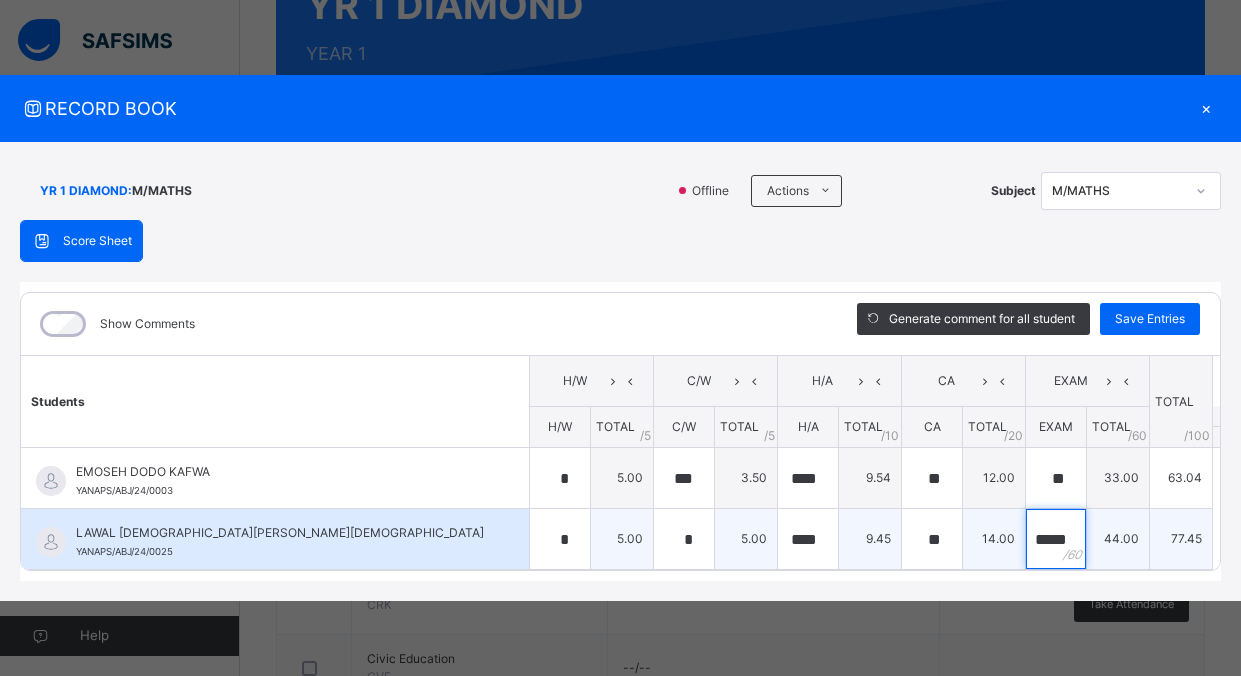 scroll, scrollTop: 0, scrollLeft: 5, axis: horizontal 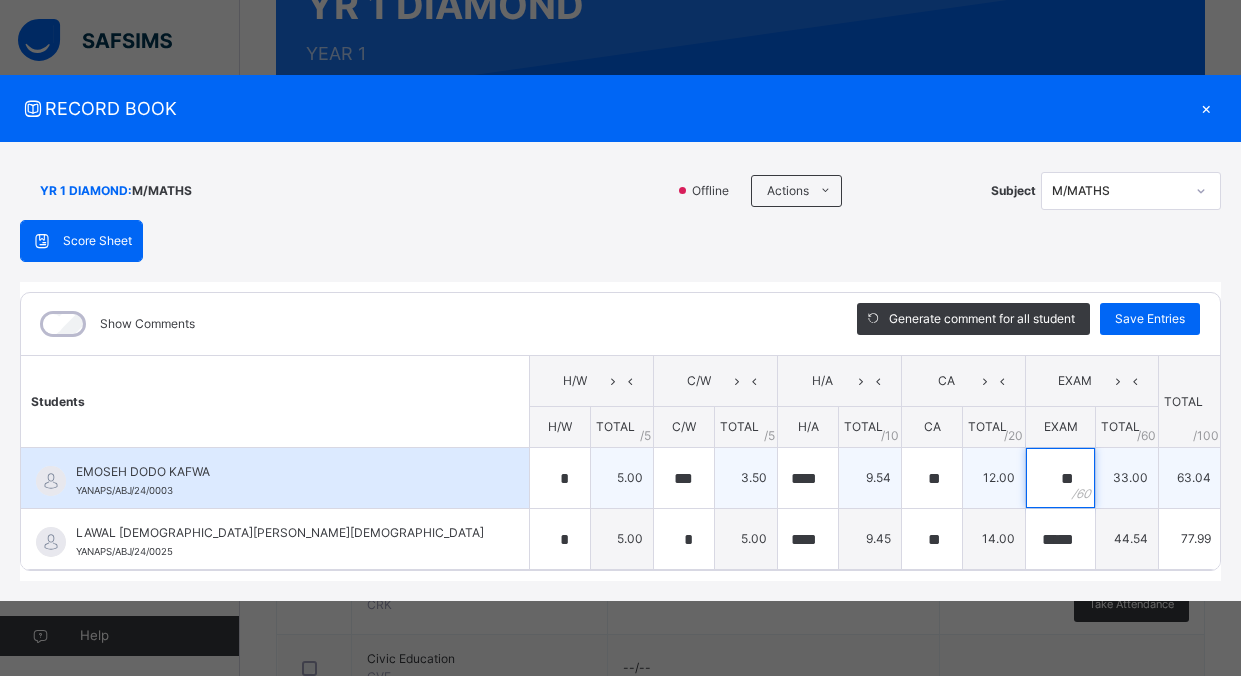 click on "**" at bounding box center (1060, 478) 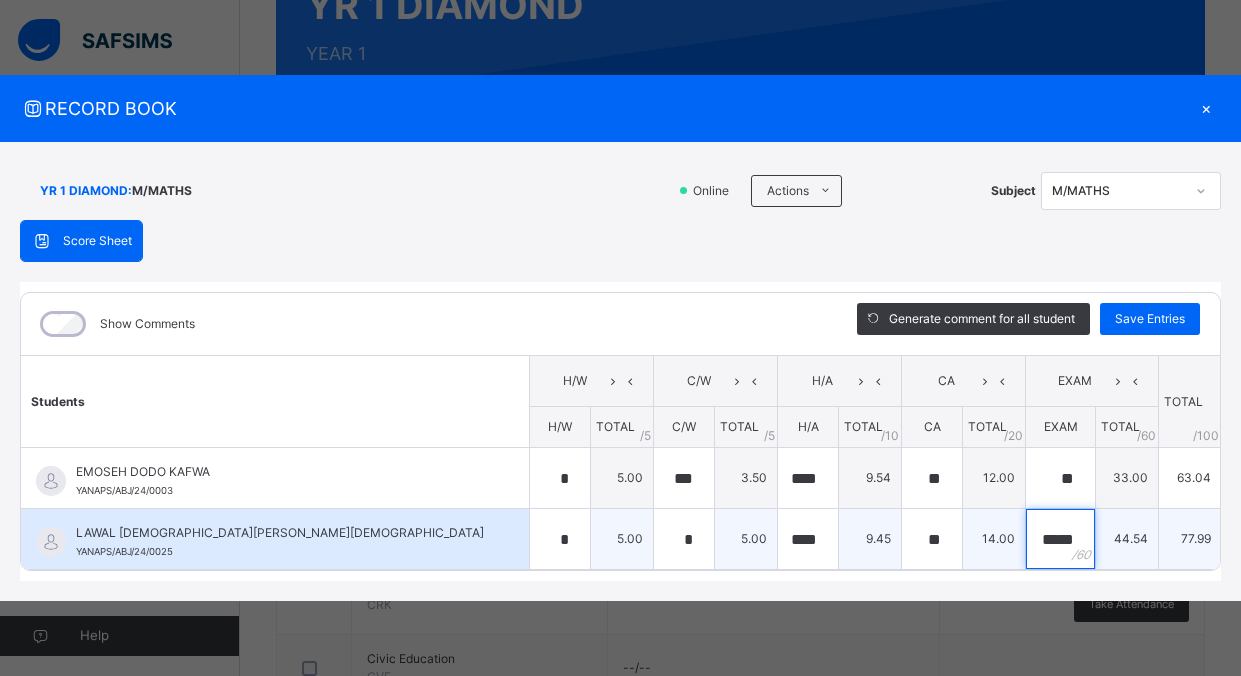 click on "*****" at bounding box center (1060, 539) 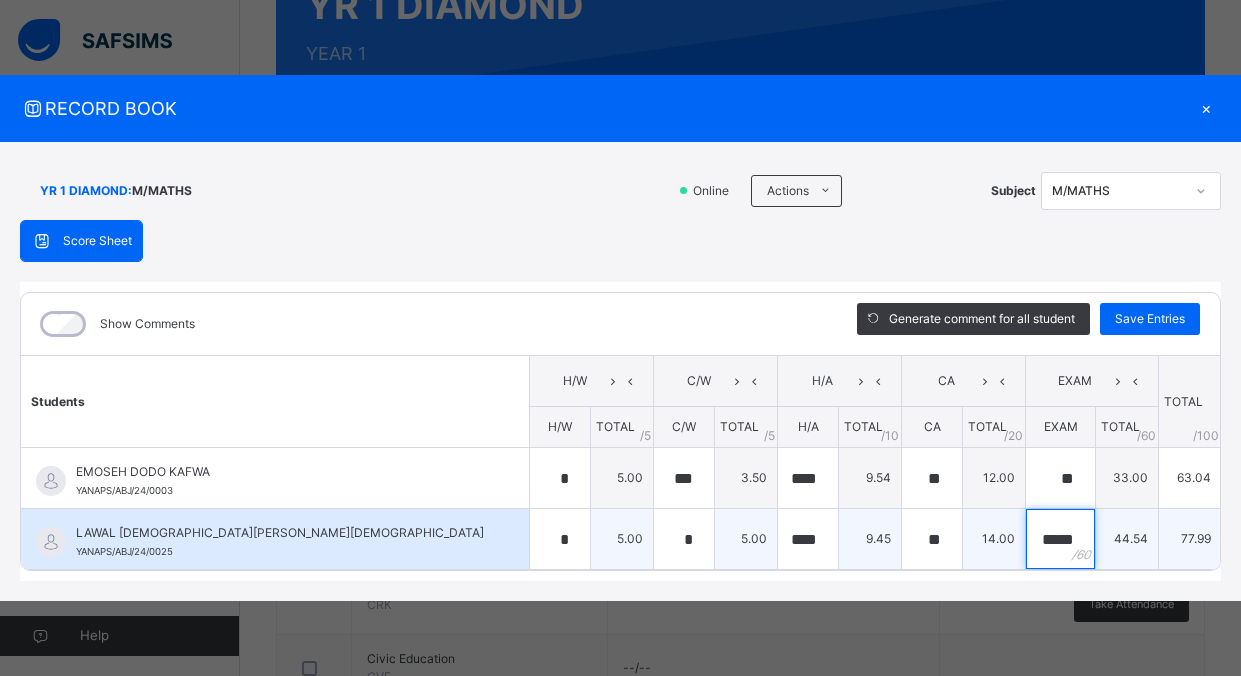 type on "****" 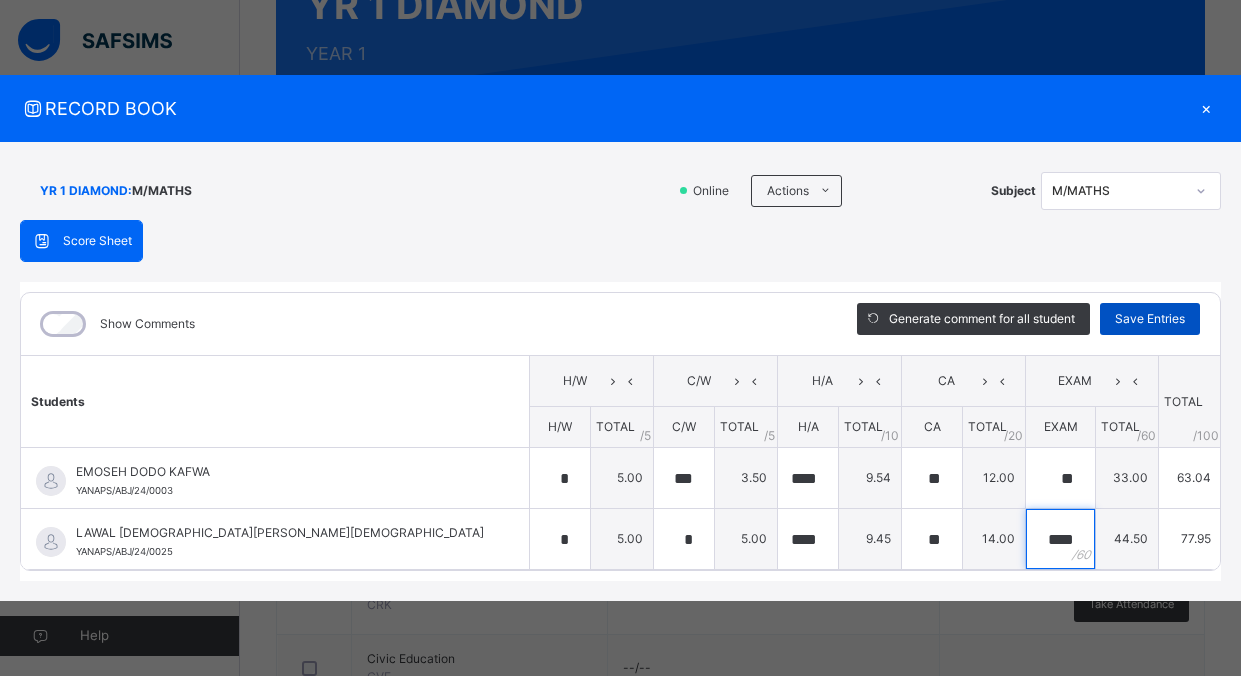 type on "****" 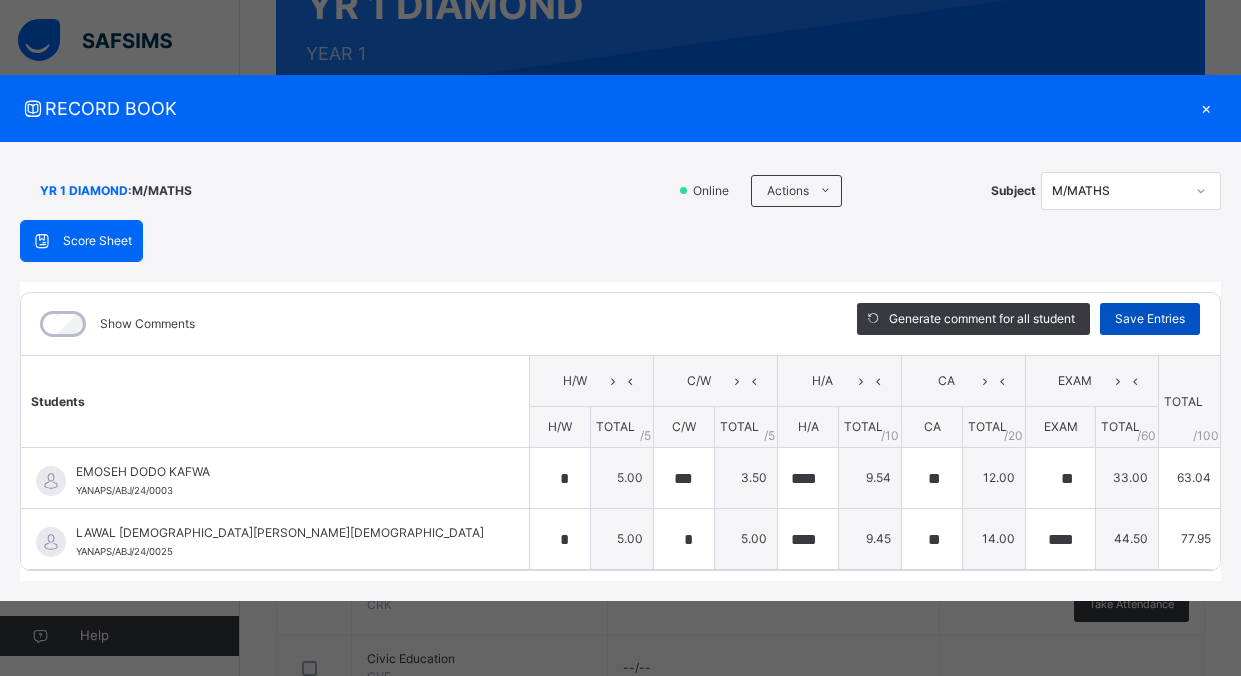 click on "Save Entries" at bounding box center (1150, 319) 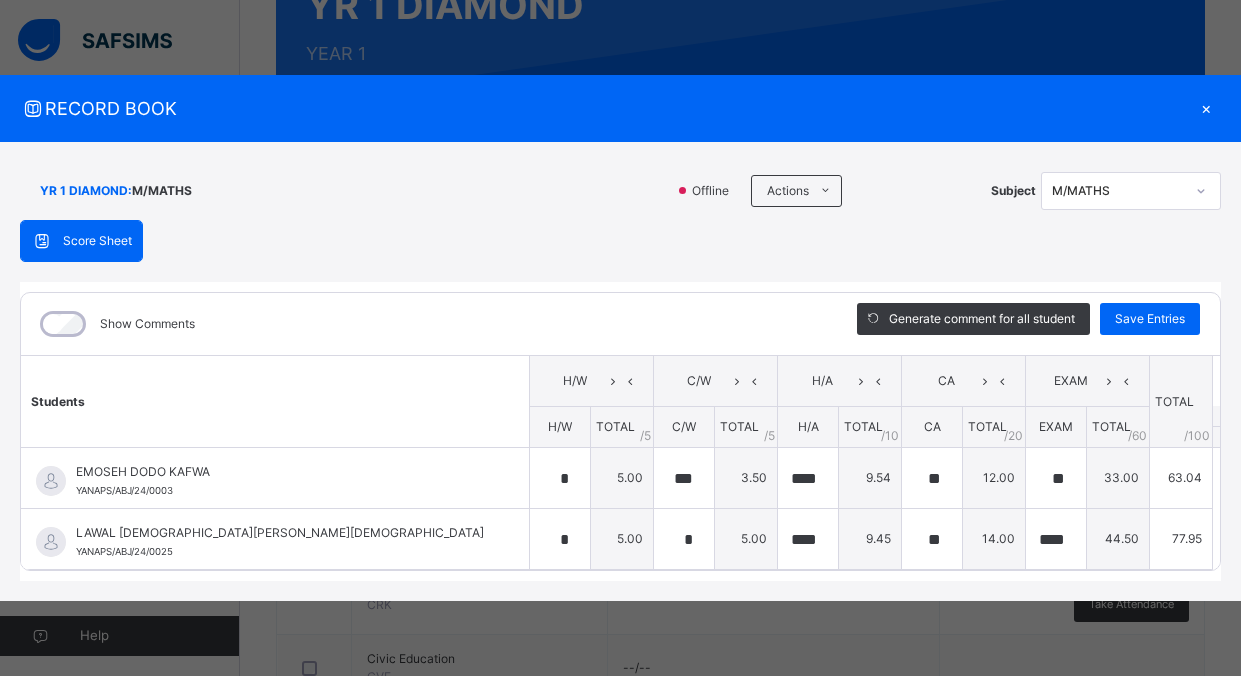 click on "×" at bounding box center [1206, 108] 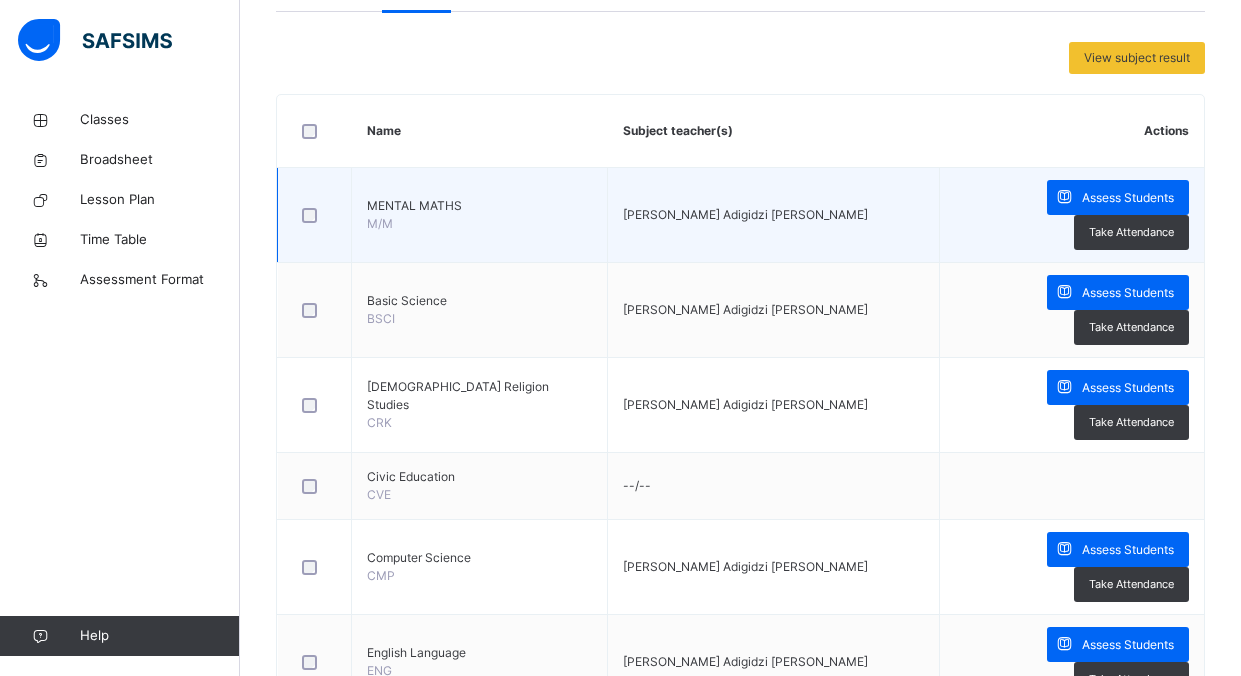 scroll, scrollTop: 423, scrollLeft: 0, axis: vertical 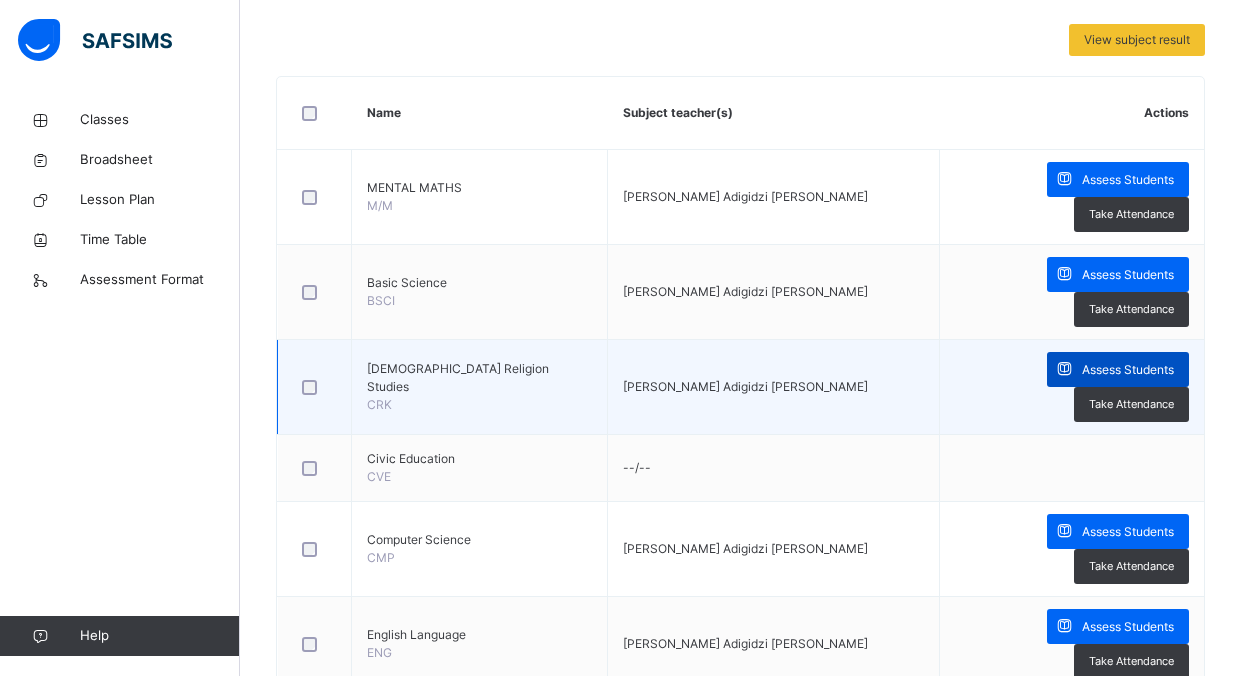 click on "Assess Students" at bounding box center [1128, 370] 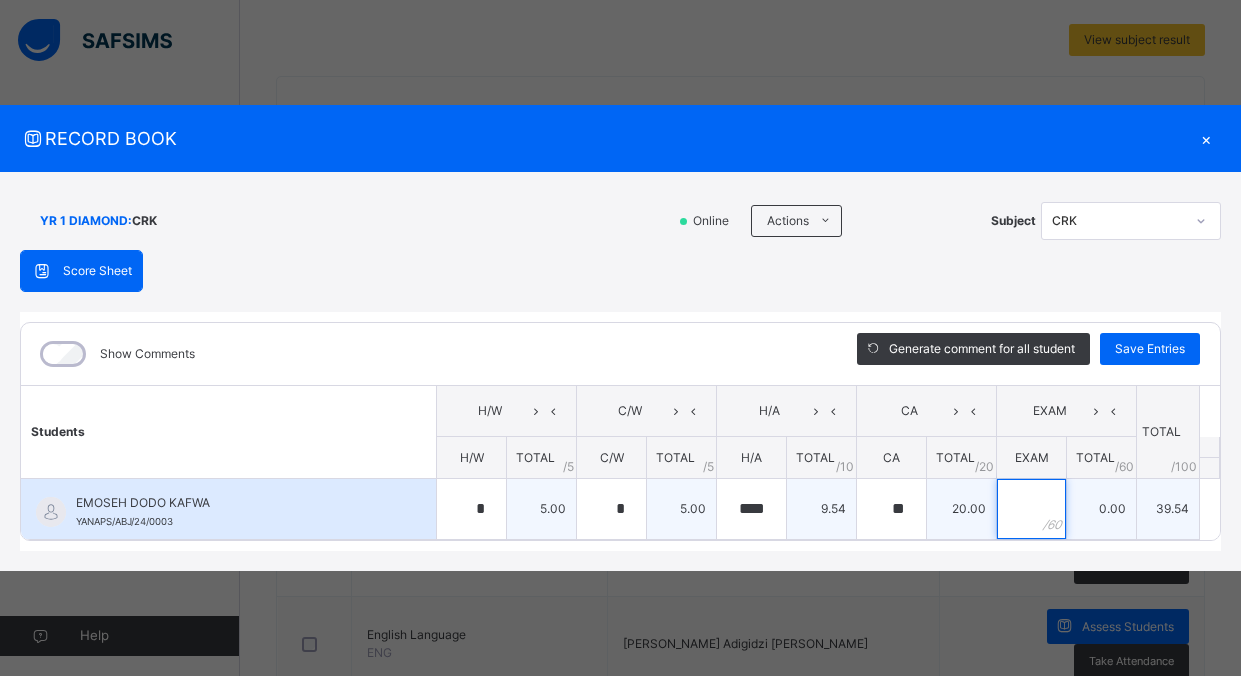 click at bounding box center (1031, 509) 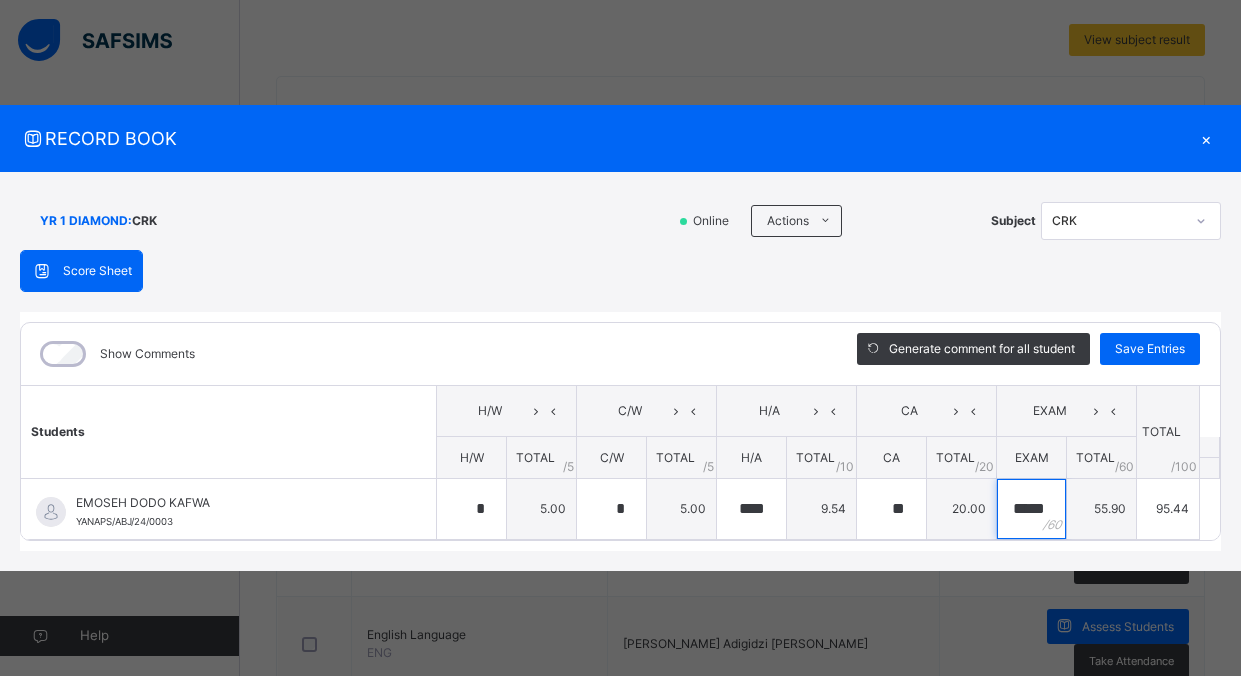 scroll, scrollTop: 0, scrollLeft: 3, axis: horizontal 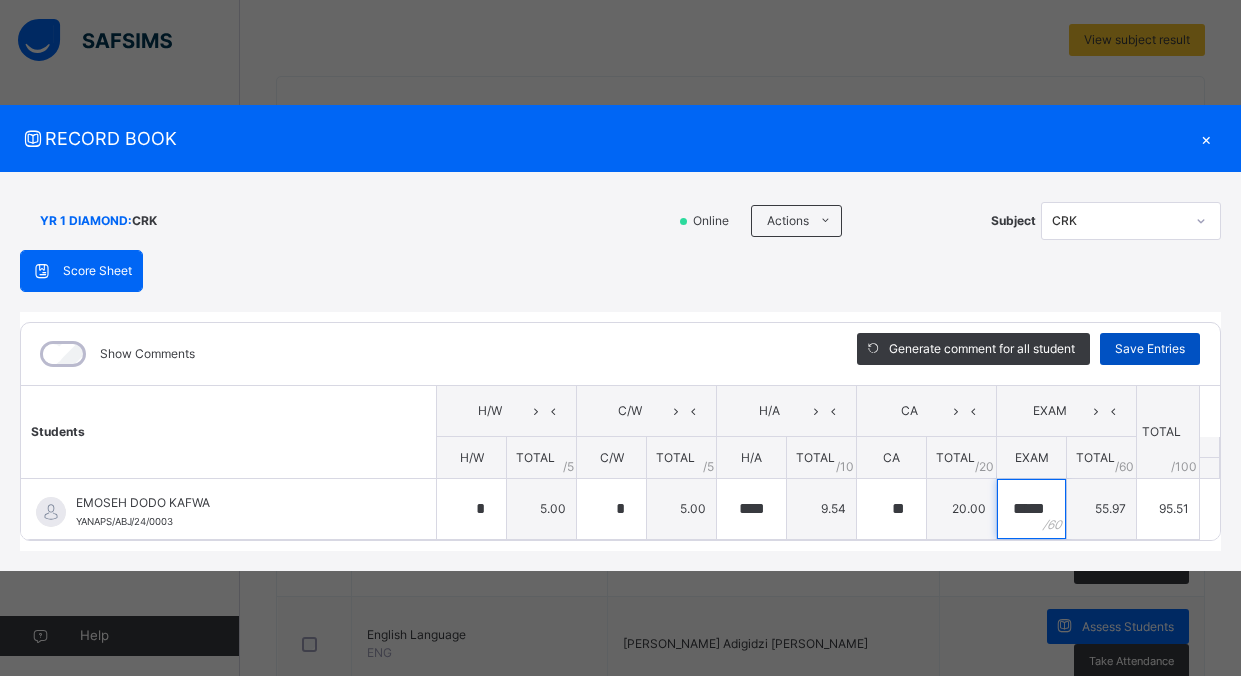 type on "*****" 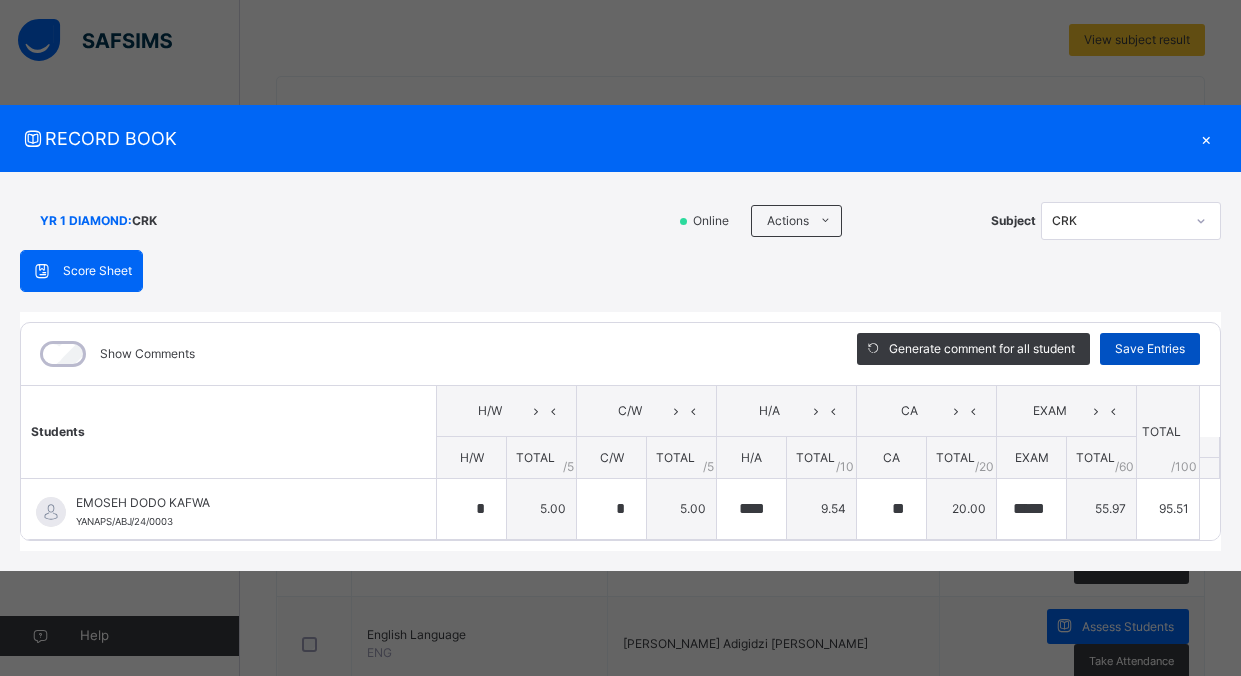 scroll, scrollTop: 0, scrollLeft: 0, axis: both 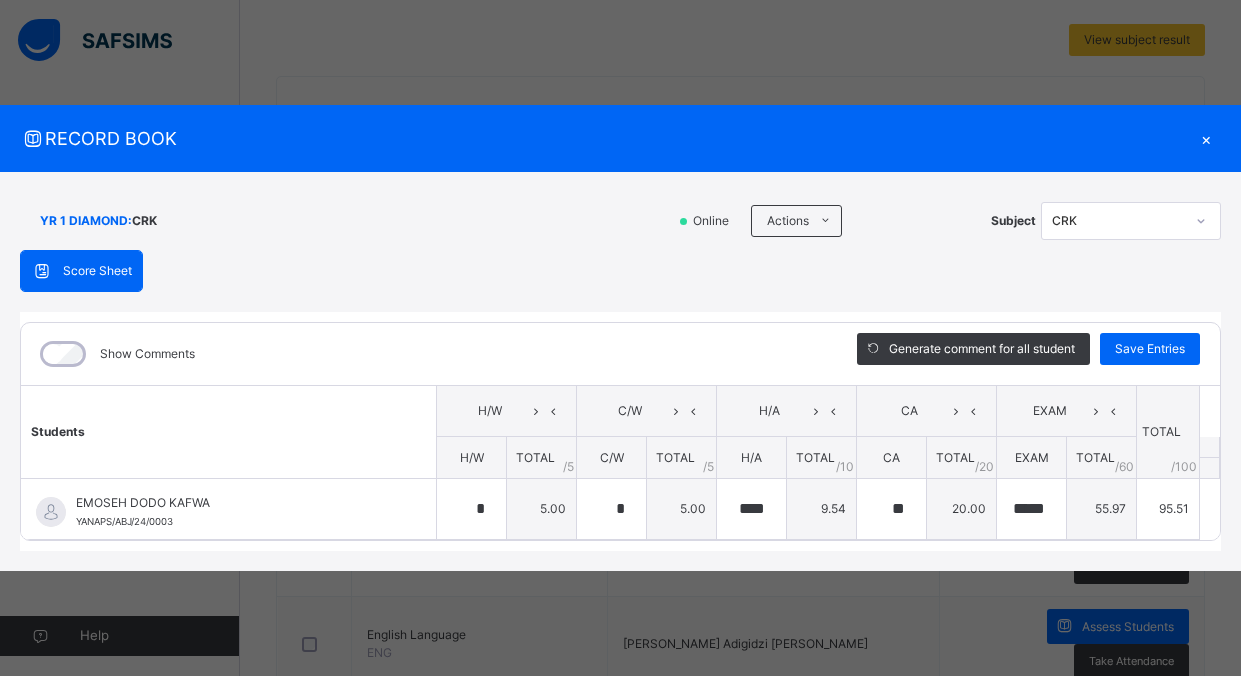 click on "×" at bounding box center (1206, 138) 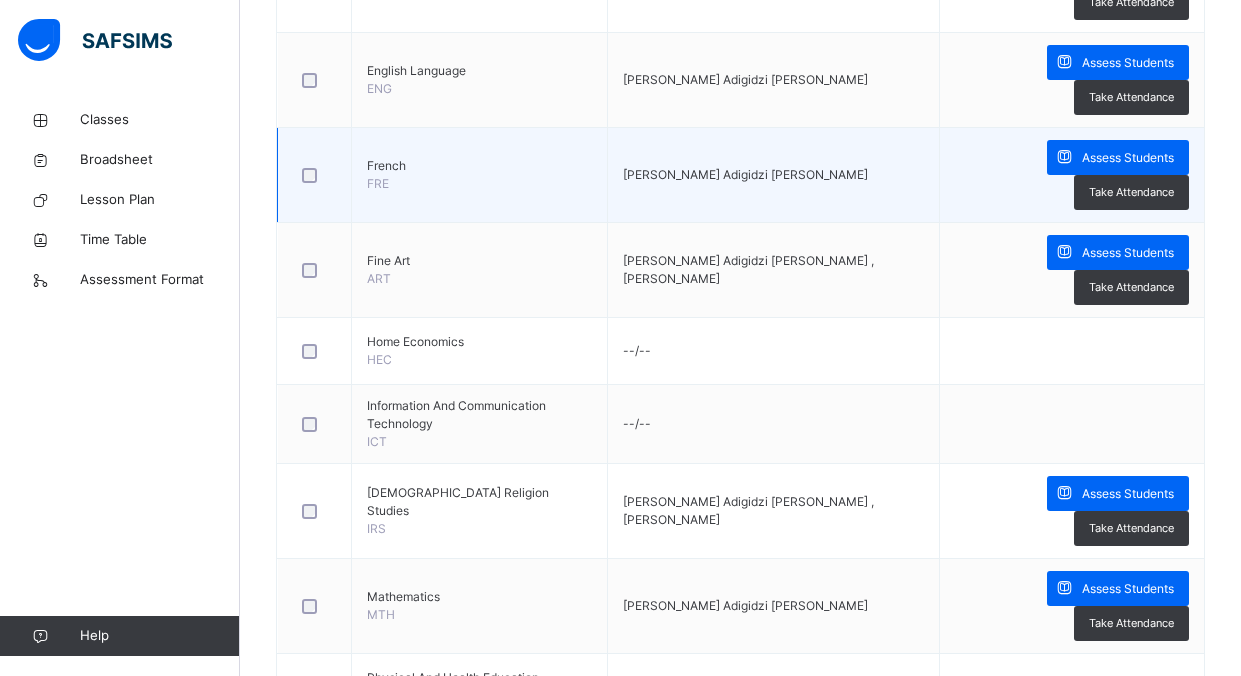scroll, scrollTop: 1023, scrollLeft: 0, axis: vertical 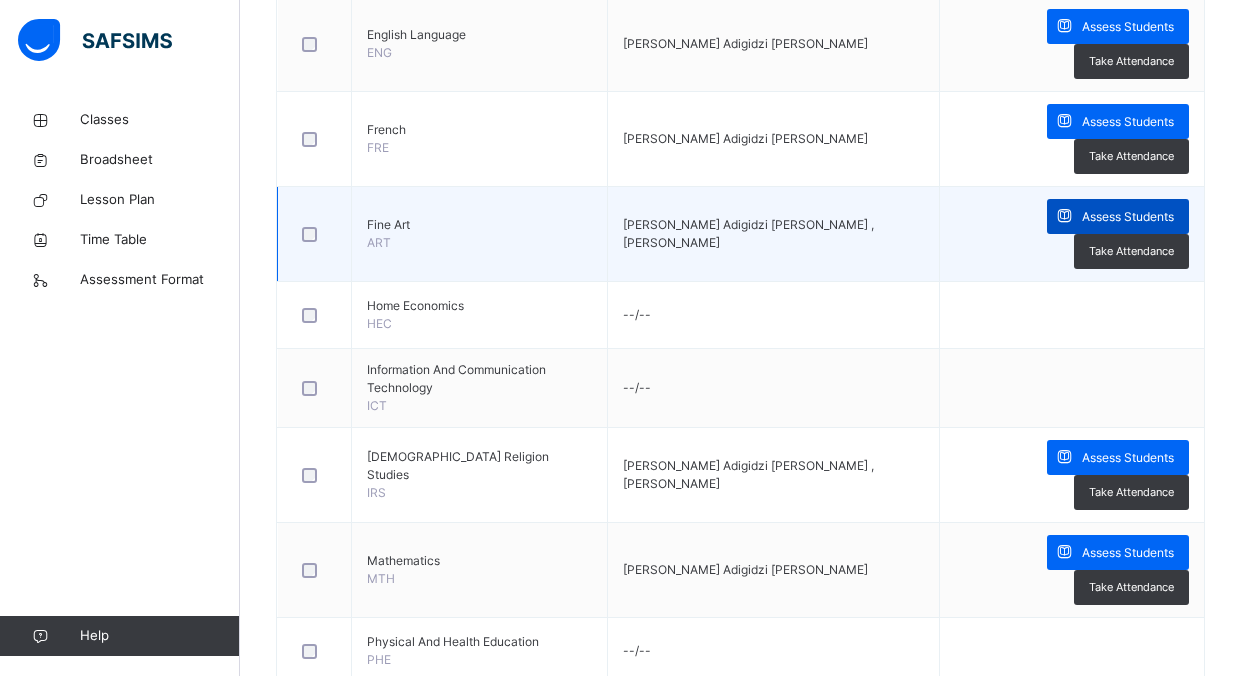 click on "Assess Students" at bounding box center (1128, 217) 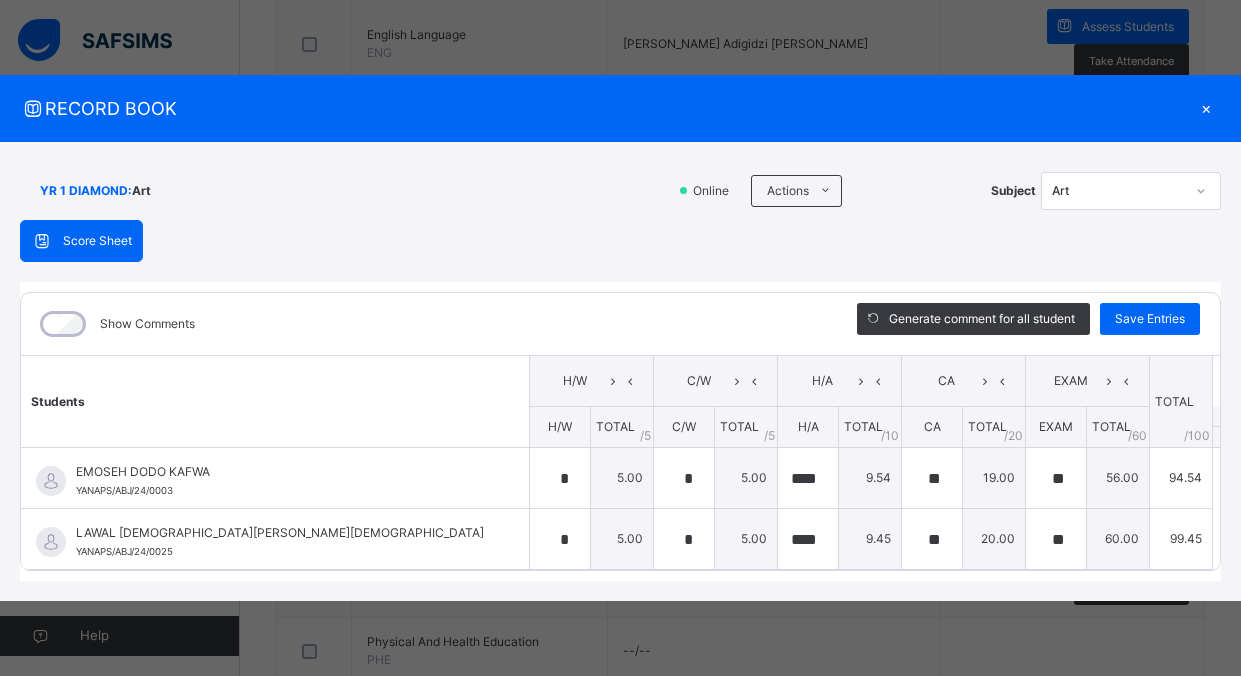 click on "×" at bounding box center [1206, 108] 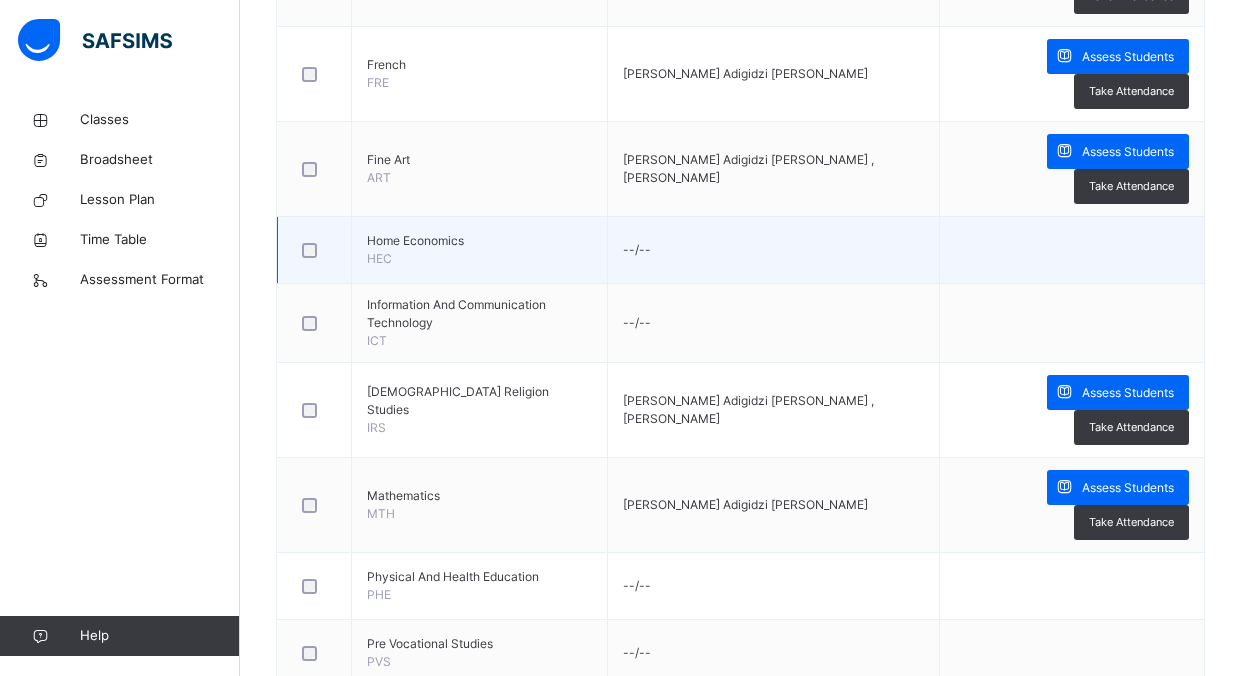 scroll, scrollTop: 1123, scrollLeft: 0, axis: vertical 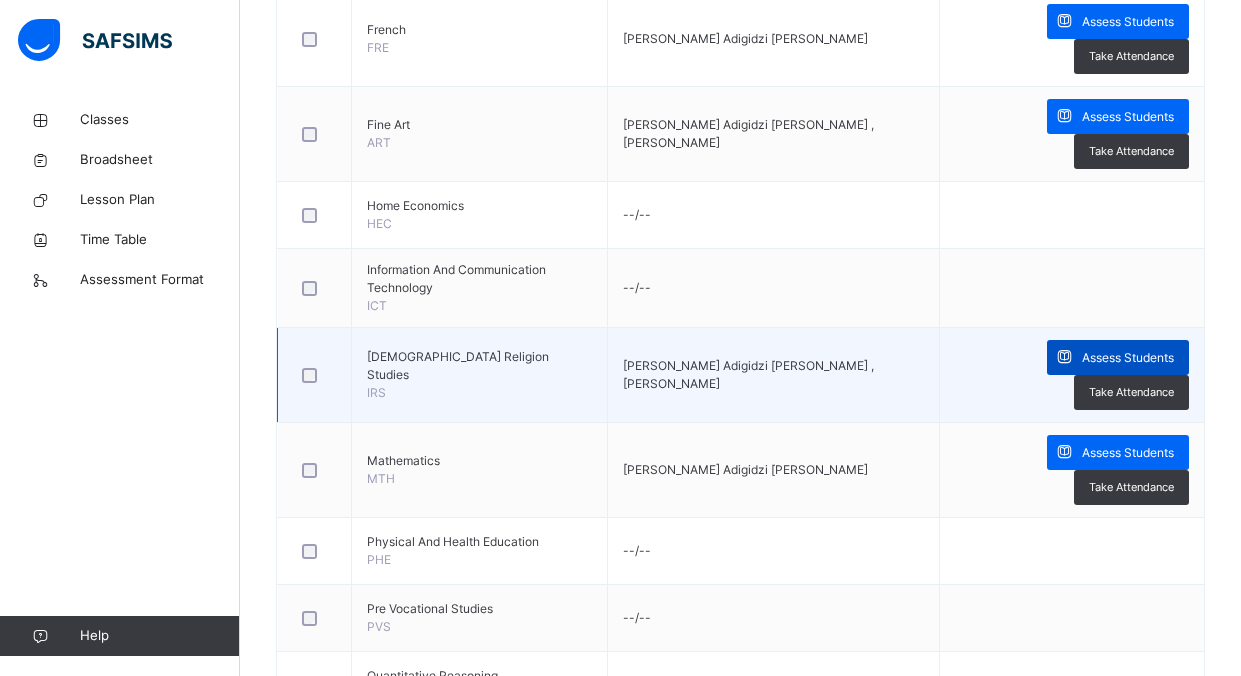 click on "Assess Students" at bounding box center (1128, 358) 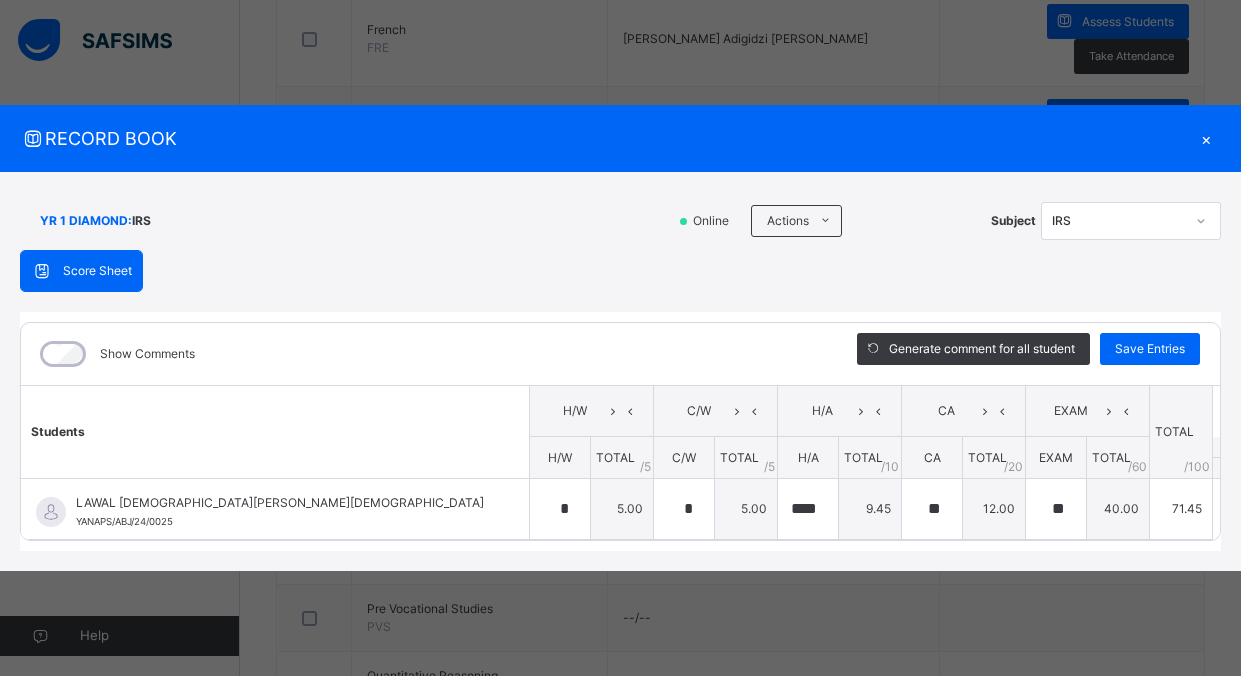 click on "×" at bounding box center (1206, 138) 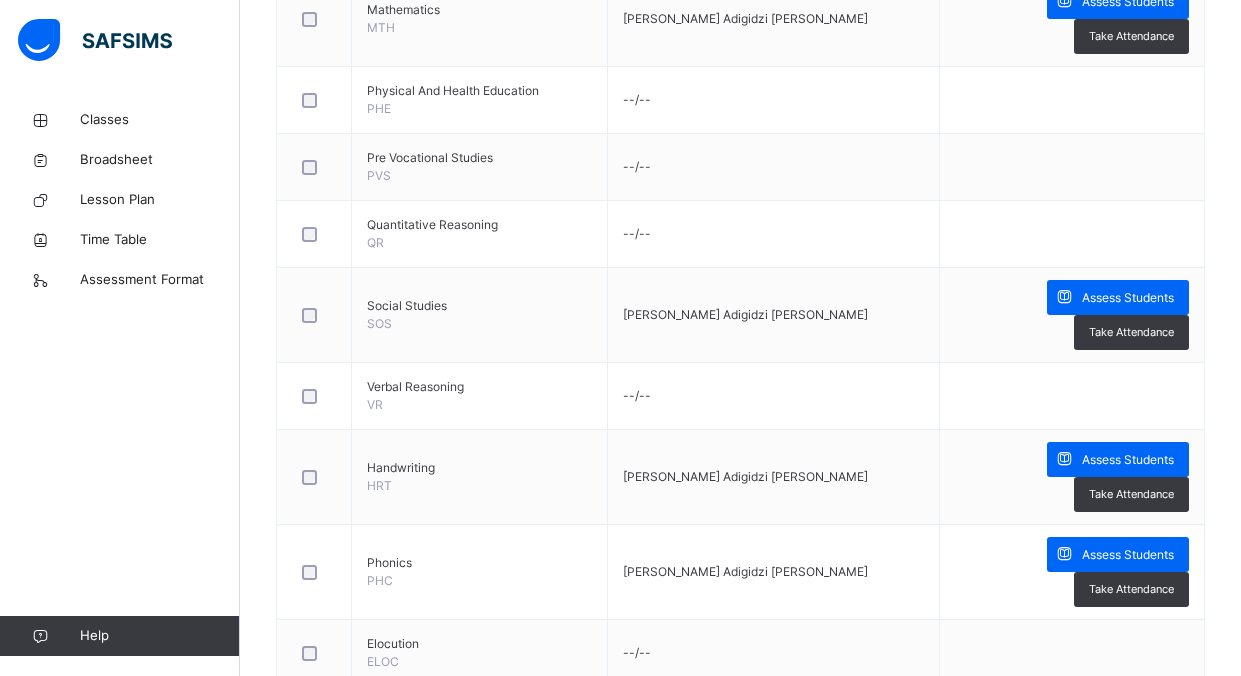 scroll, scrollTop: 1623, scrollLeft: 0, axis: vertical 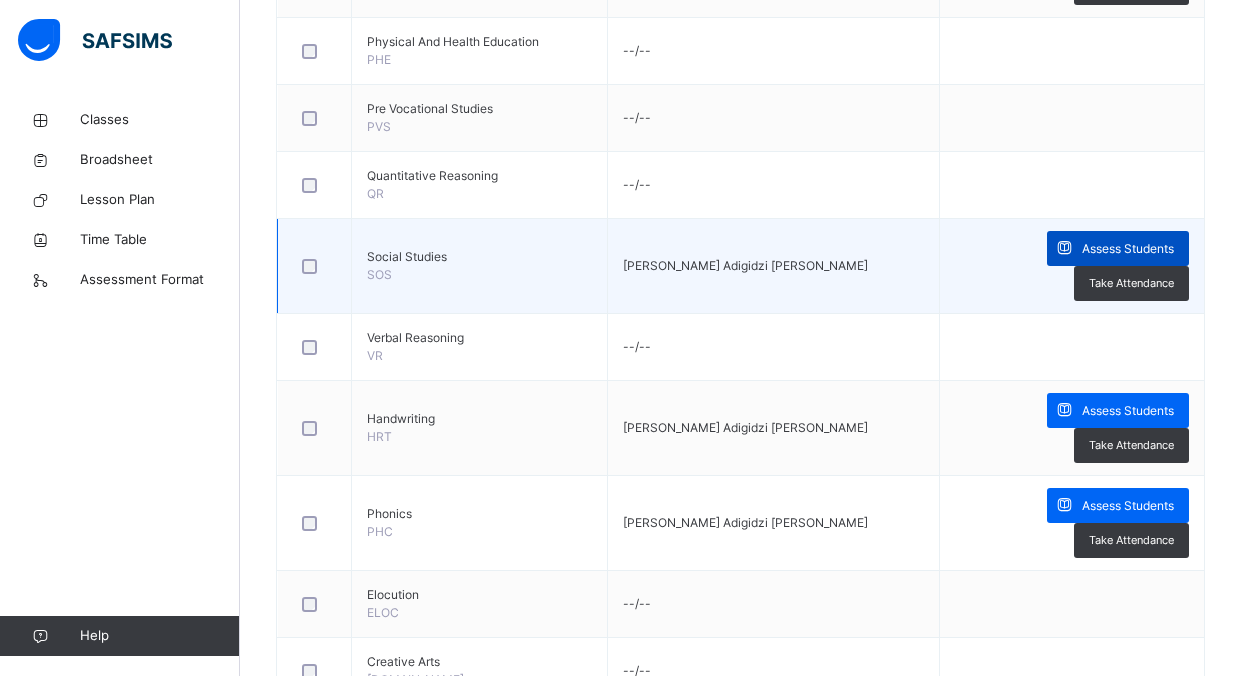 click at bounding box center (1064, 248) 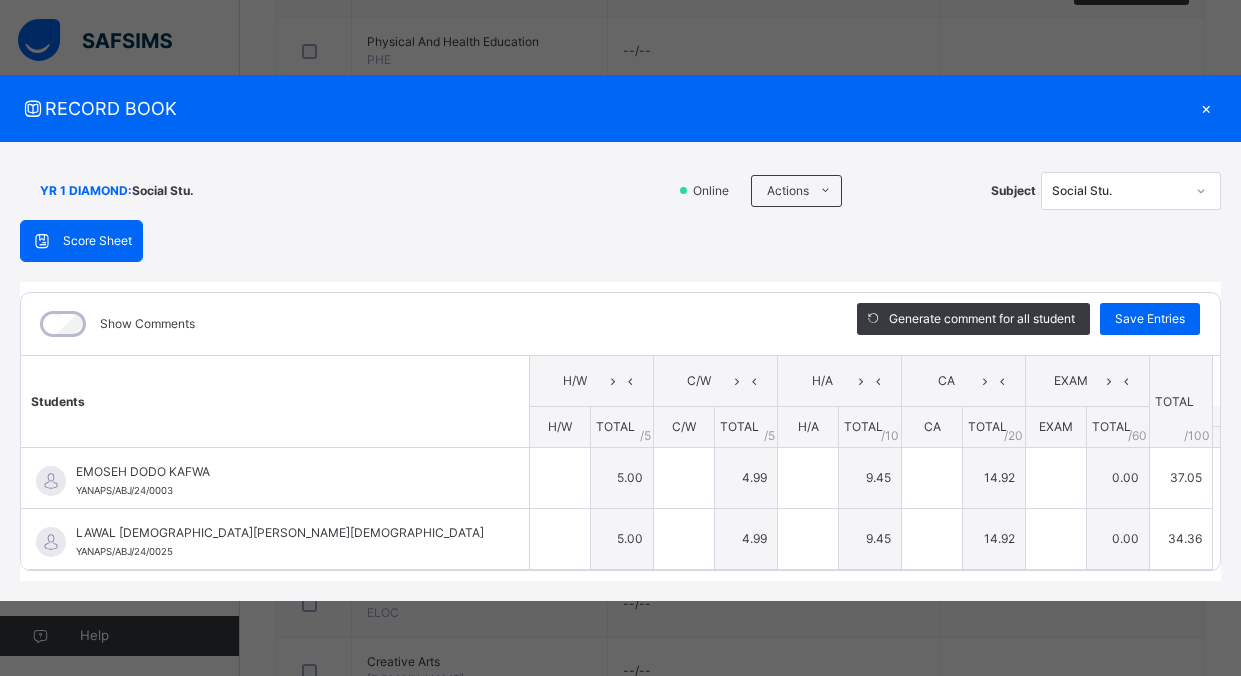 type on "*" 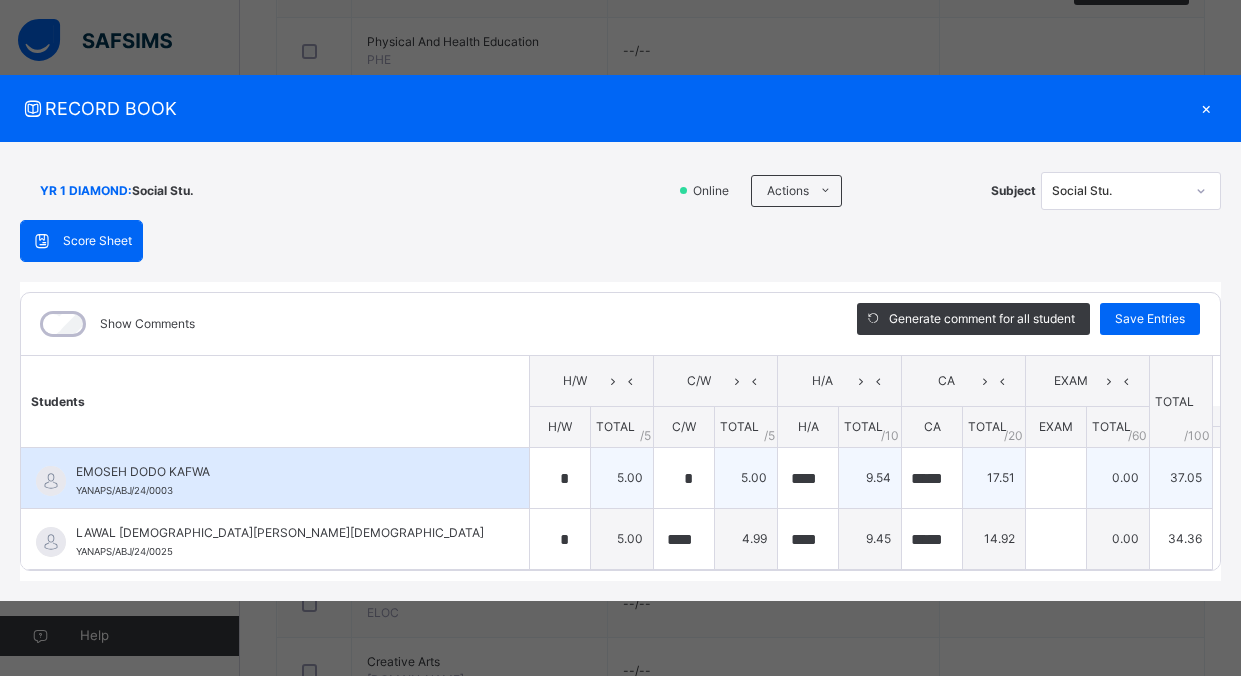click at bounding box center [1056, 478] 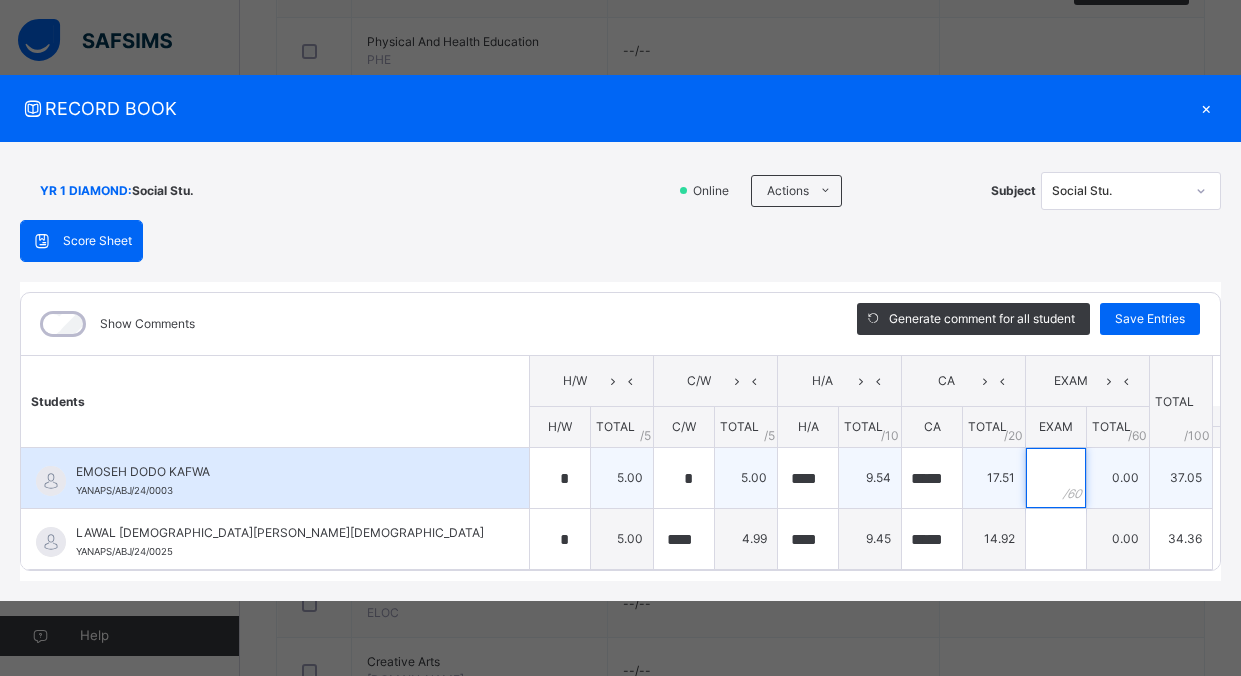 click at bounding box center [1056, 478] 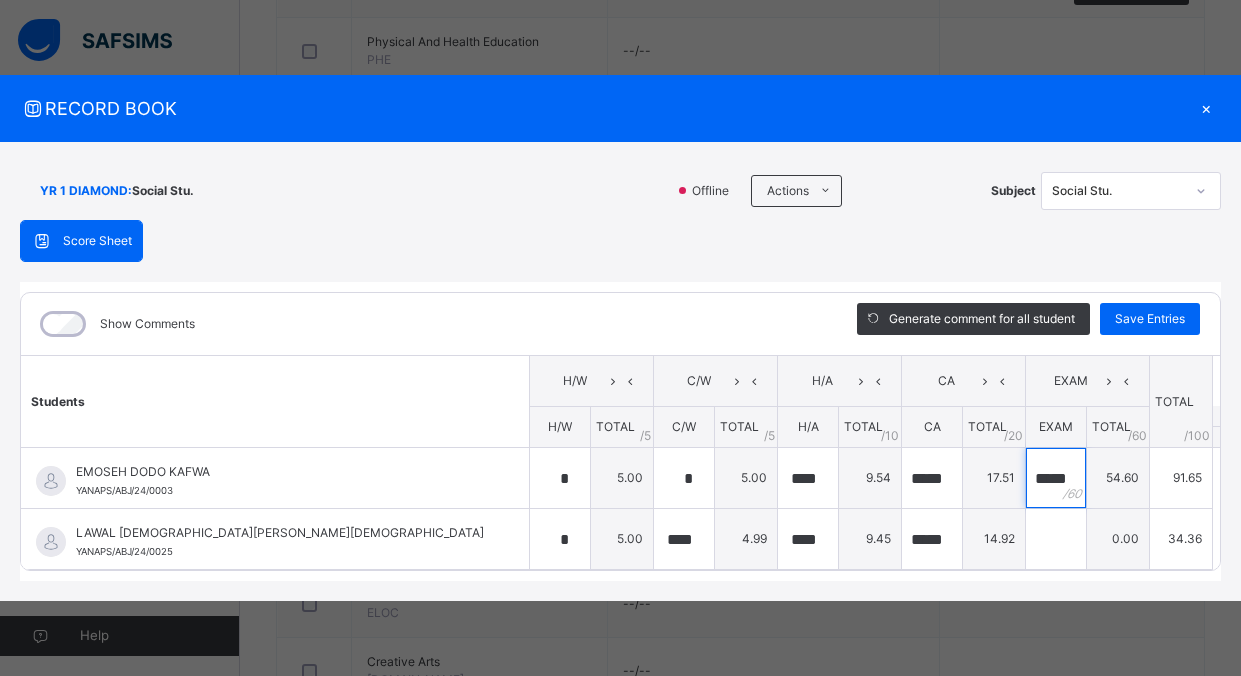 scroll, scrollTop: 0, scrollLeft: 5, axis: horizontal 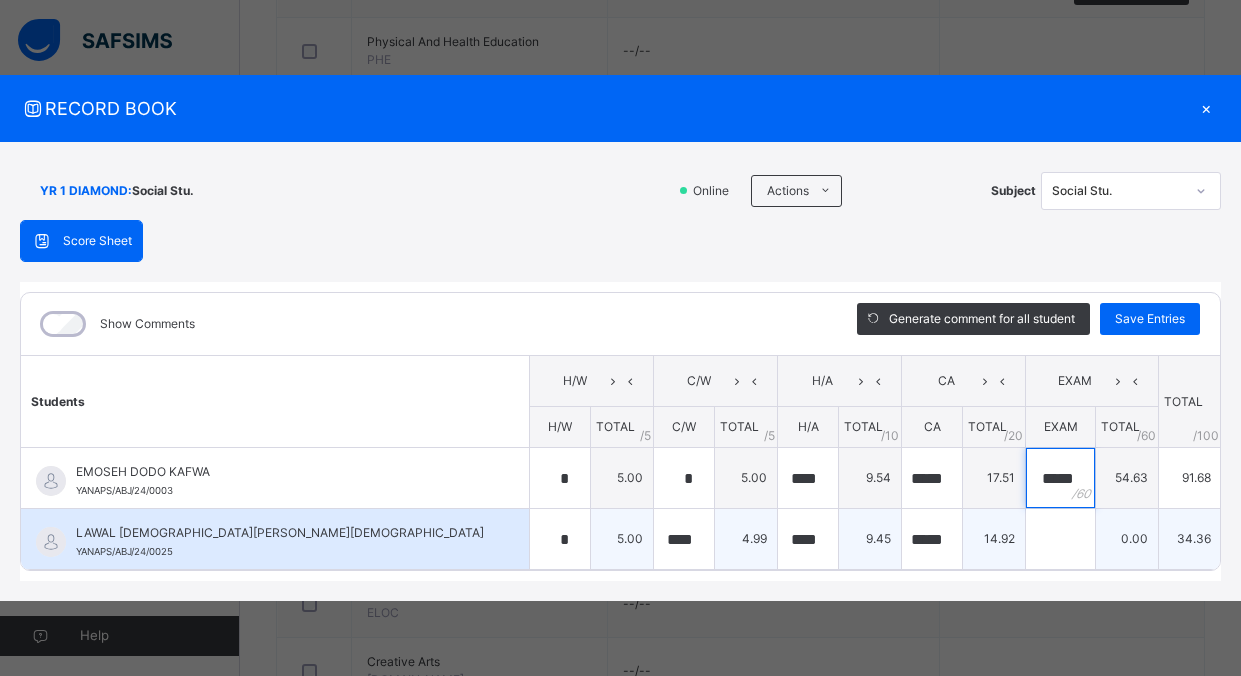 type on "*****" 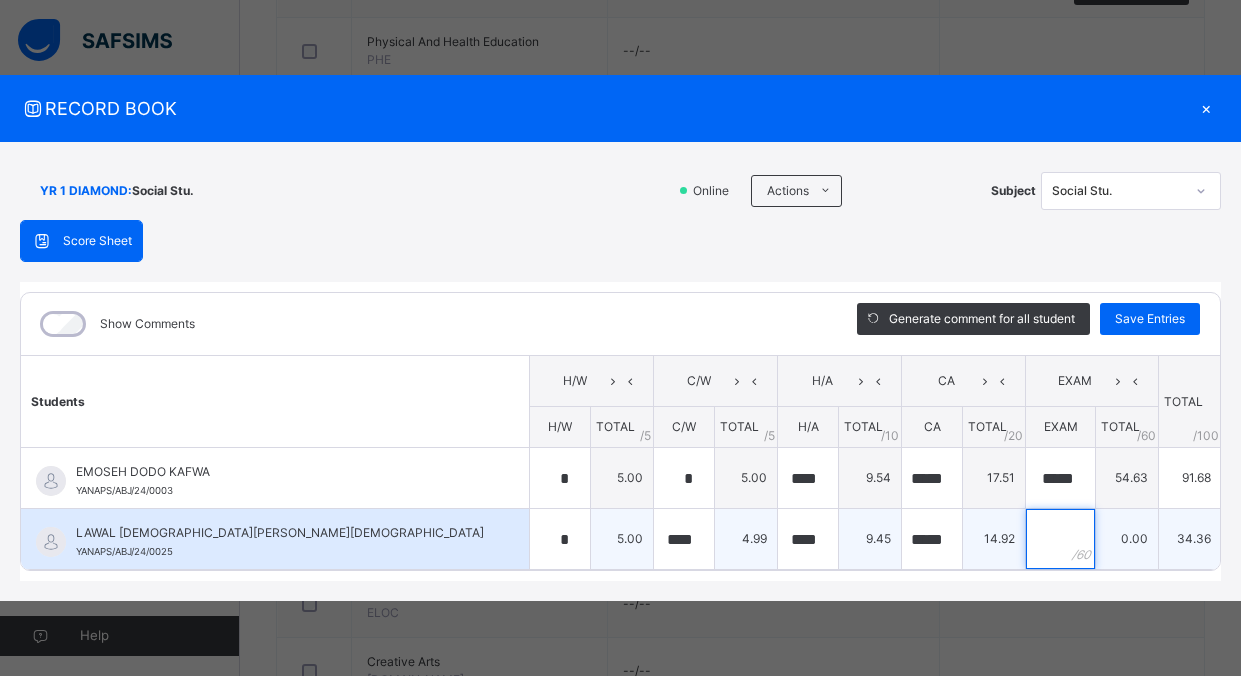scroll, scrollTop: 0, scrollLeft: 0, axis: both 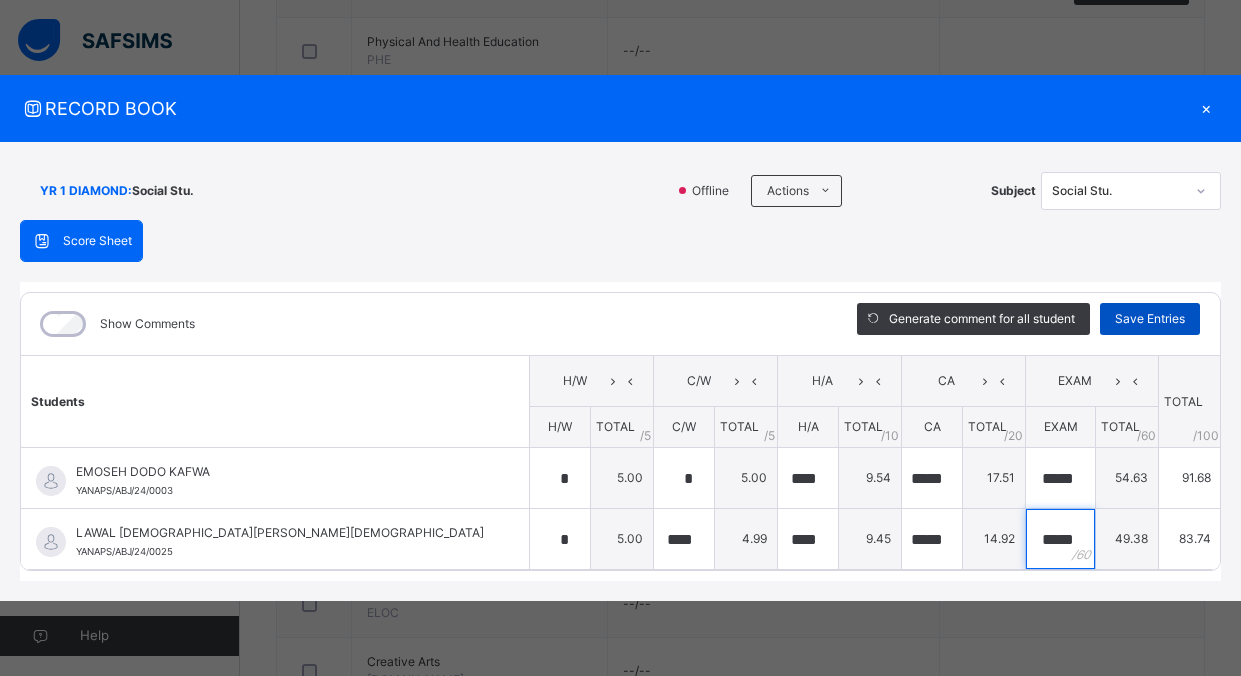 type on "*****" 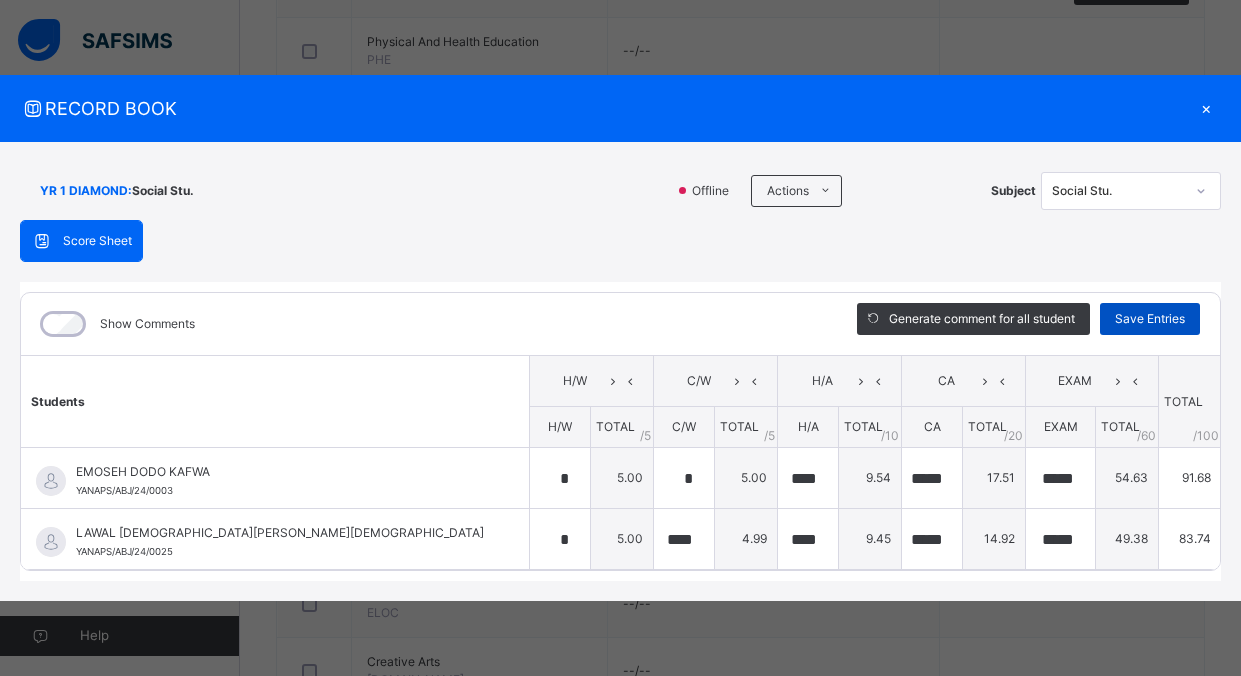 scroll, scrollTop: 0, scrollLeft: 0, axis: both 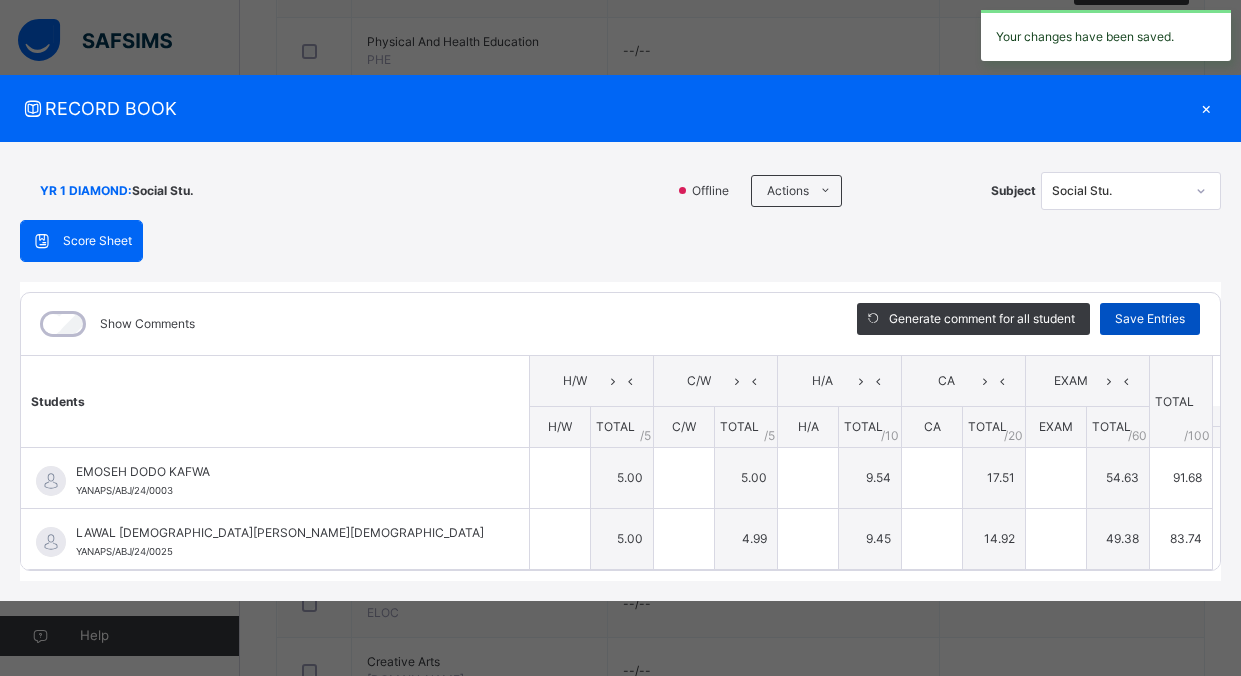 type on "*" 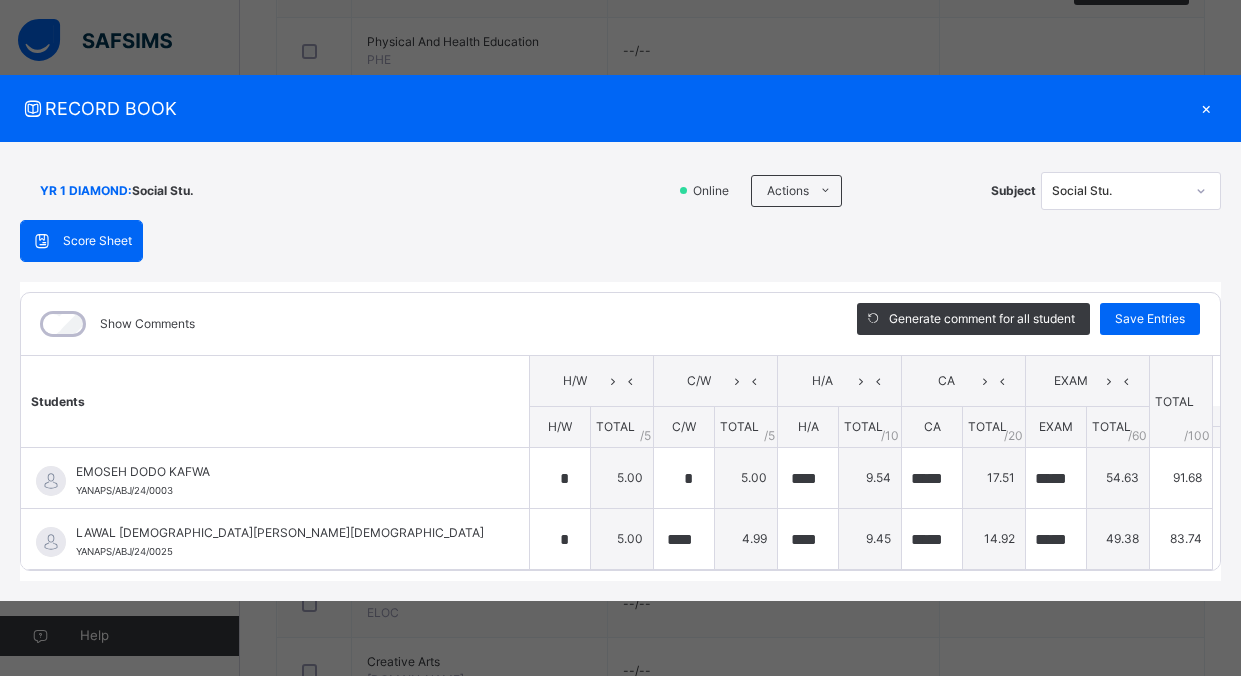 click on "×" at bounding box center [1206, 108] 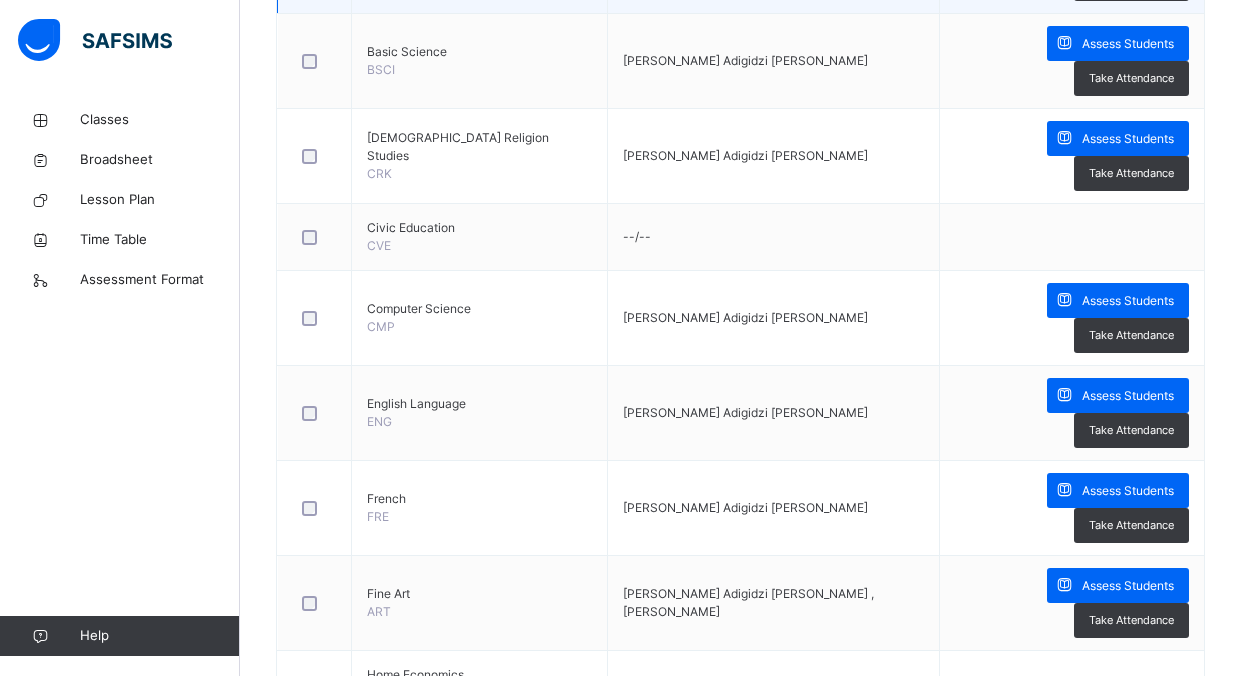 scroll, scrollTop: 936, scrollLeft: 0, axis: vertical 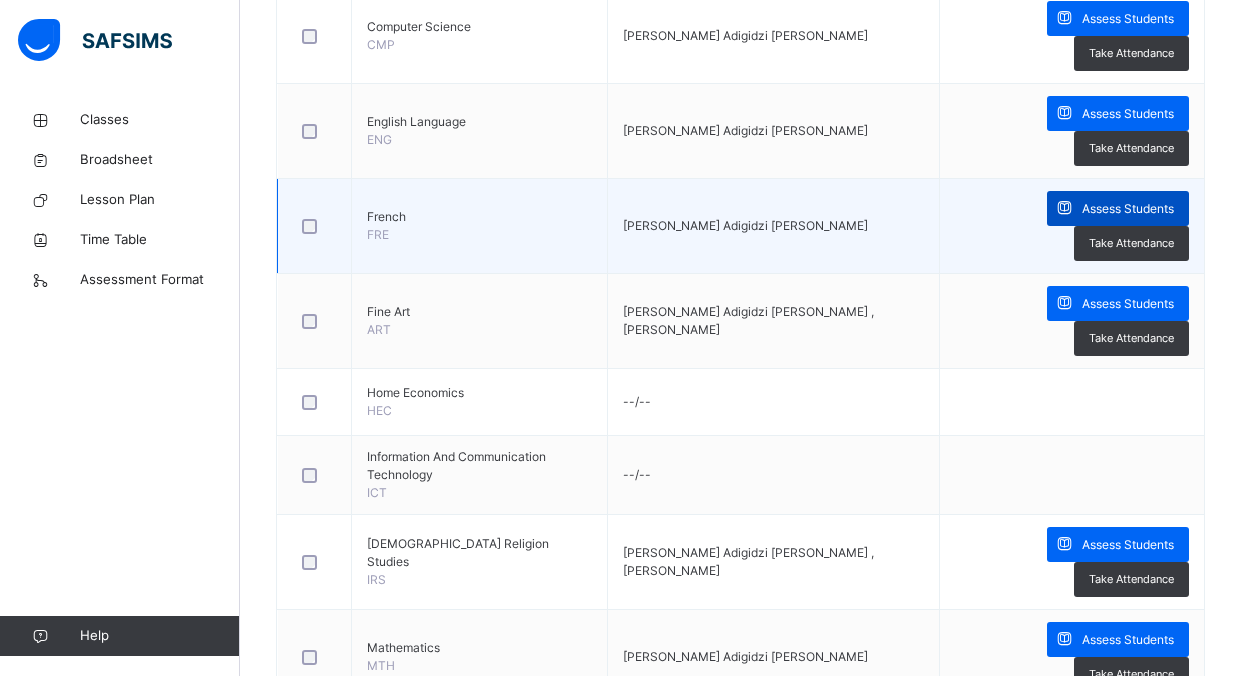 click on "Assess Students" at bounding box center [1128, 209] 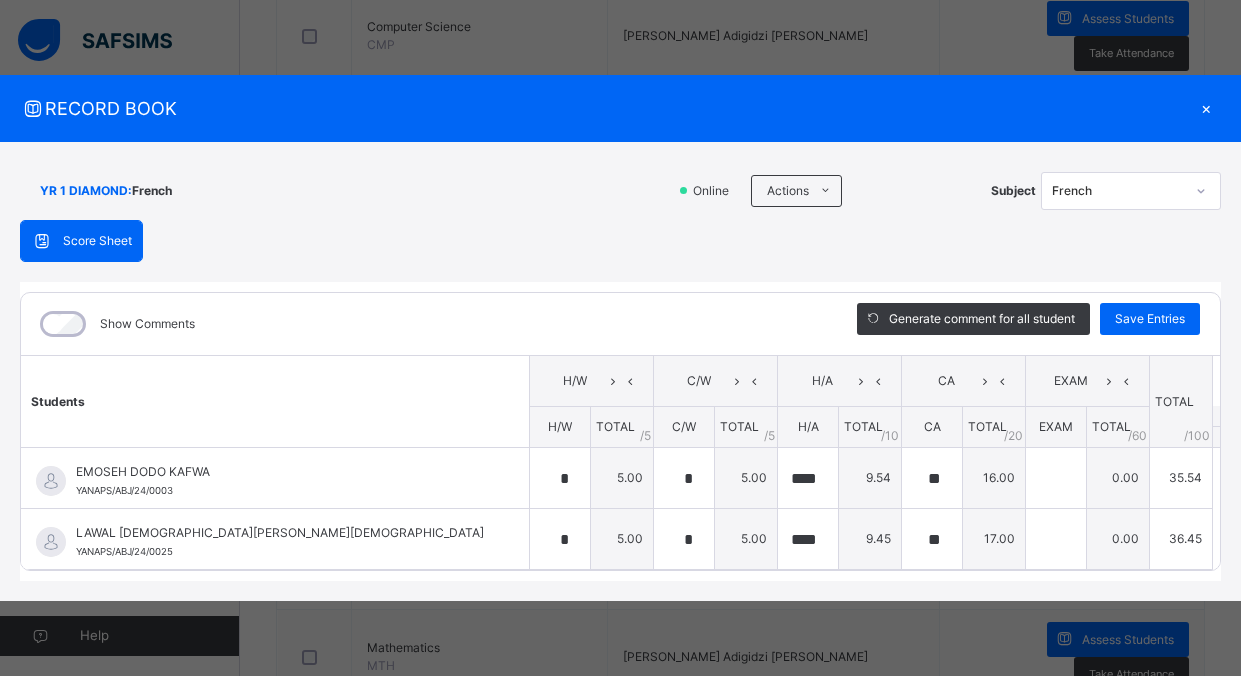 click on "×" at bounding box center [1206, 108] 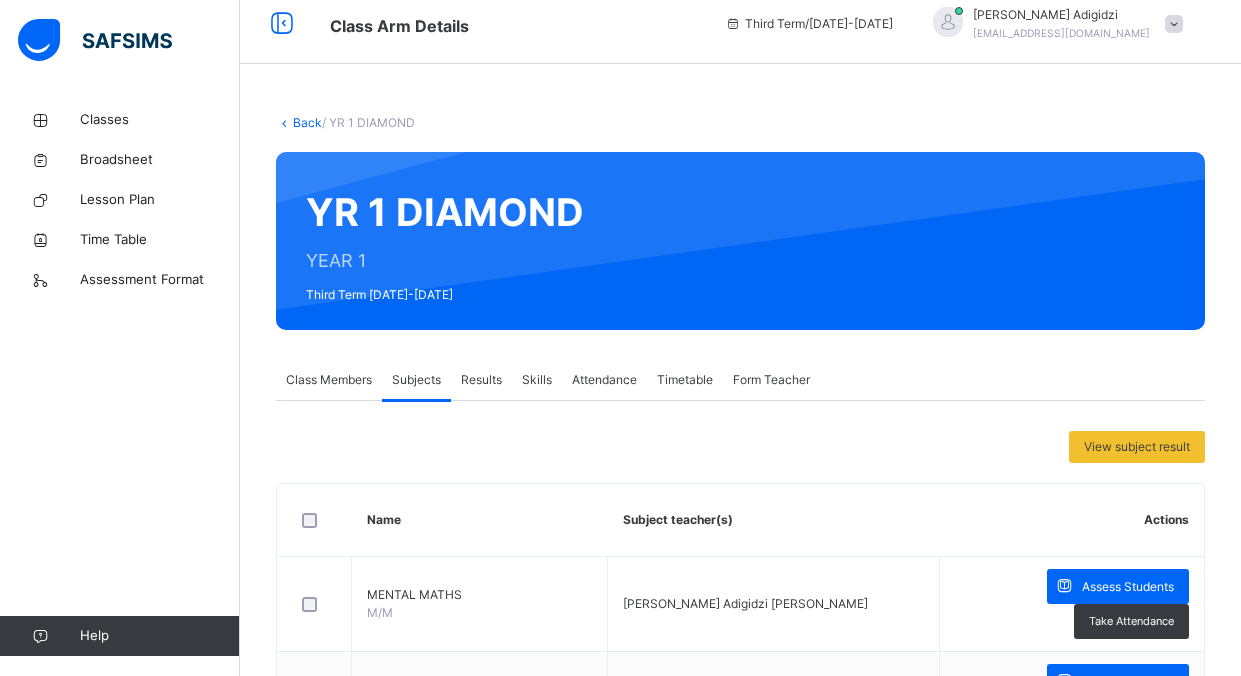 scroll, scrollTop: 0, scrollLeft: 0, axis: both 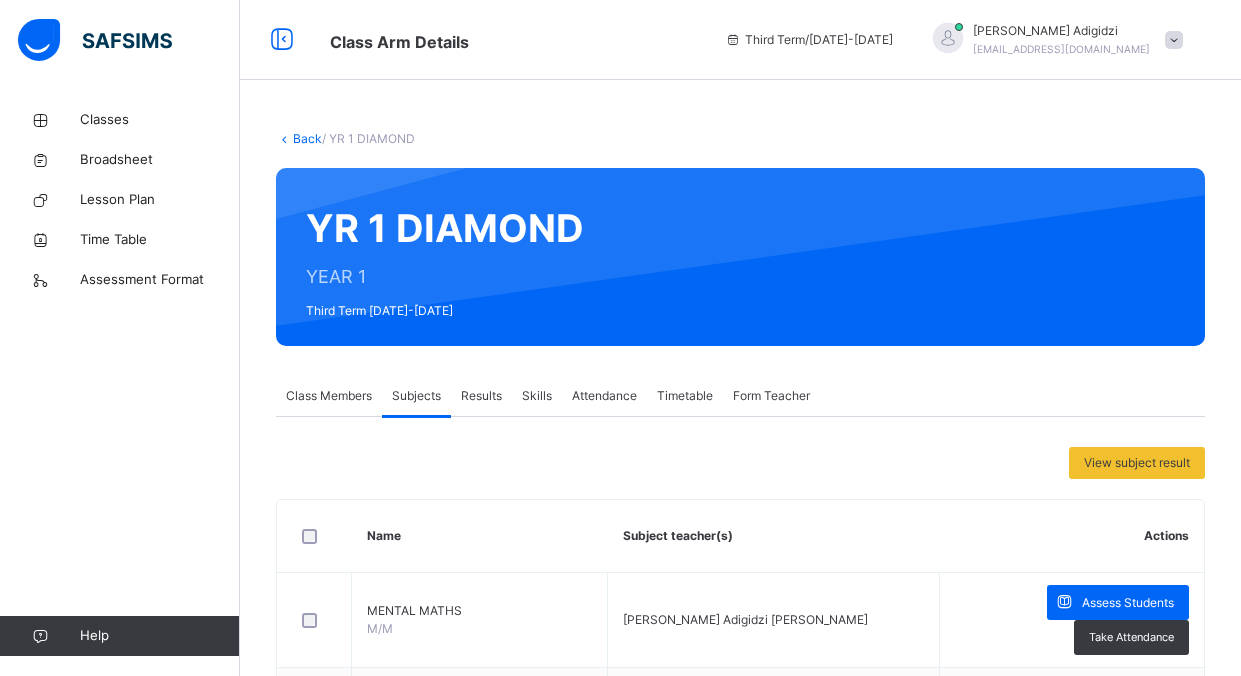 click at bounding box center [1174, 40] 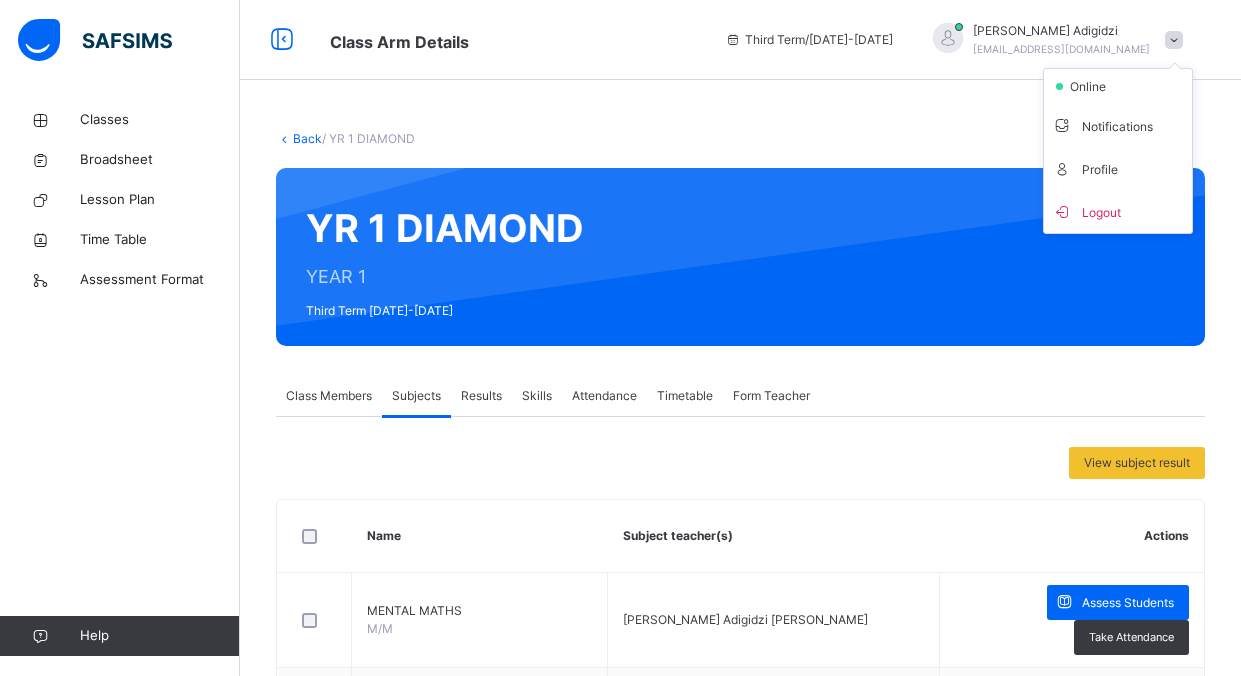 click on "Logout" at bounding box center [1118, 211] 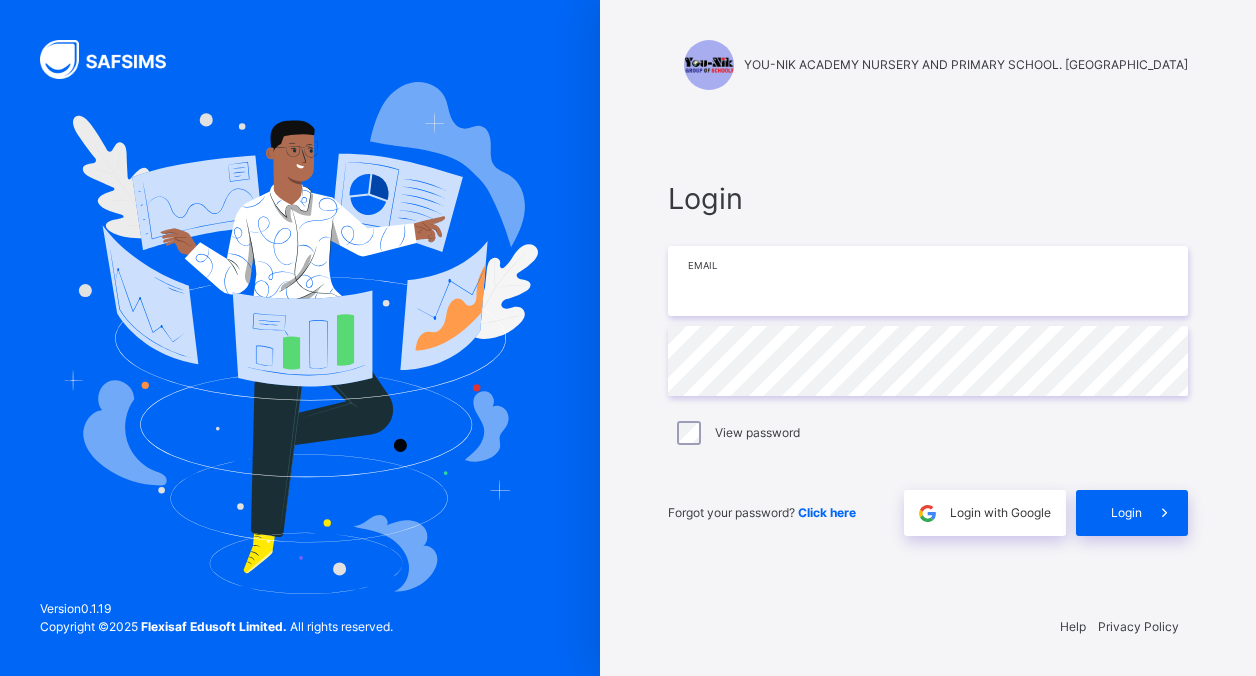 click at bounding box center [928, 281] 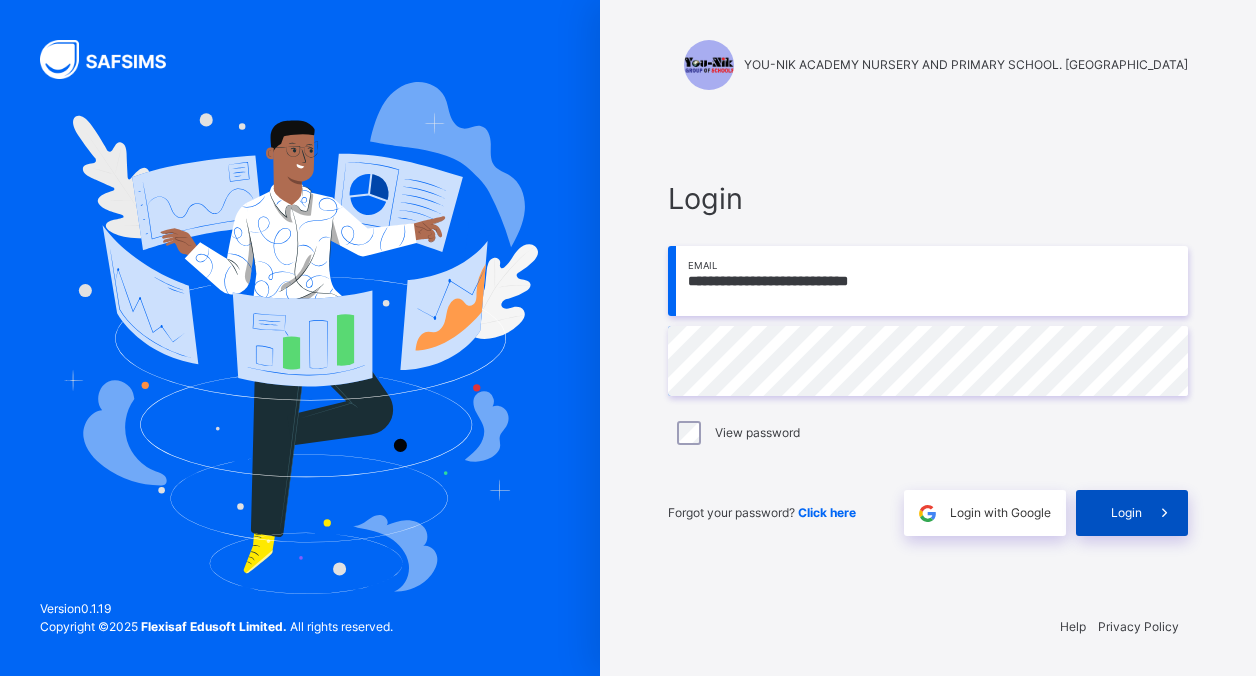 click on "Login" at bounding box center (1126, 513) 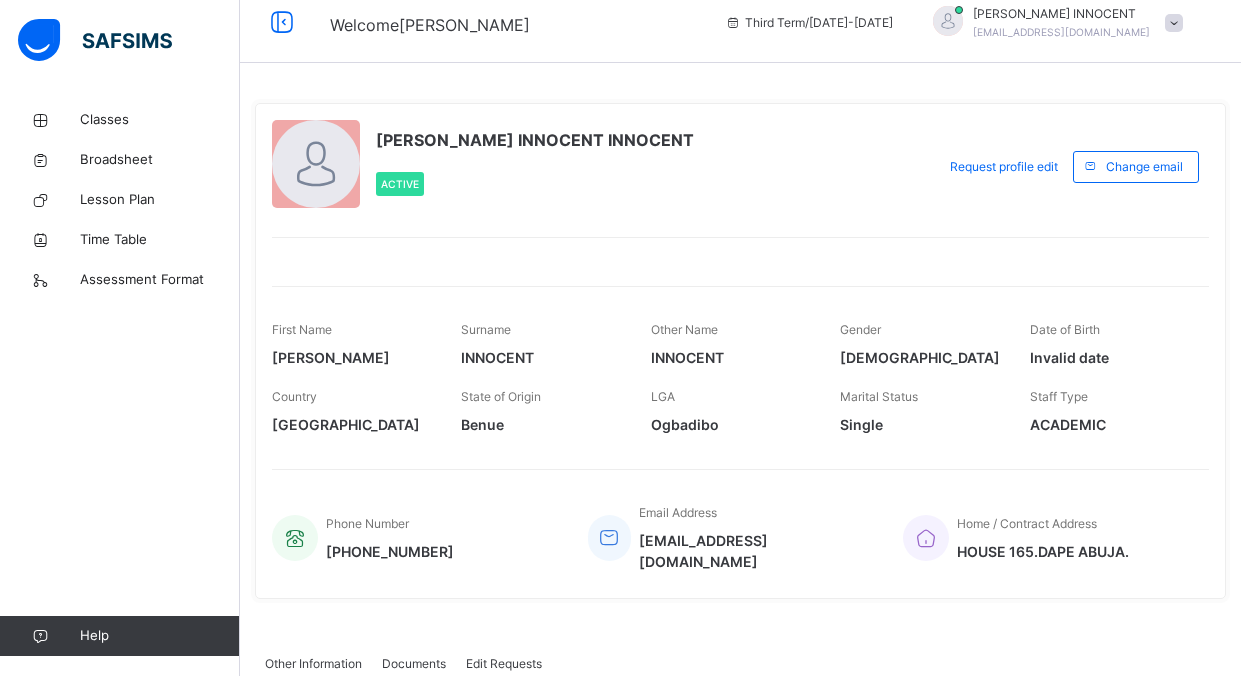 scroll, scrollTop: 0, scrollLeft: 0, axis: both 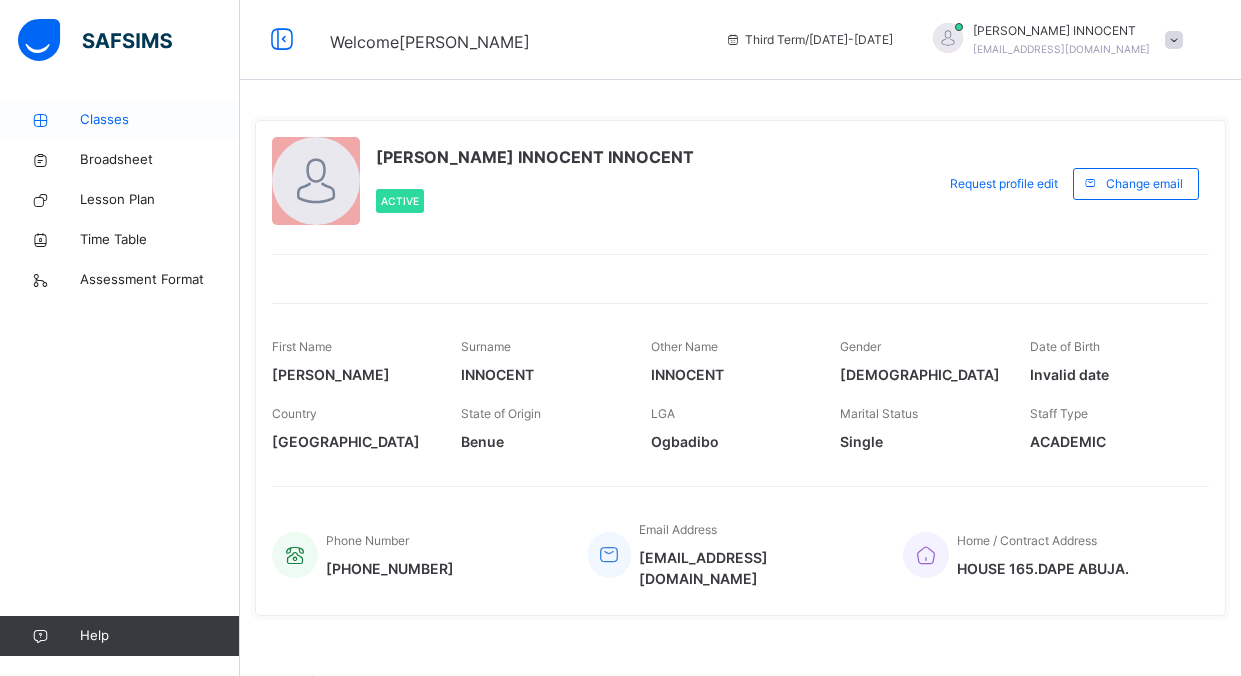 click on "Classes" at bounding box center (160, 120) 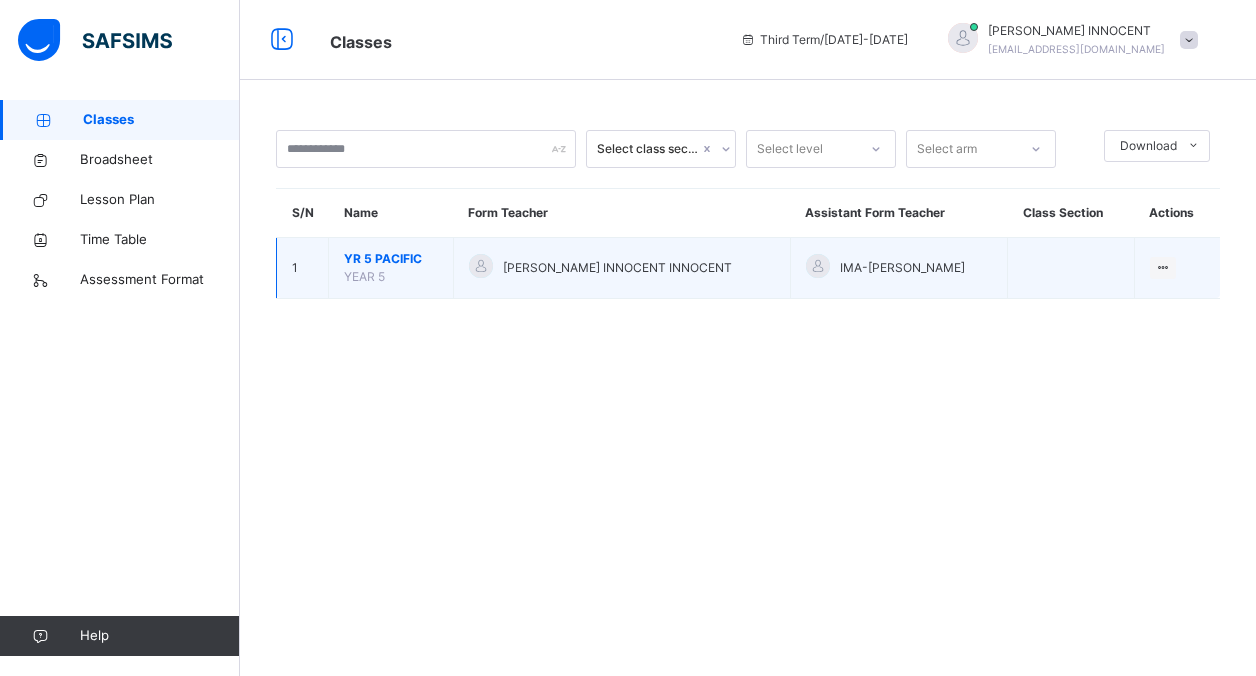 click on "YR 5   PACIFIC" at bounding box center (391, 259) 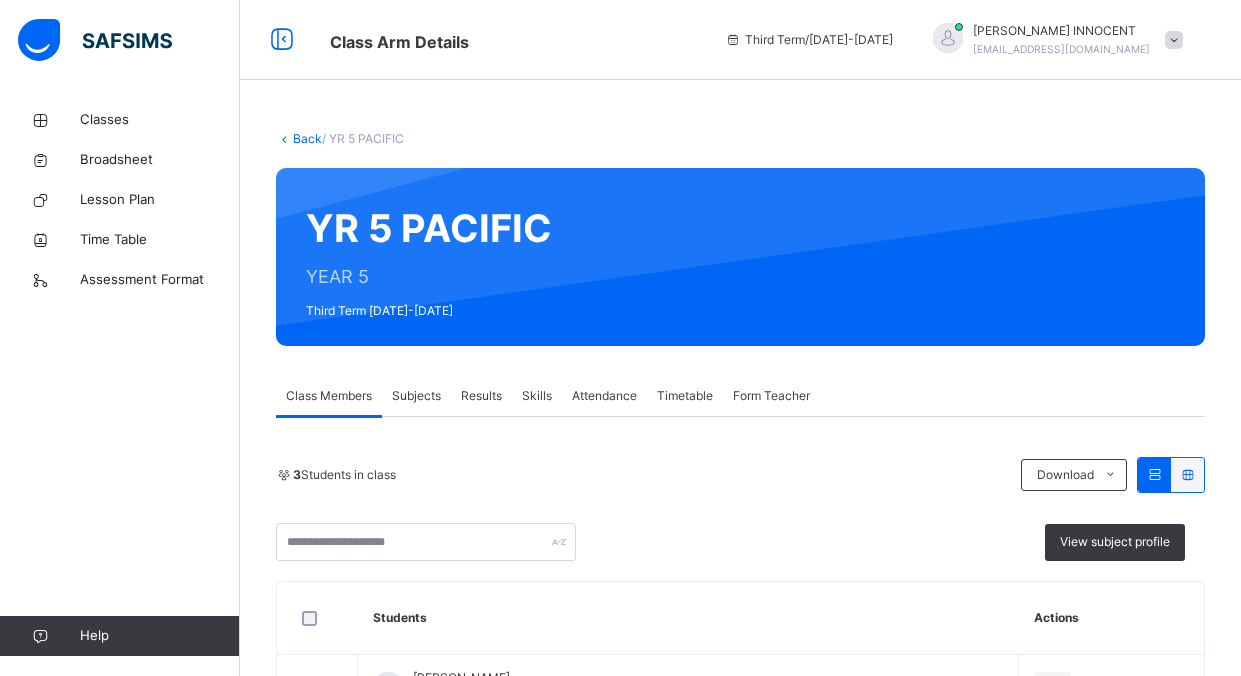 click on "Subjects" at bounding box center [416, 396] 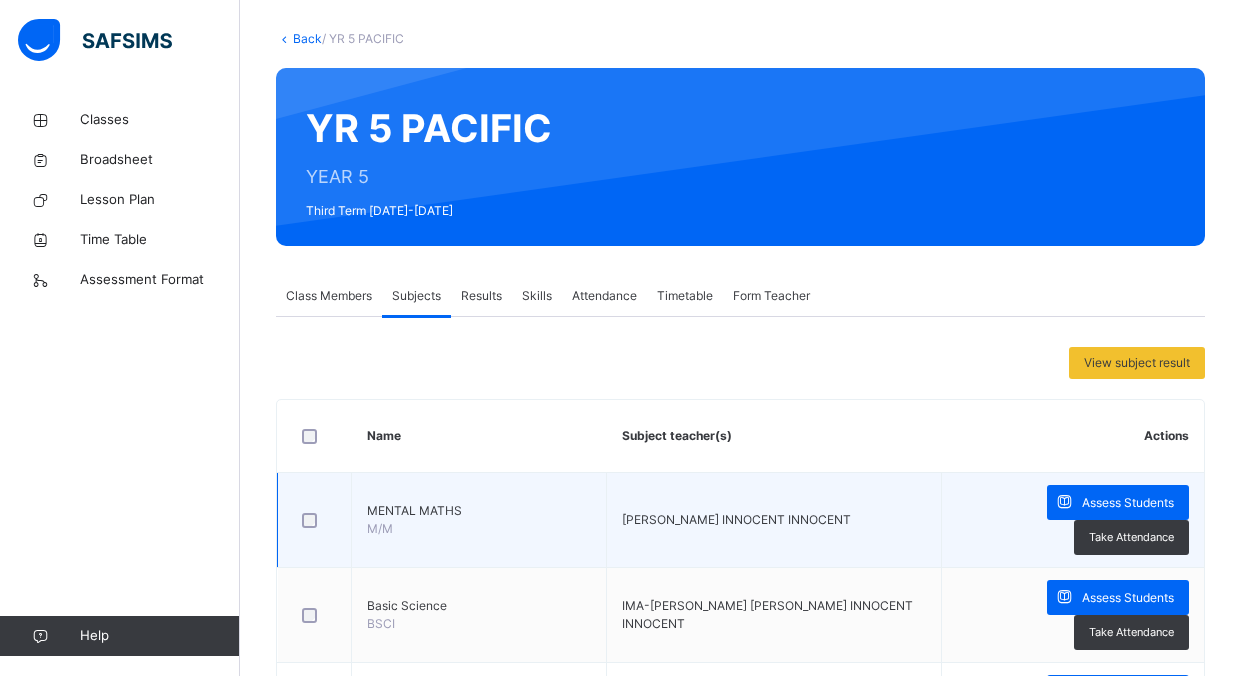 scroll, scrollTop: 200, scrollLeft: 0, axis: vertical 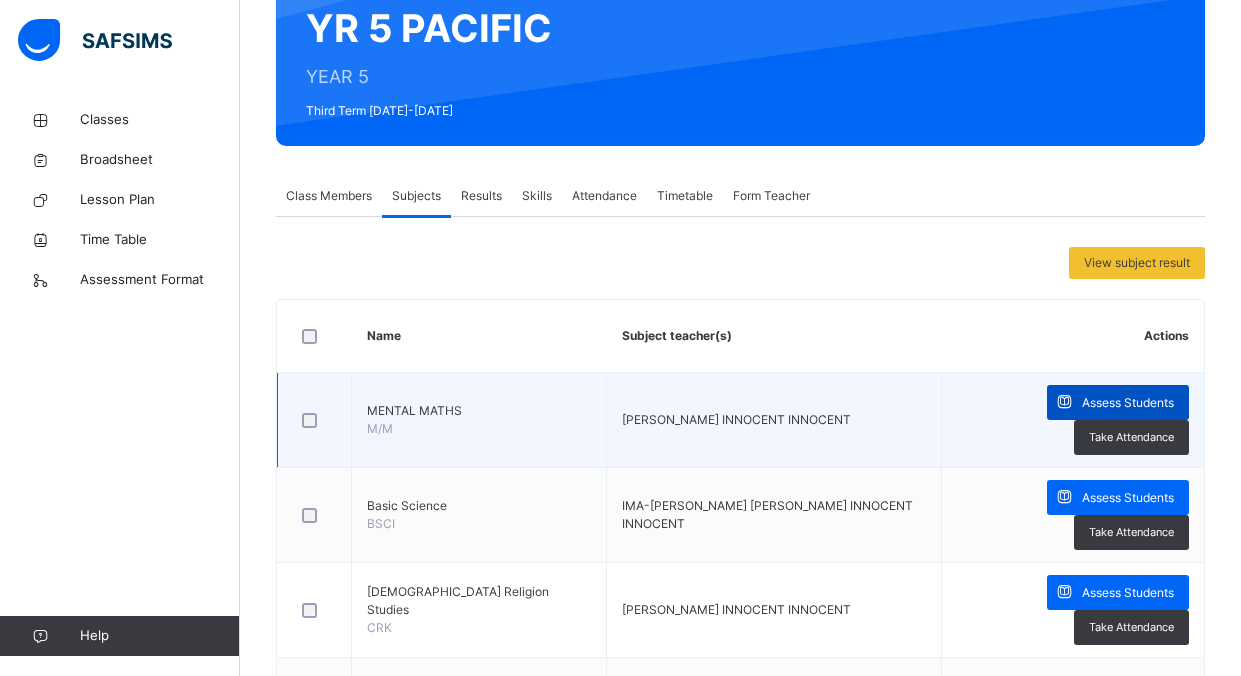click on "Assess Students" at bounding box center (1128, 403) 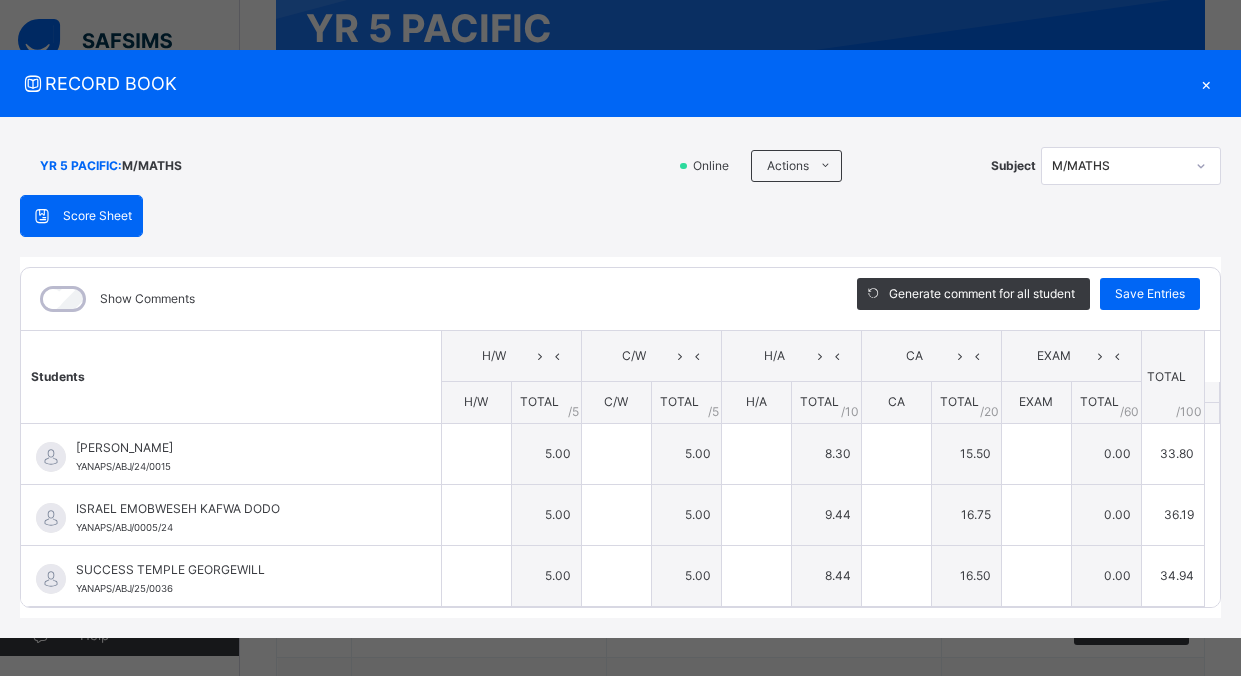 type on "*" 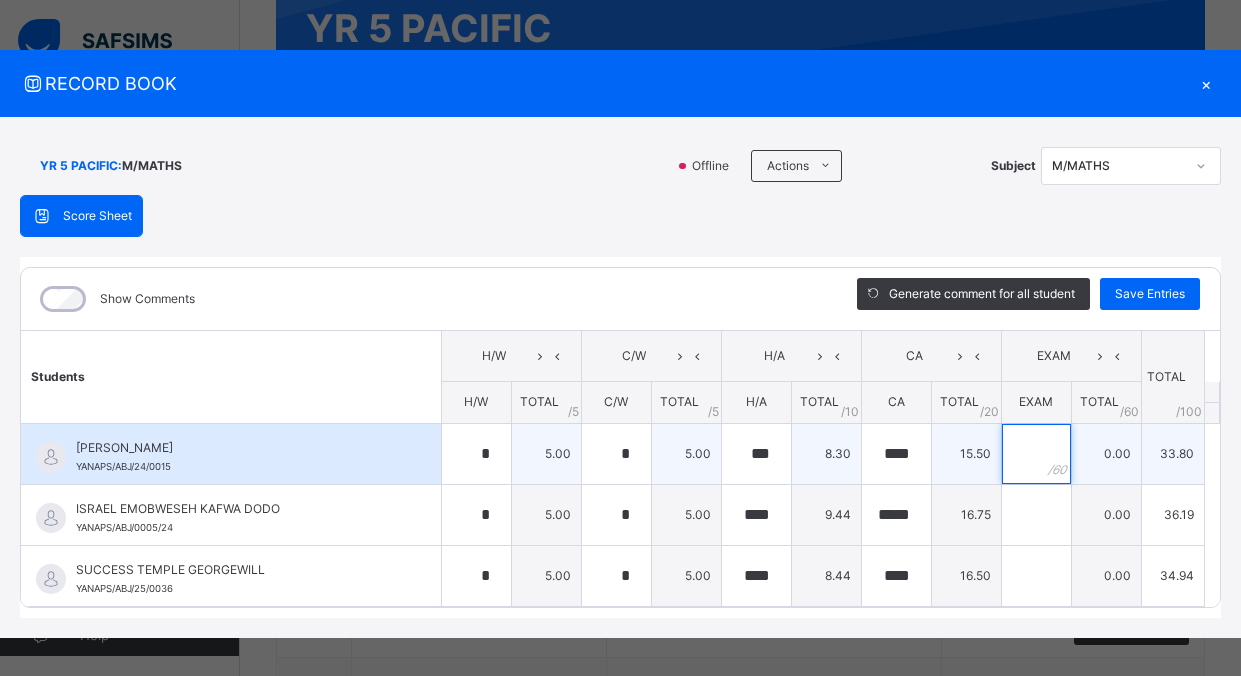 click at bounding box center [1036, 454] 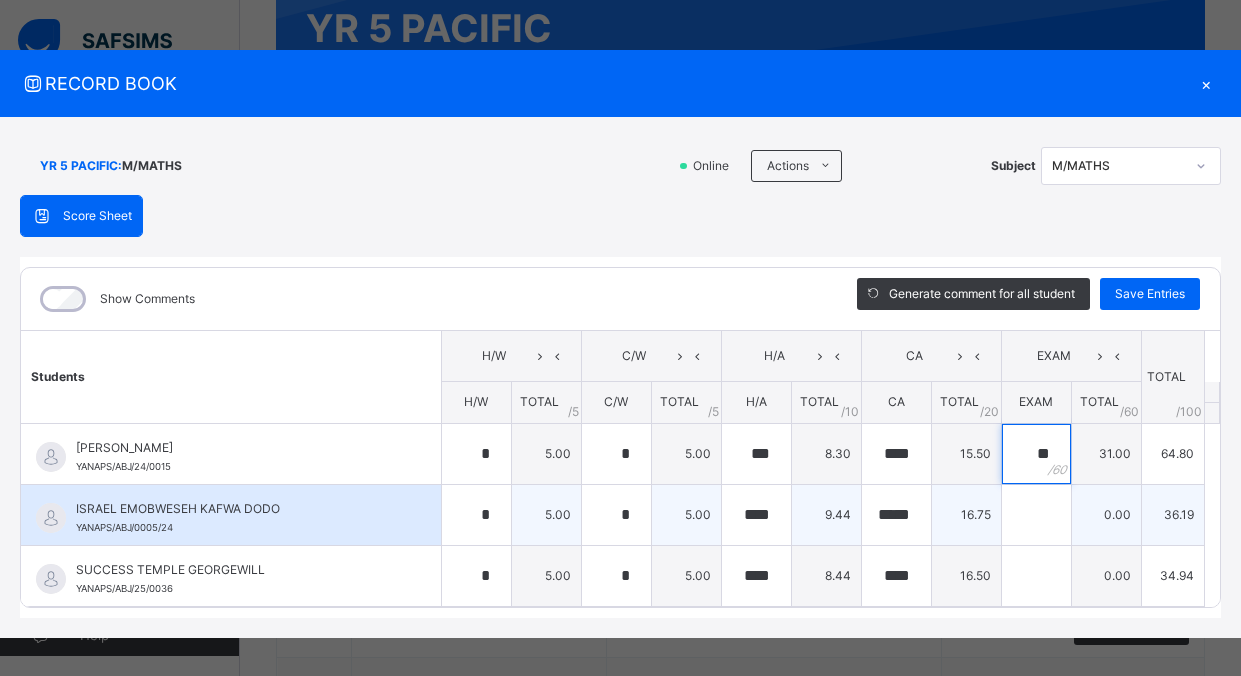 type on "**" 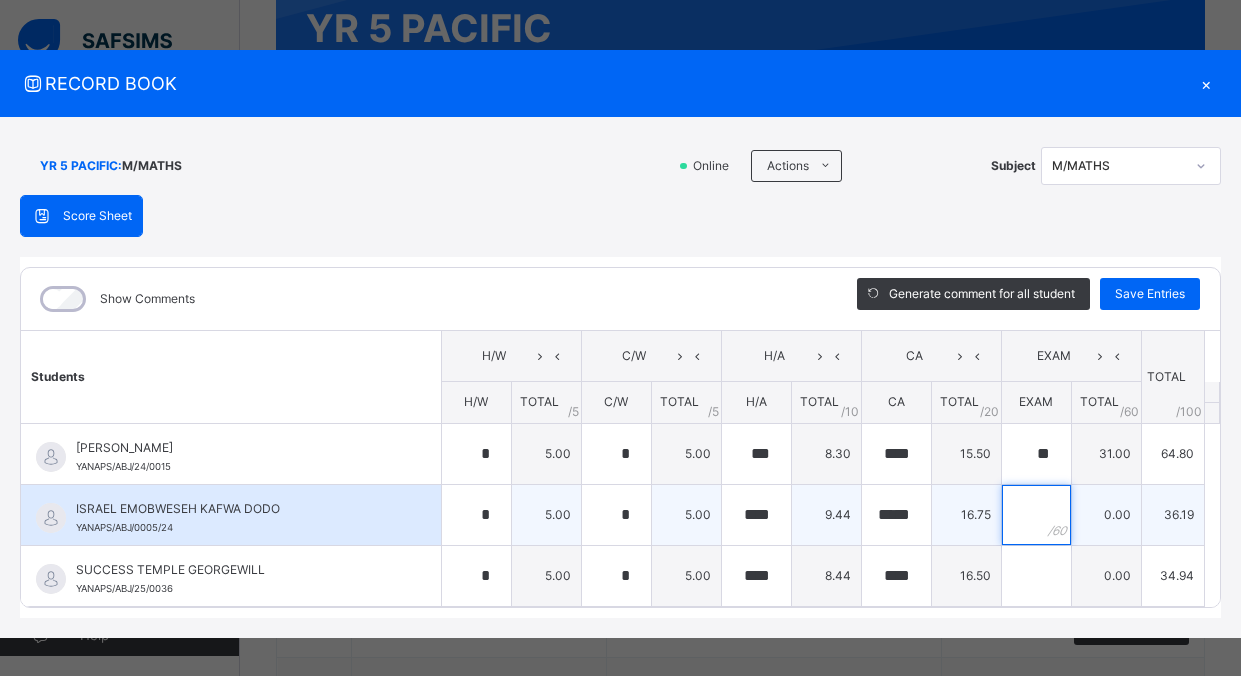 click at bounding box center (1036, 515) 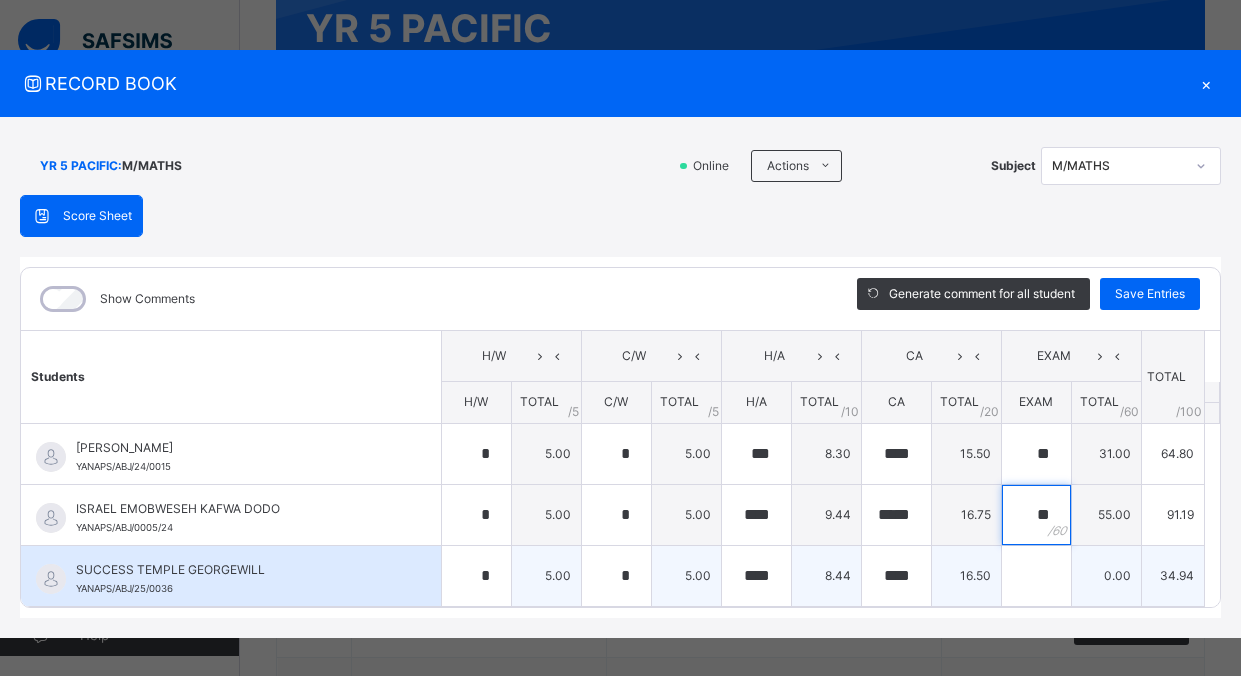 type on "**" 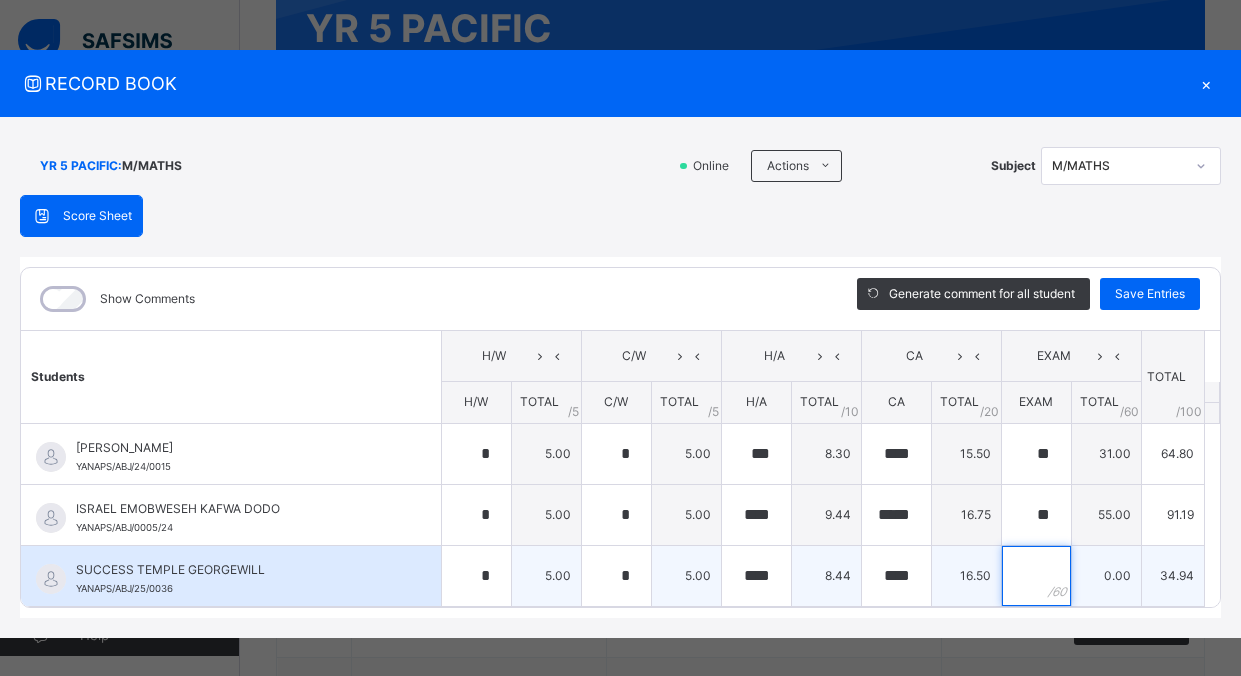 click at bounding box center (1036, 576) 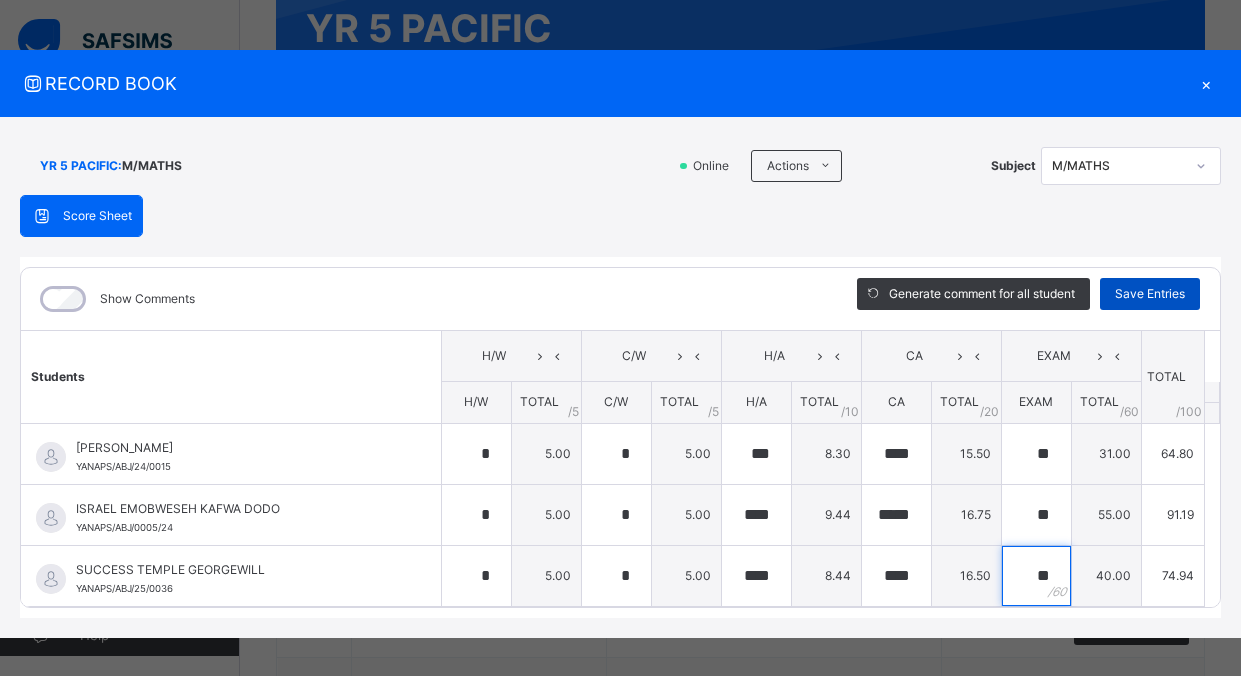 type on "**" 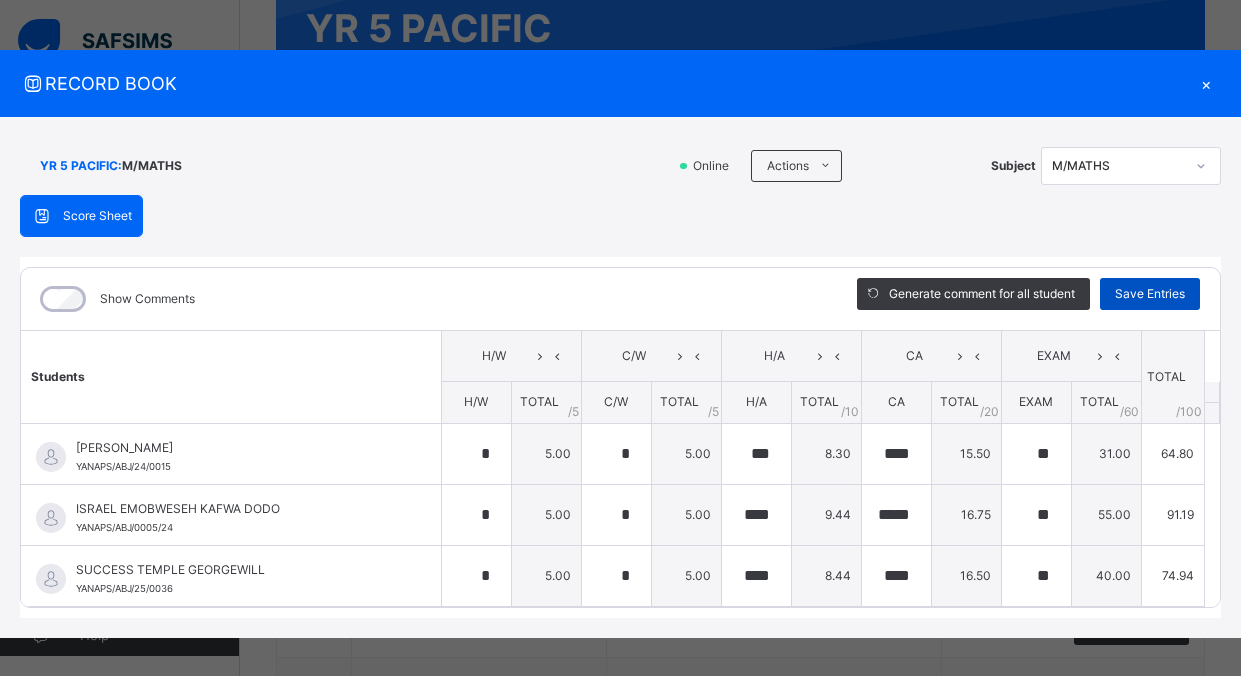 click on "Save Entries" at bounding box center (1150, 294) 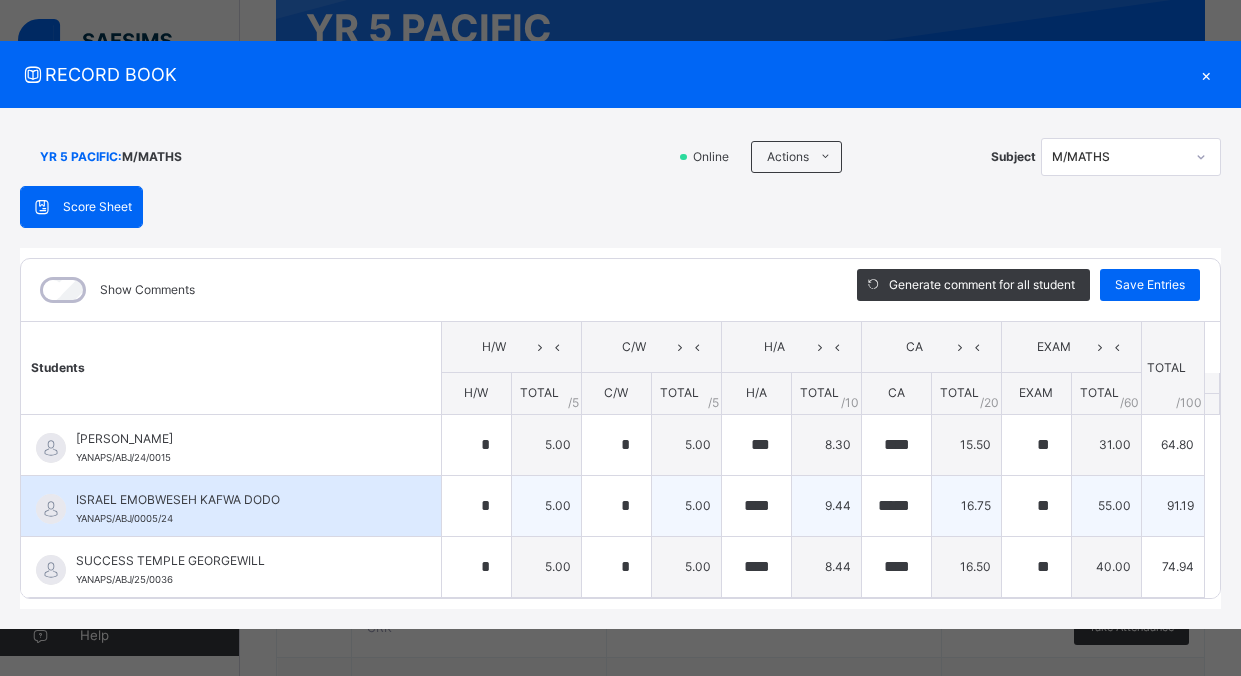 scroll, scrollTop: 12, scrollLeft: 0, axis: vertical 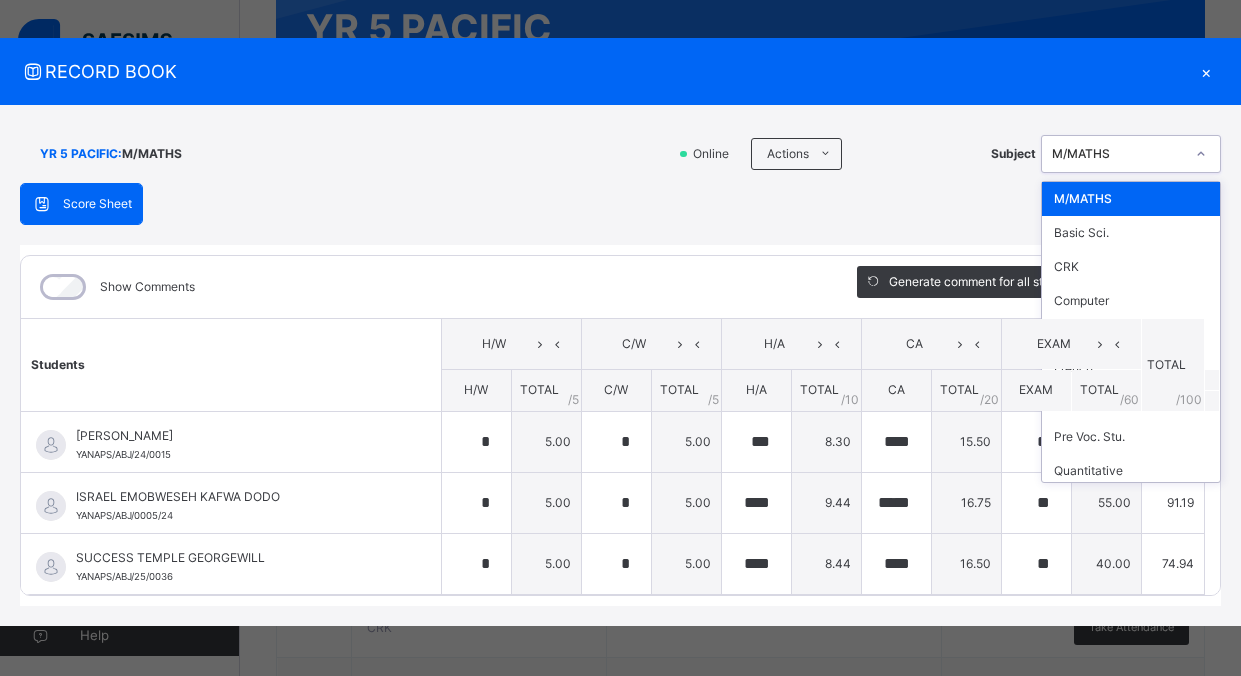 click 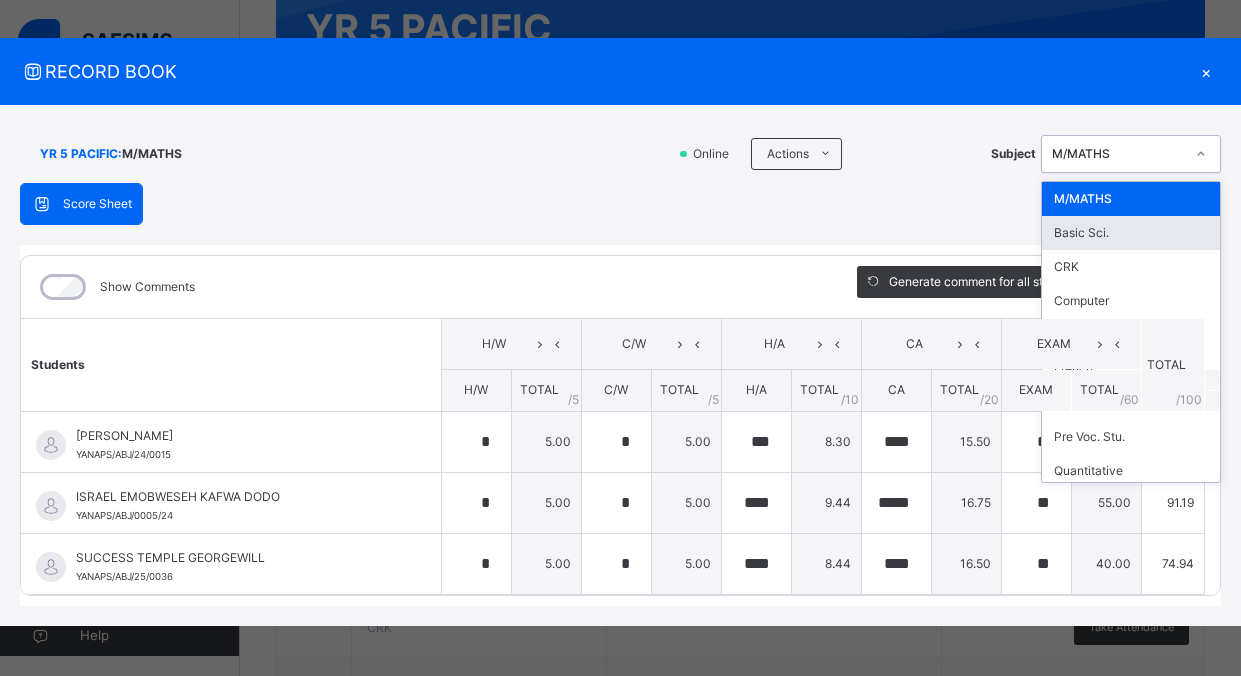 click on "Basic Sci." at bounding box center (1131, 233) 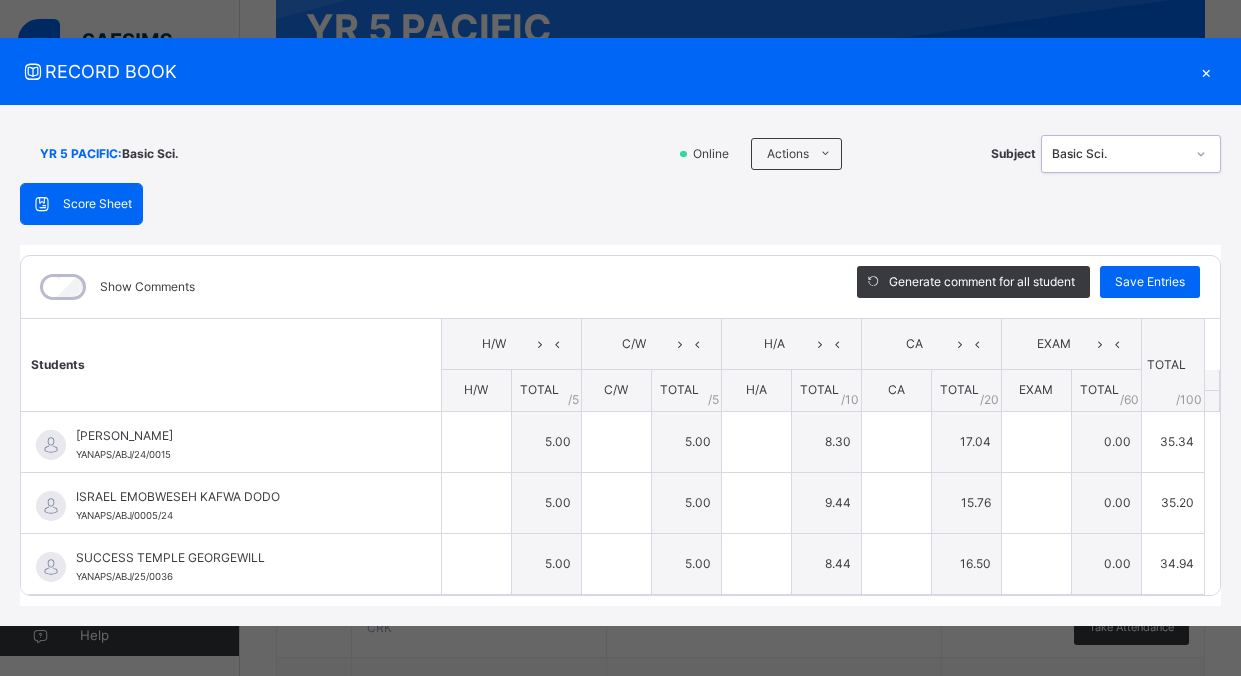 type on "*" 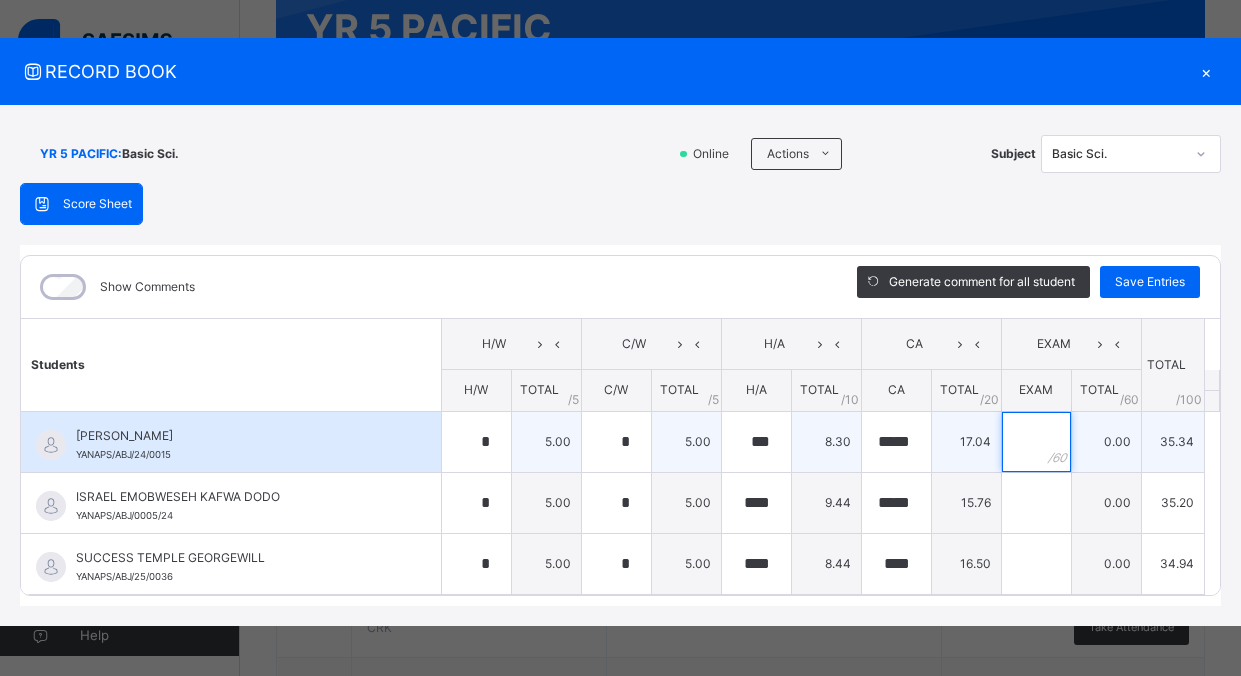 click at bounding box center (1036, 442) 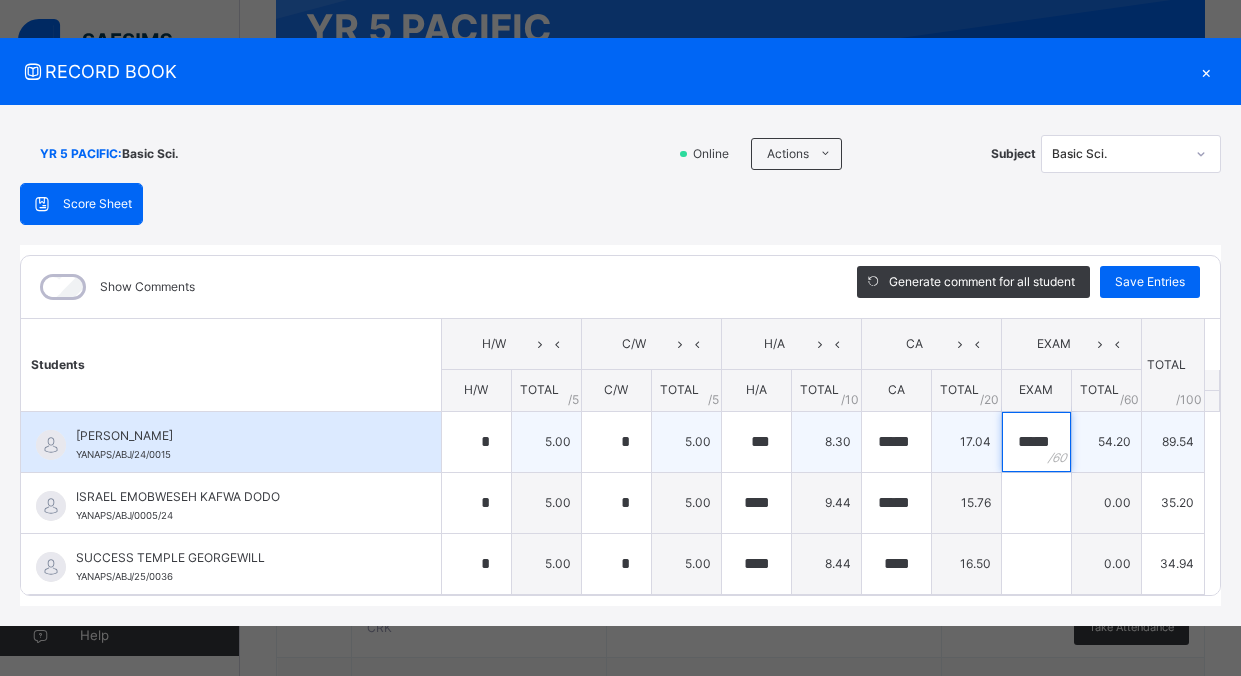 scroll, scrollTop: 0, scrollLeft: 4, axis: horizontal 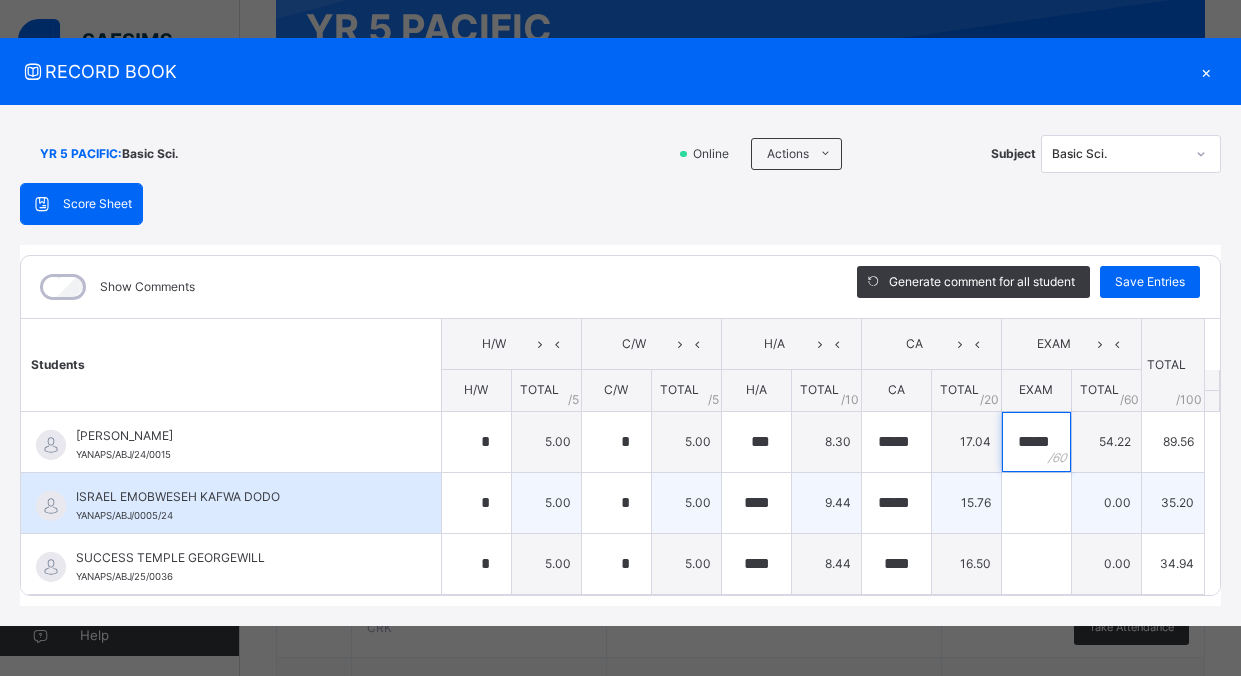 type on "*****" 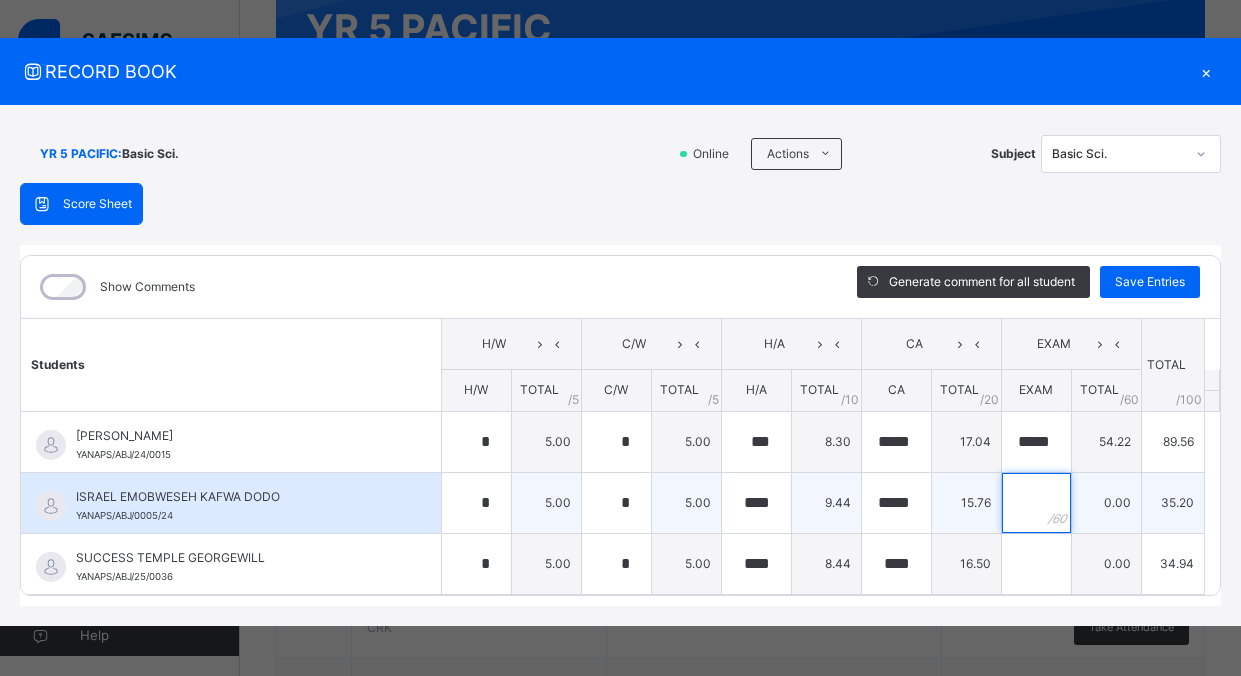 scroll, scrollTop: 0, scrollLeft: 0, axis: both 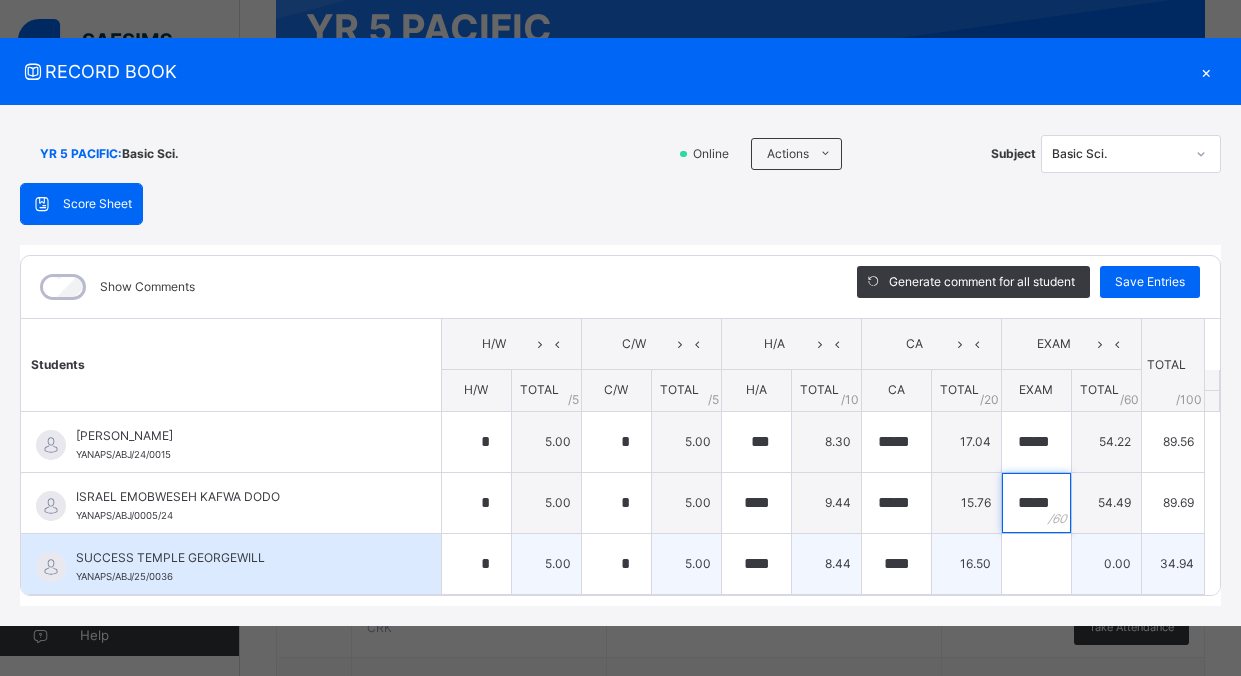type on "*****" 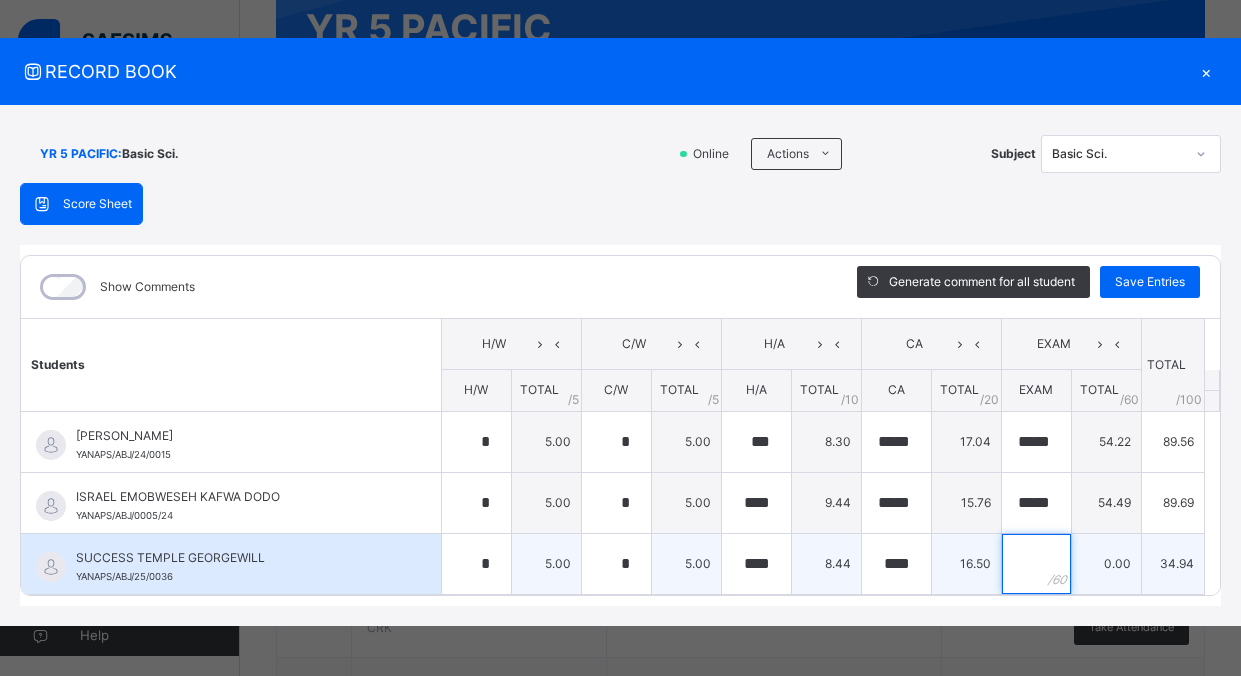 scroll, scrollTop: 0, scrollLeft: 0, axis: both 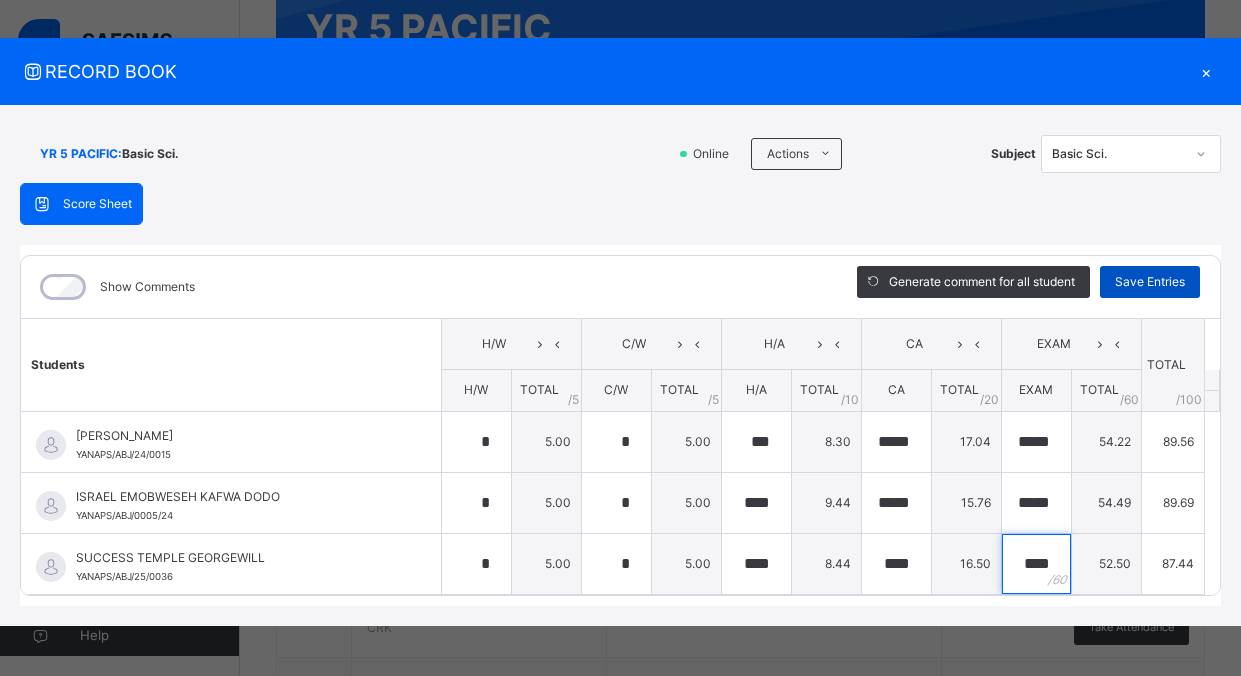type on "****" 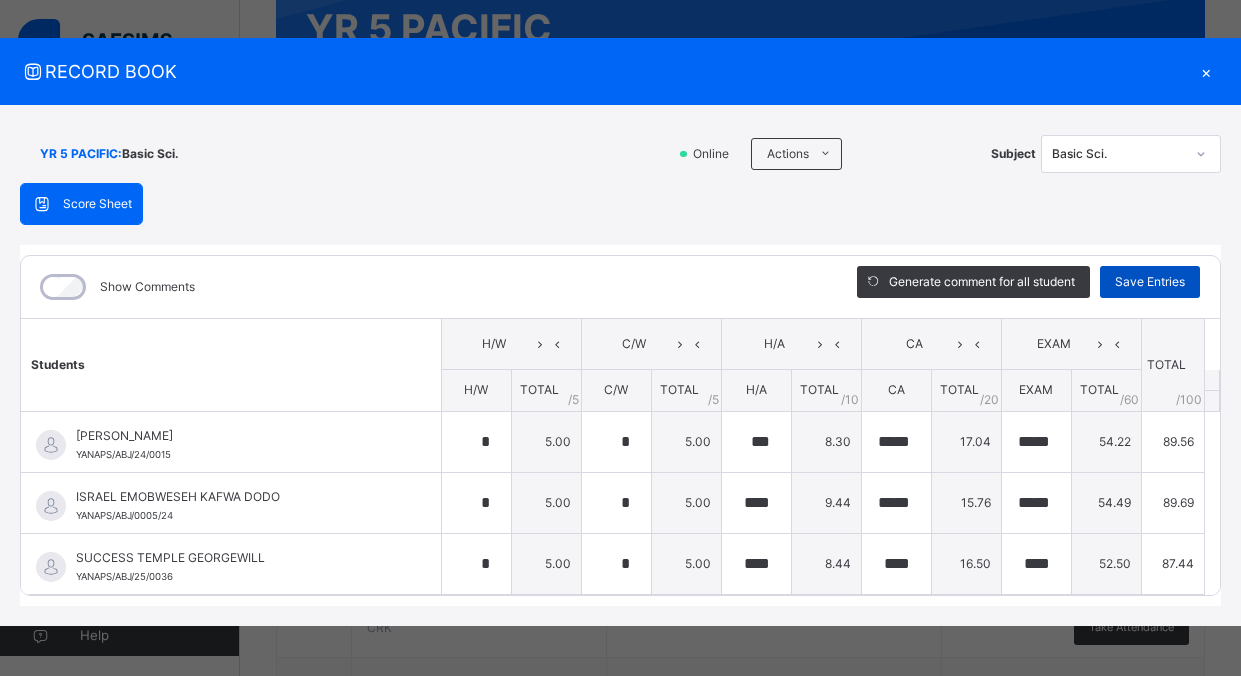 click on "Save Entries" at bounding box center [1150, 282] 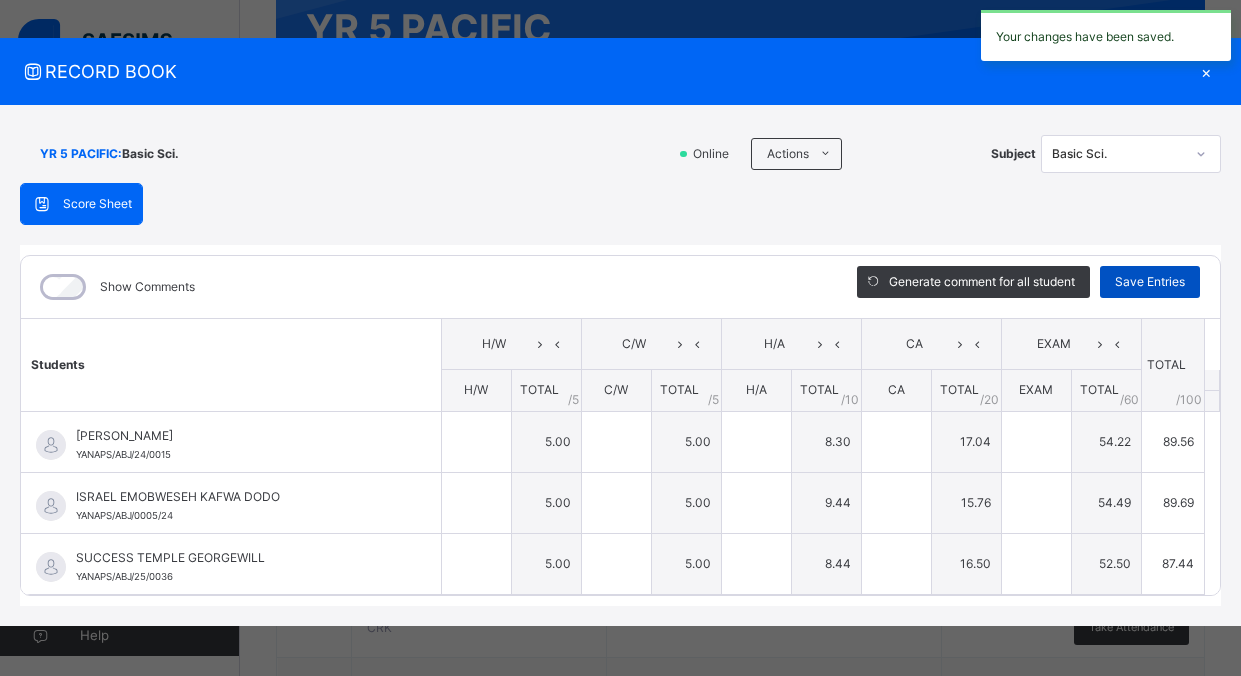 type on "*" 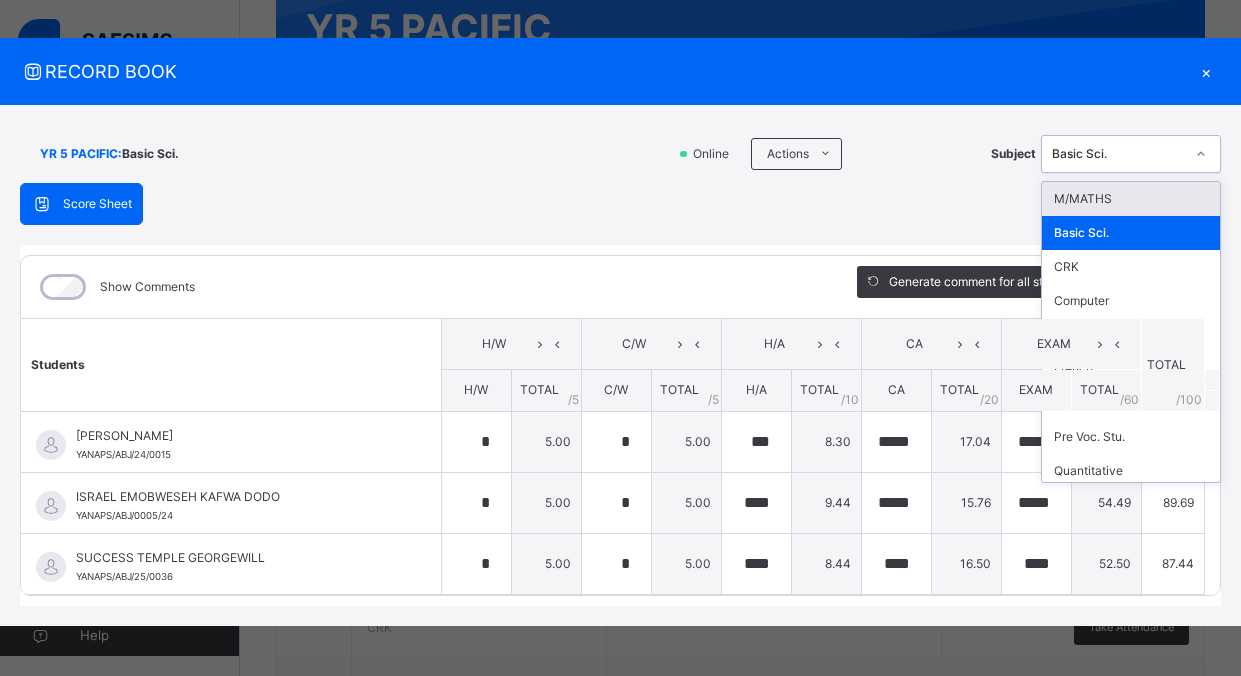 click 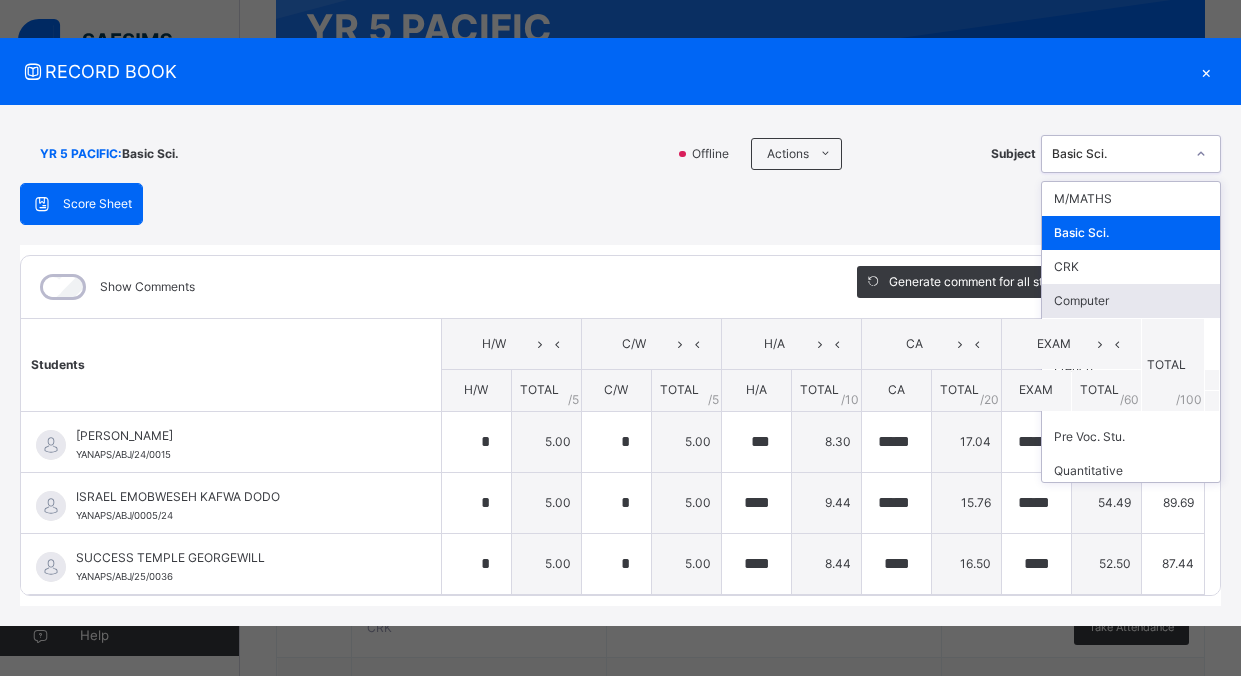 click on "Computer" at bounding box center [1131, 301] 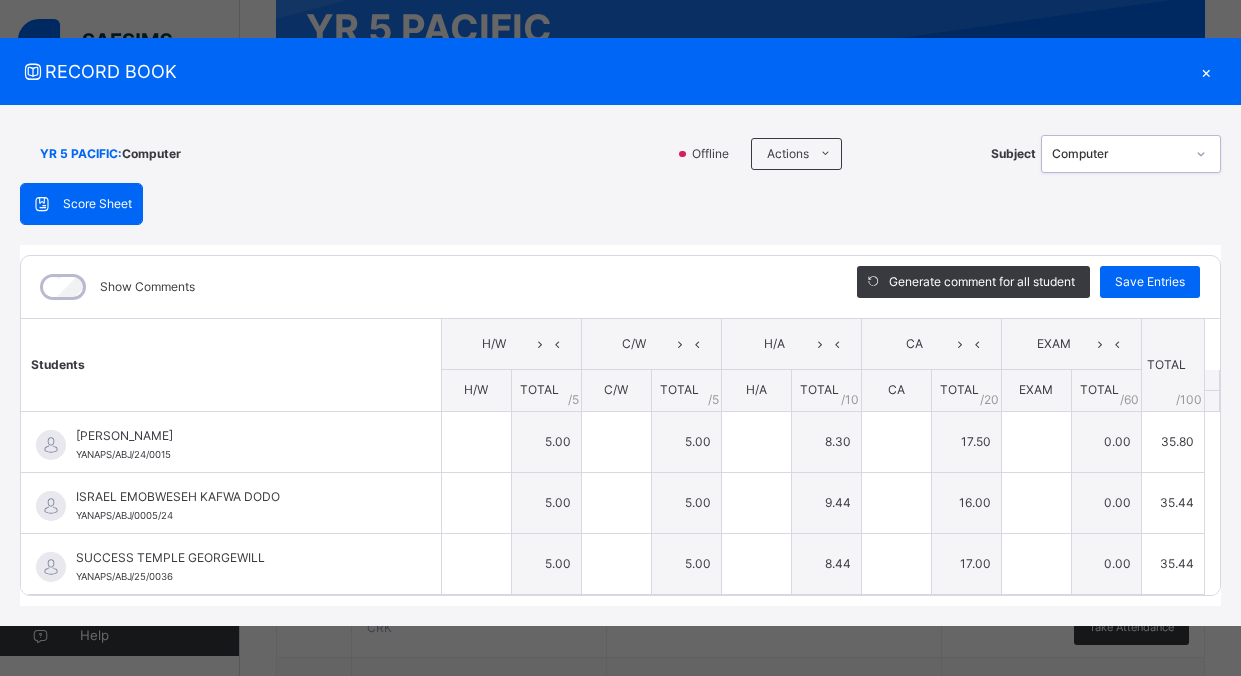 type on "*" 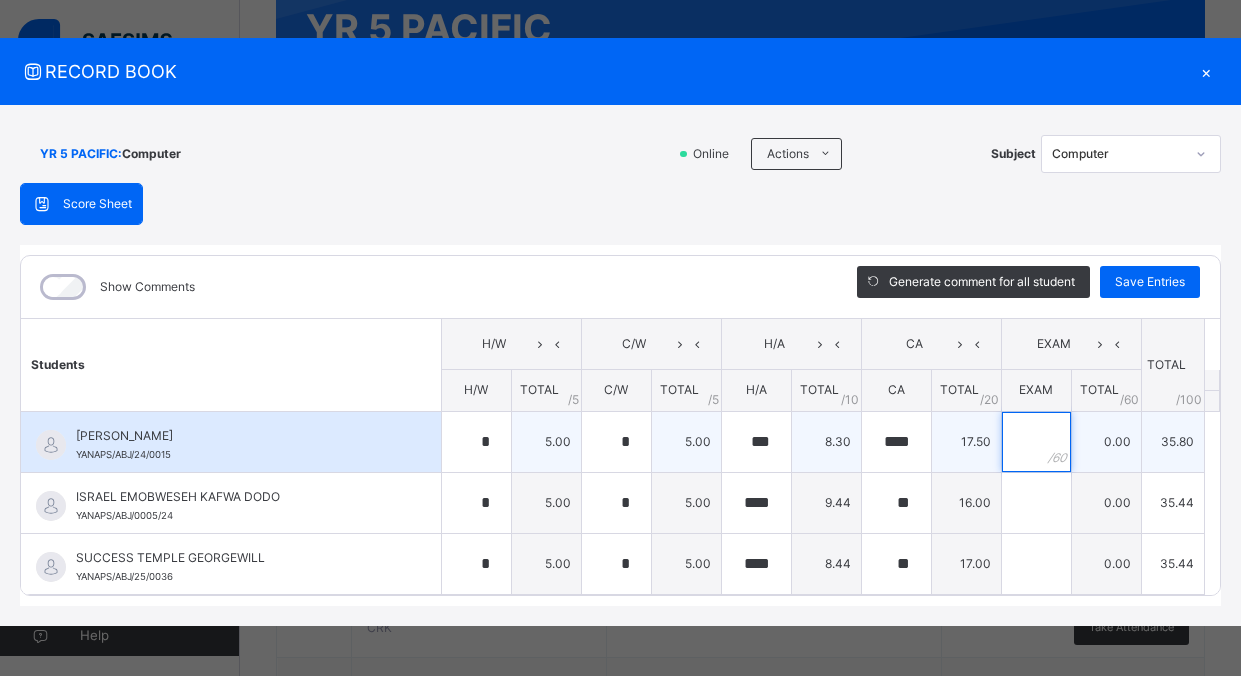 click at bounding box center [1036, 442] 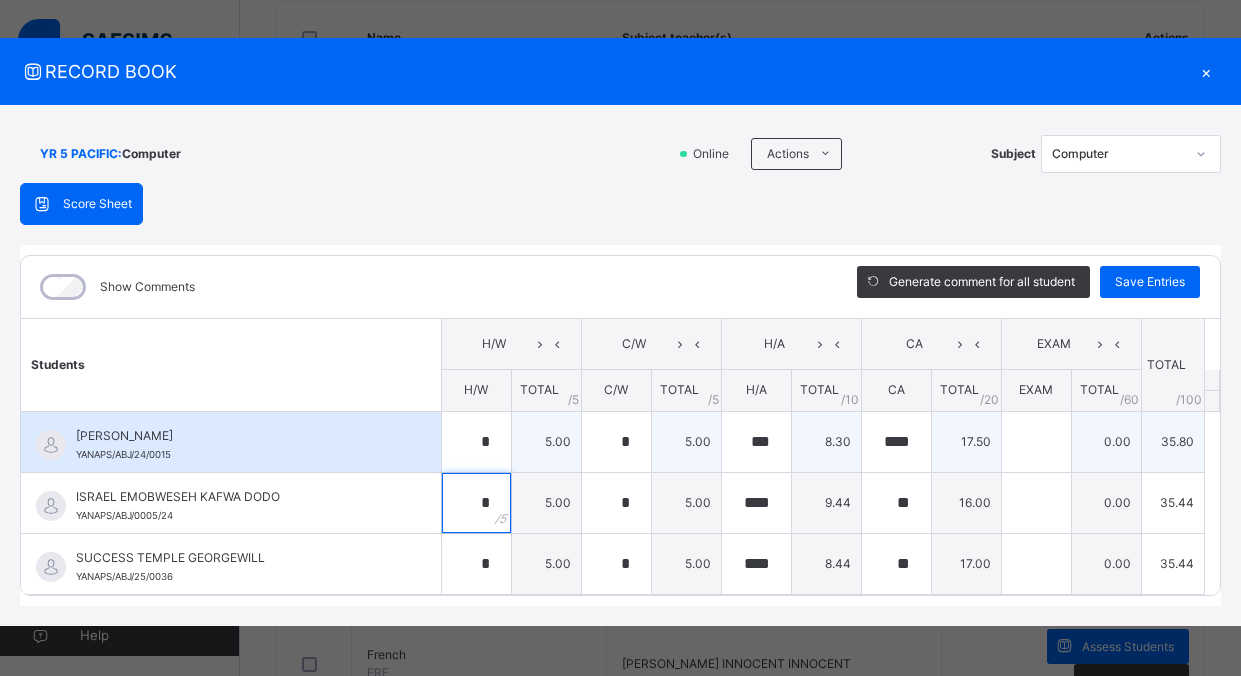 scroll, scrollTop: 500, scrollLeft: 0, axis: vertical 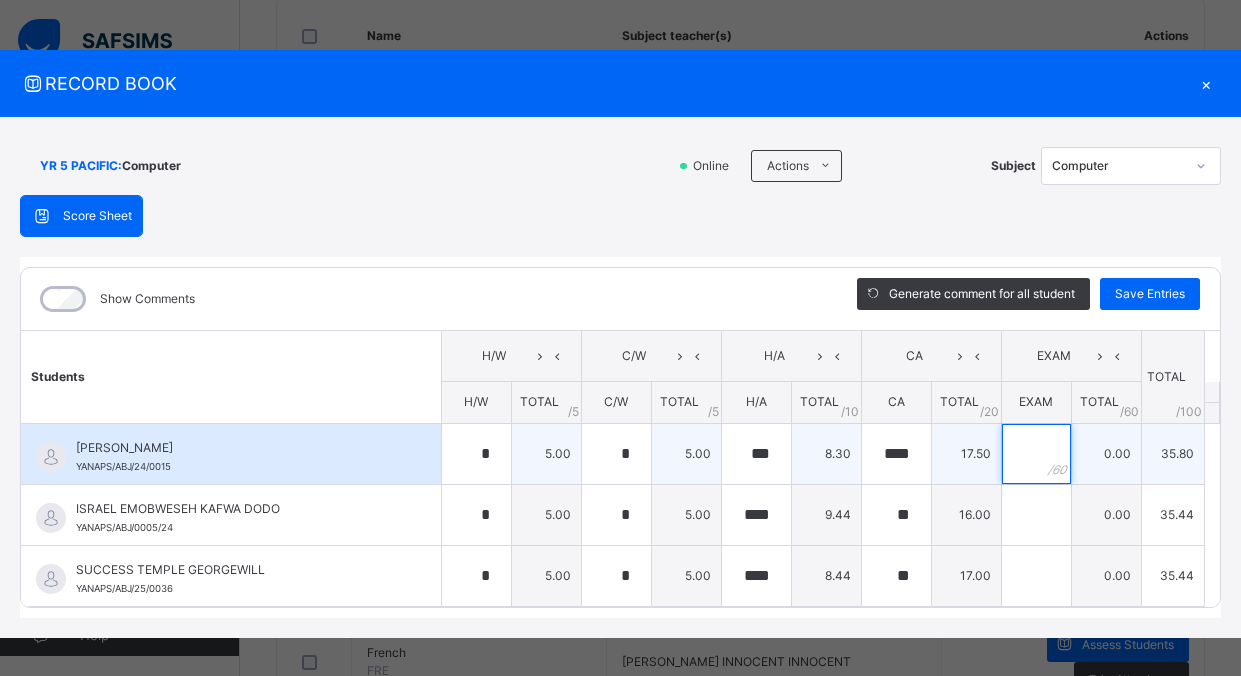 click at bounding box center [1036, 454] 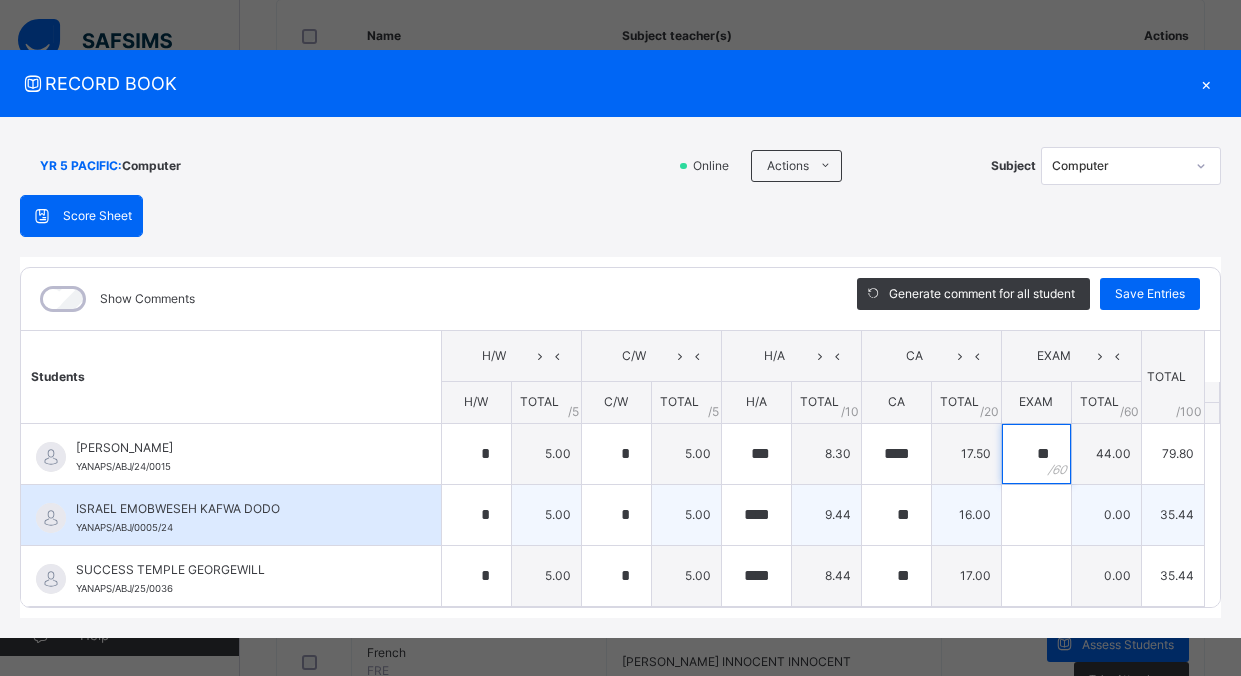 type on "**" 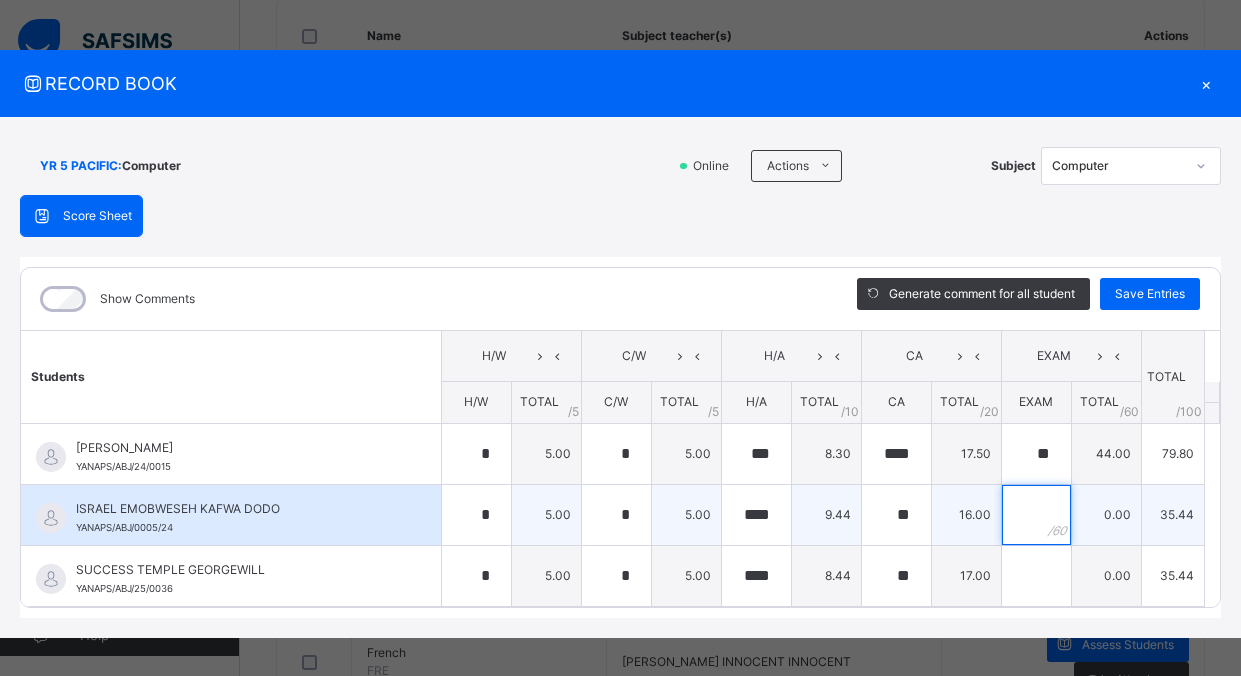 click at bounding box center [1036, 515] 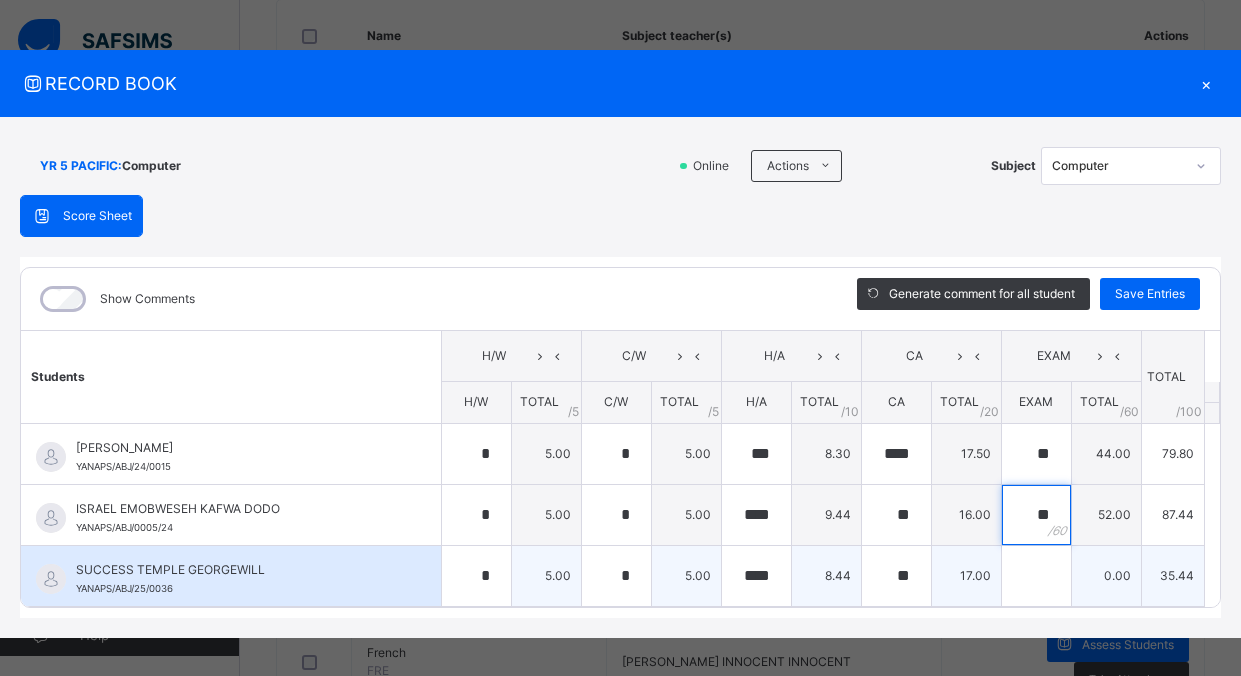 type on "**" 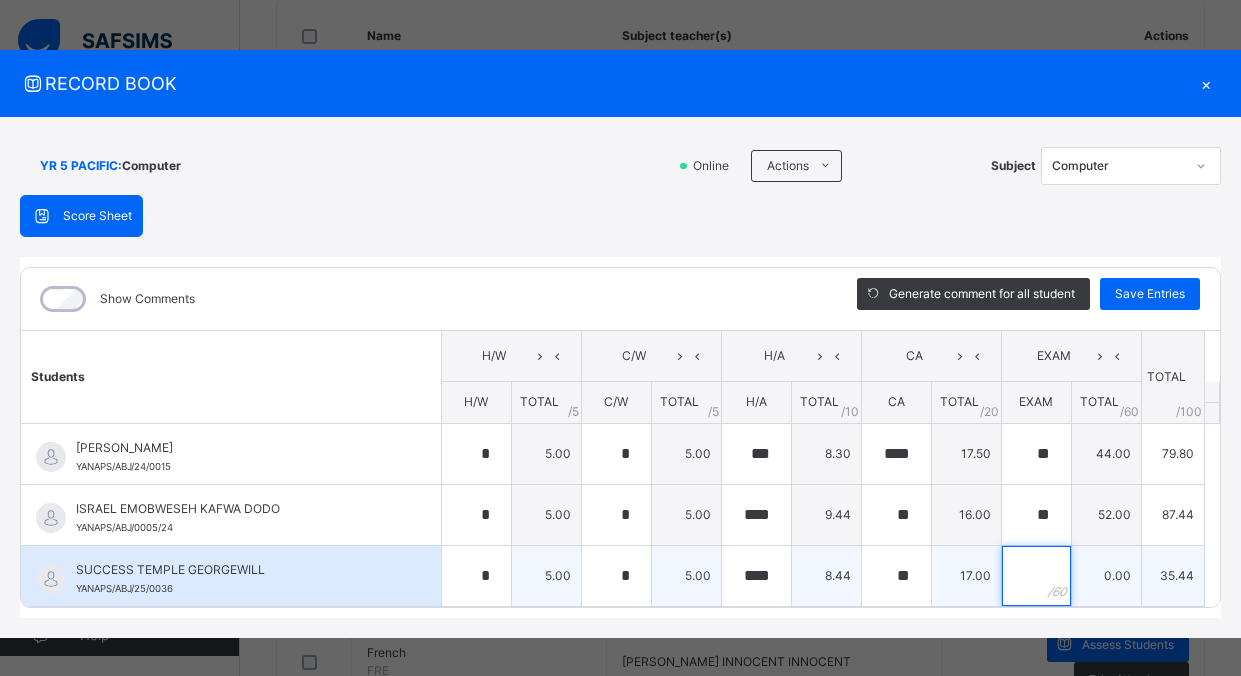 click at bounding box center [1036, 576] 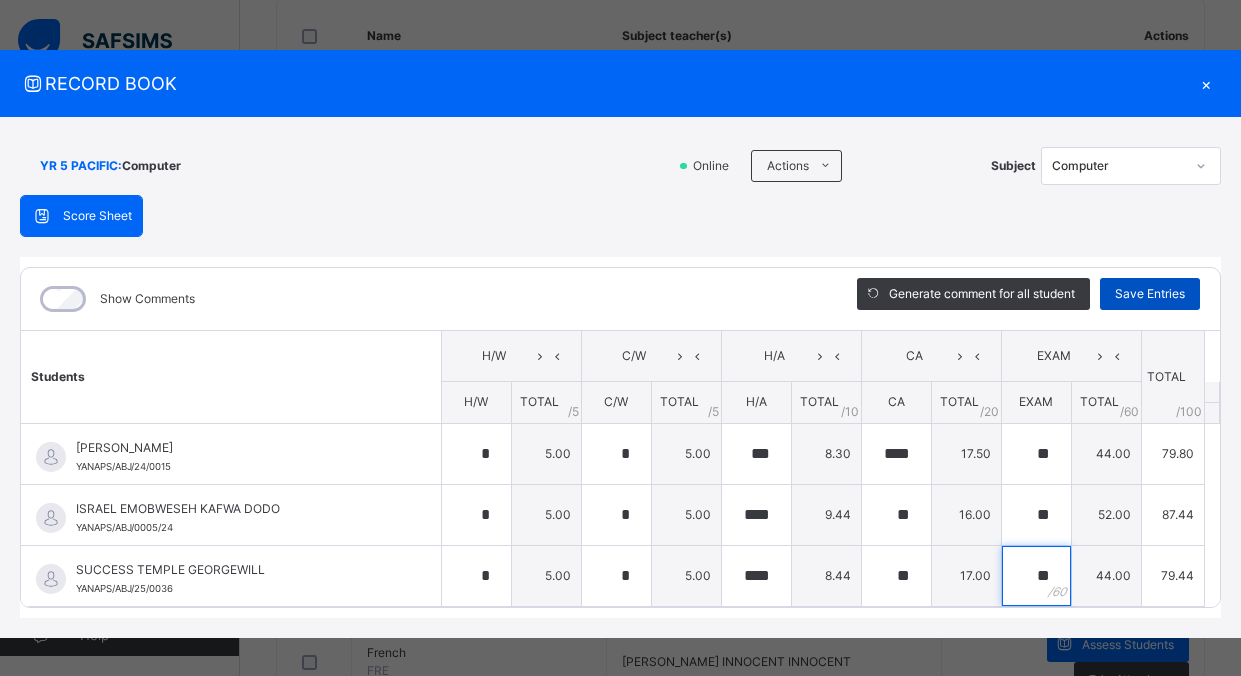 type on "**" 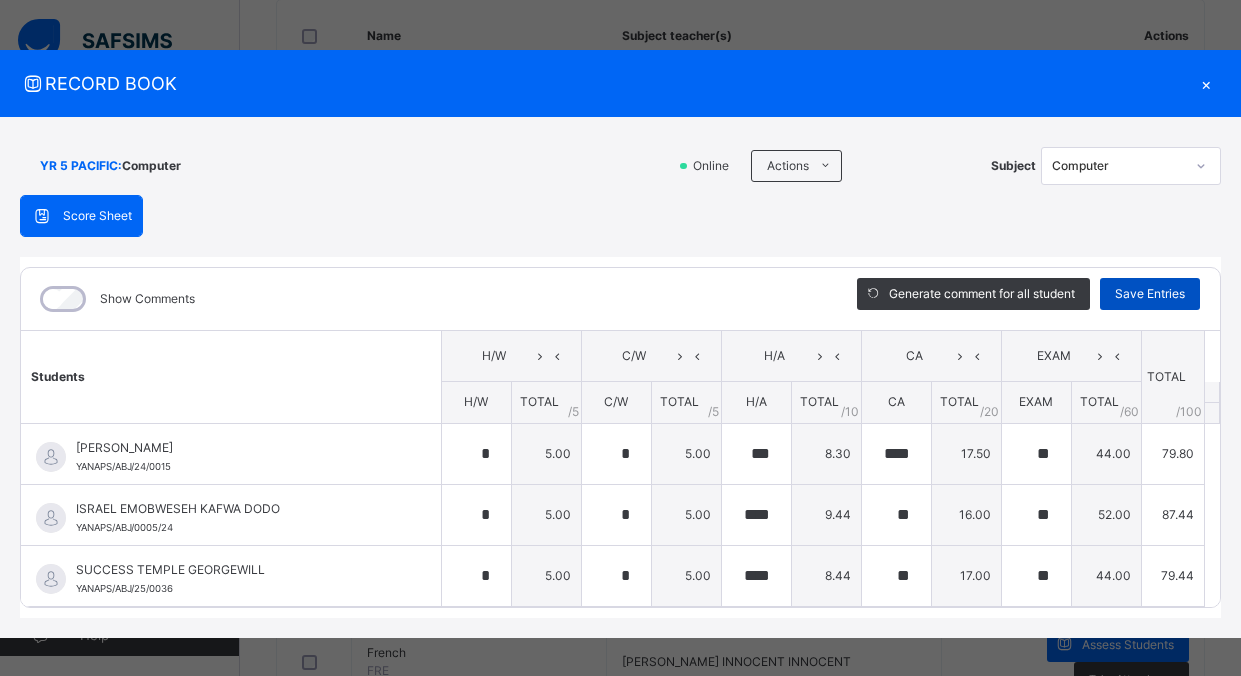 click on "Save Entries" at bounding box center [1150, 294] 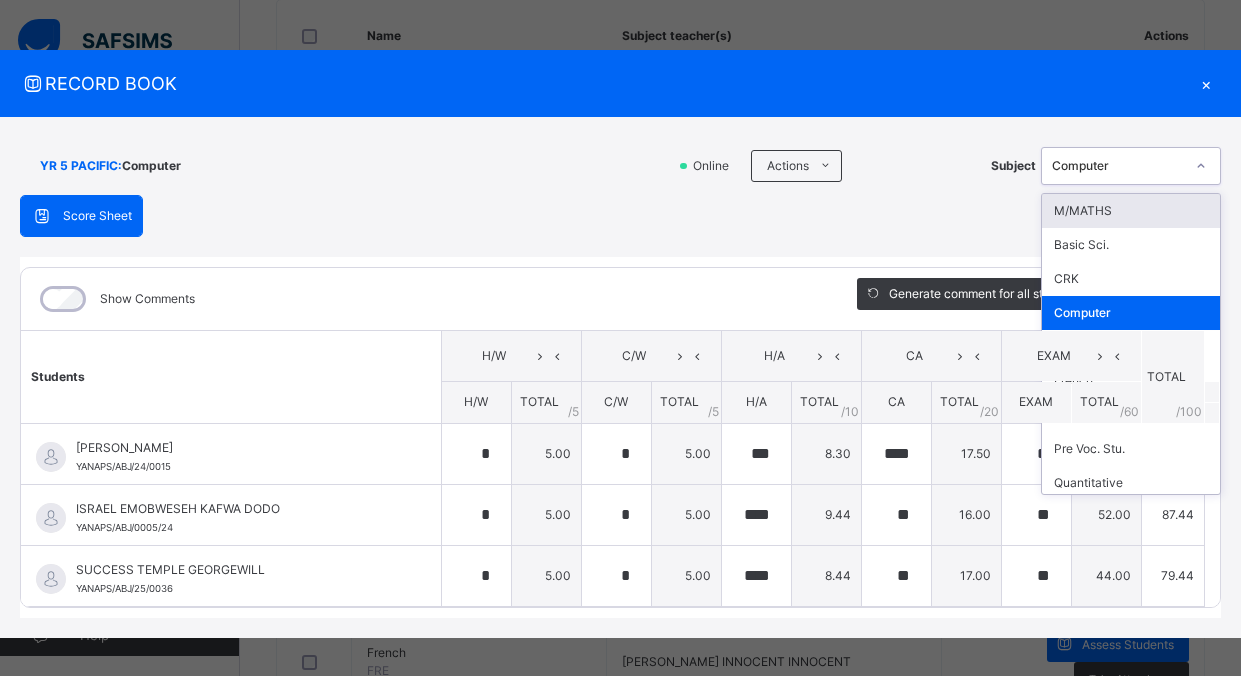 click 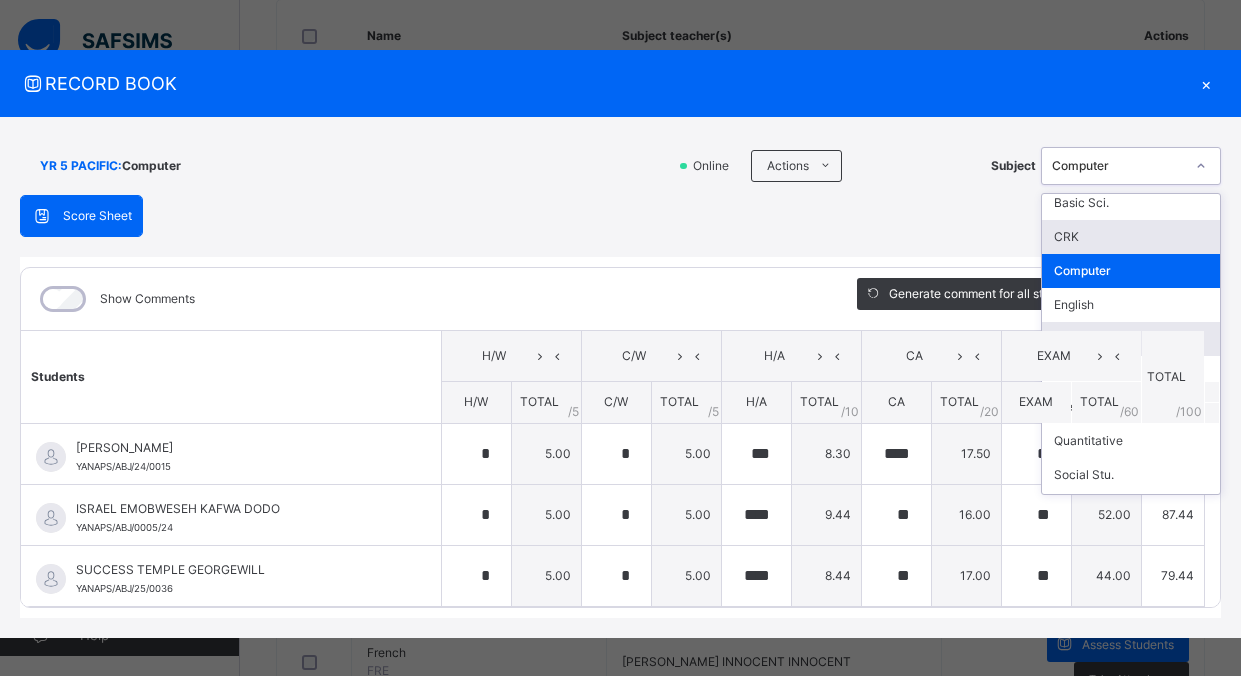 scroll, scrollTop: 142, scrollLeft: 0, axis: vertical 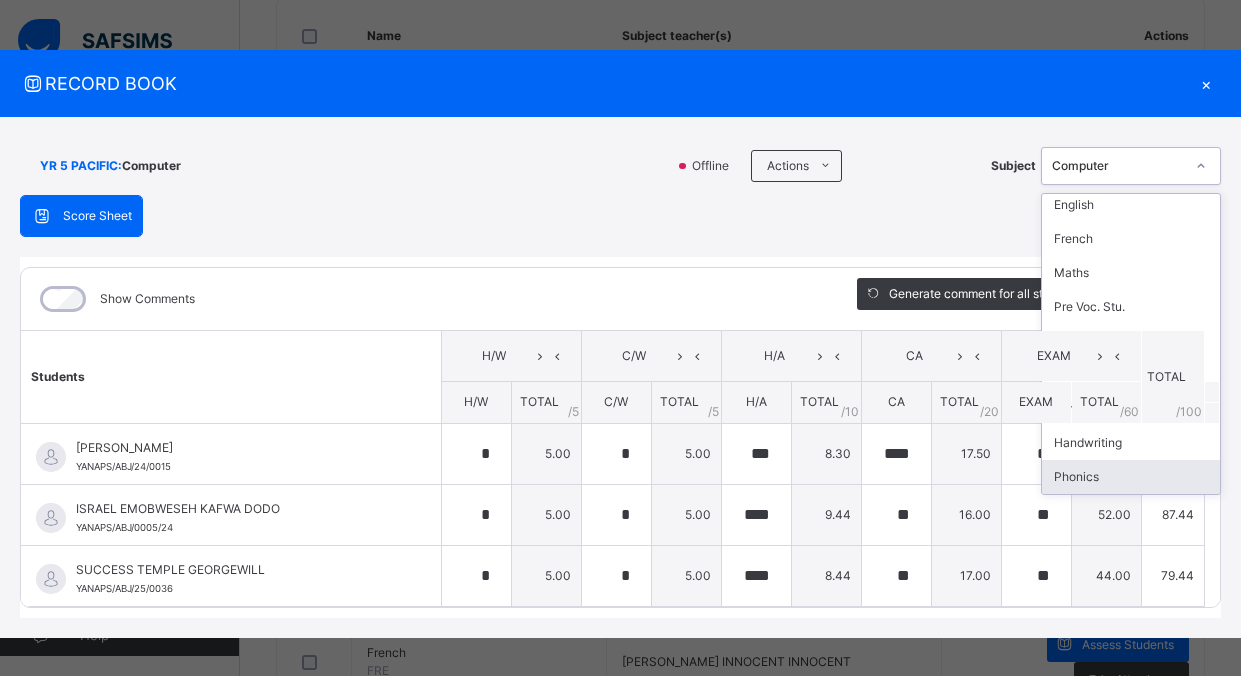 click on "Phonics" at bounding box center (1131, 477) 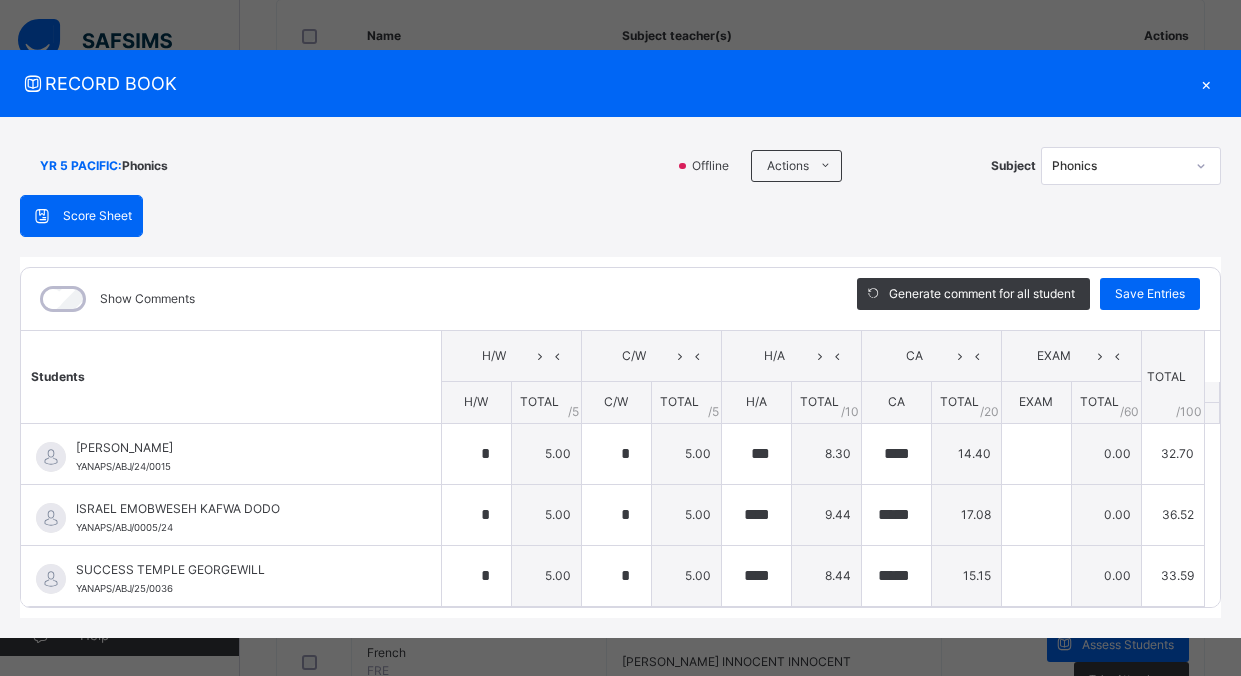 click on "Score Sheet Score Sheet Show Comments   Generate comment for all student   Save Entries Class Level:  YR 5   PACIFIC Subject:  Phonics Session:  2024/2025 Session Session:  Third Term Students H/W C/W H/A CA EXAM TOTAL /100 Comment H/W TOTAL / 5 C/W TOTAL / 5 H/A TOTAL / 10 CA TOTAL / 20 EXAM TOTAL / 60 [PERSON_NAME] YANAPS/ABJ/24/0015 [PERSON_NAME] YANAPS/ABJ/24/0015 * 5.00 * 5.00 *** 8.30 **** 14.40 0.00 32.70 Generate comment 0 / 250   ×   Subject Teacher’s Comment Generate and see in full the comment developed by the AI with an option to regenerate the comment JS [PERSON_NAME]   YANAPS/ABJ/24/0015   Total 32.70  / 100.00 [PERSON_NAME] Bot   Regenerate     Use this comment   ISRAEL  EMOBWESEH KAFWA DODO YANAPS/ABJ/0005/24 ISRAEL  EMOBWESEH KAFWA DODO YANAPS/ABJ/0005/24 * 5.00 * 5.00 **** 9.44 ***** 17.08 0.00 36.52 Generate comment 0 / 250   ×   Subject Teacher’s Comment Generate and see in full the comment developed by the AI with an option to regenerate the comment JS ISRAEL  EMOBWESEH KAFWA DODO     Total  /" at bounding box center (620, 406) 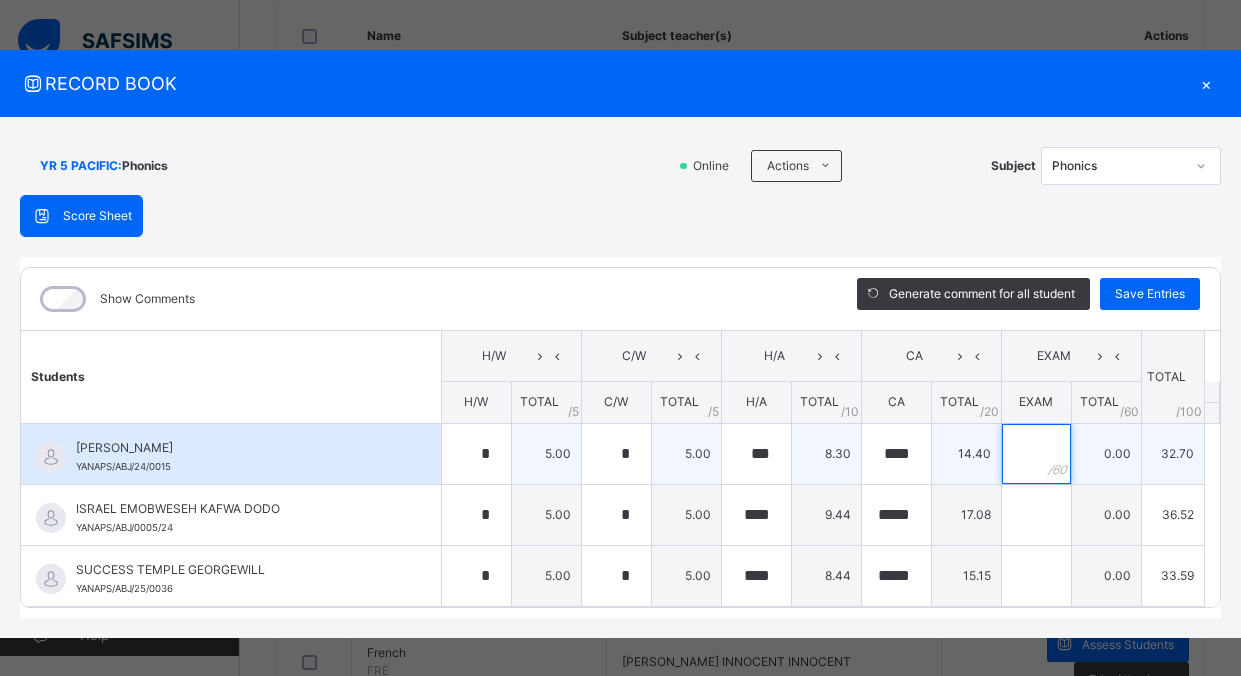 click at bounding box center (1036, 454) 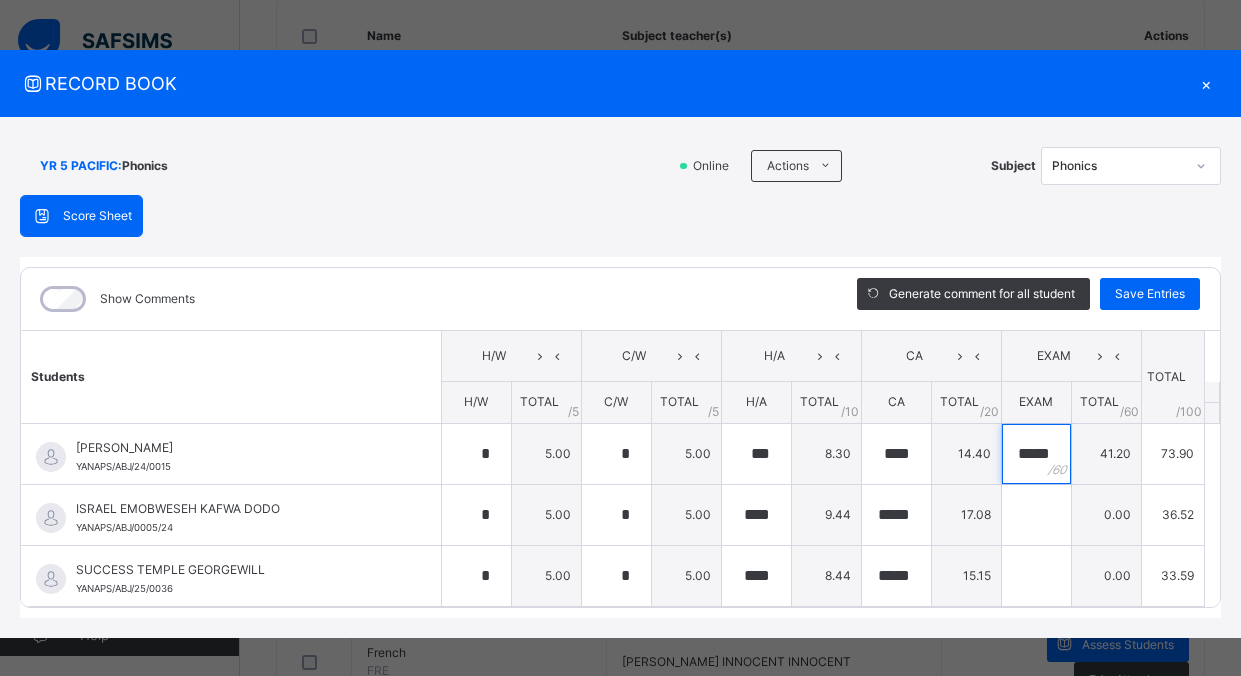 scroll, scrollTop: 0, scrollLeft: 2, axis: horizontal 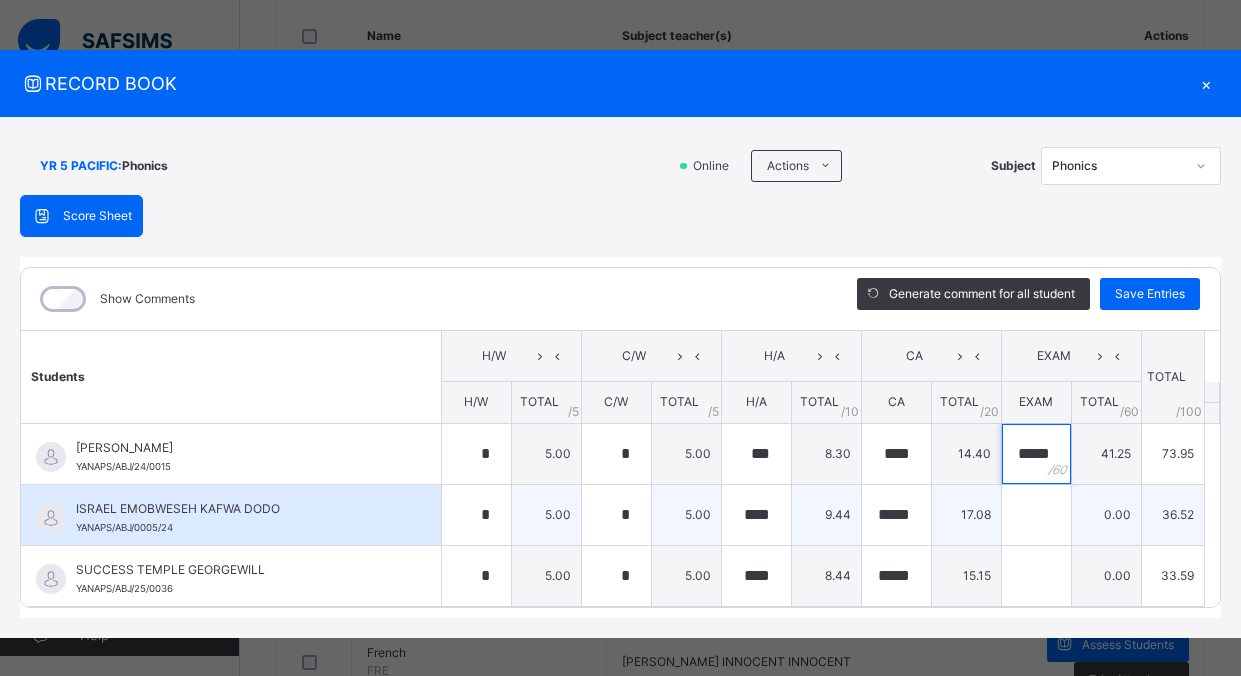 type on "*****" 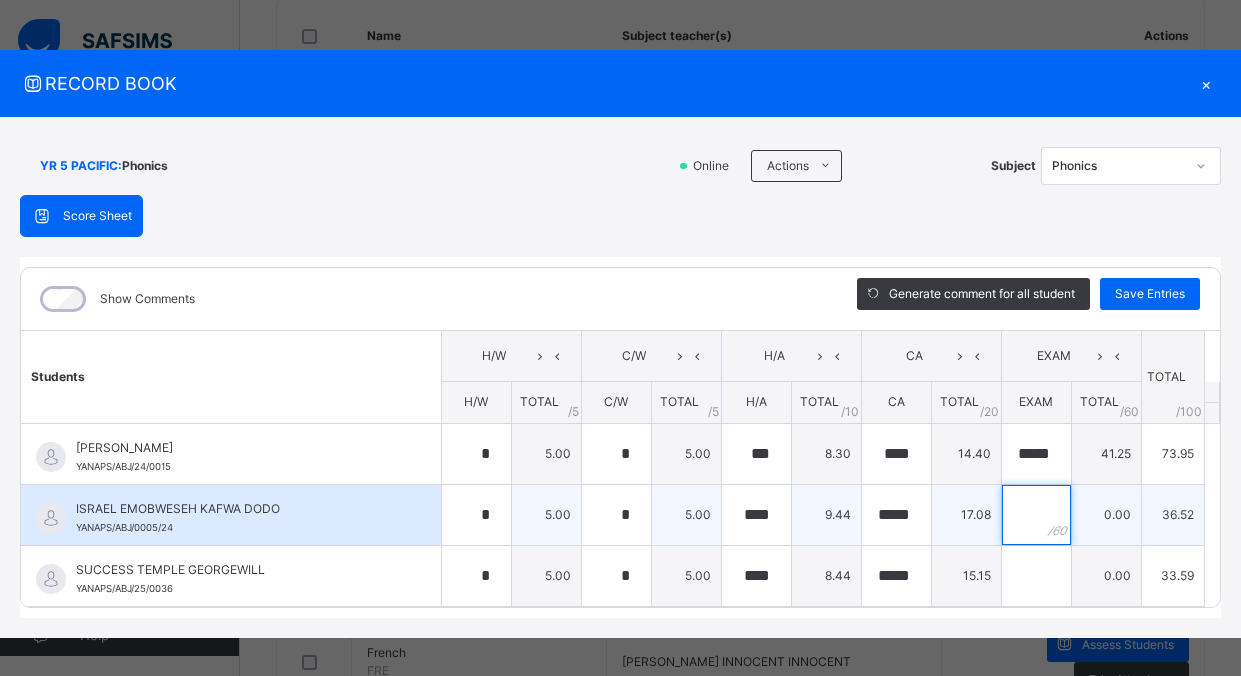 scroll, scrollTop: 0, scrollLeft: 0, axis: both 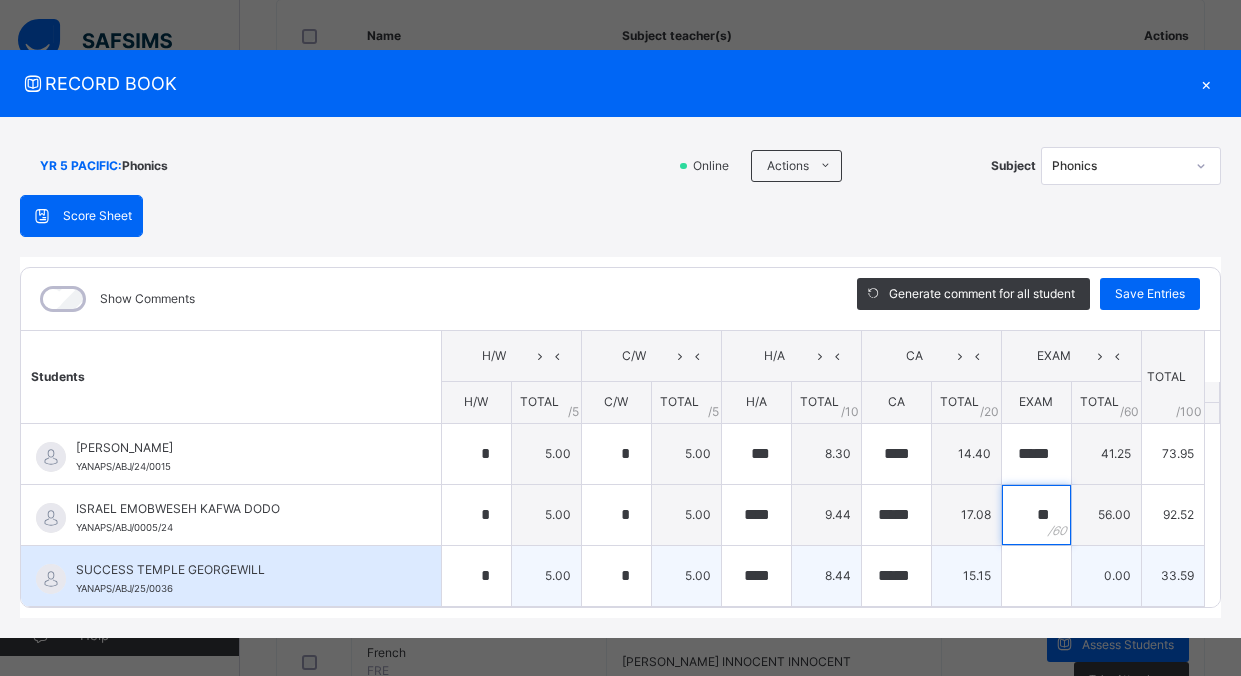 type on "**" 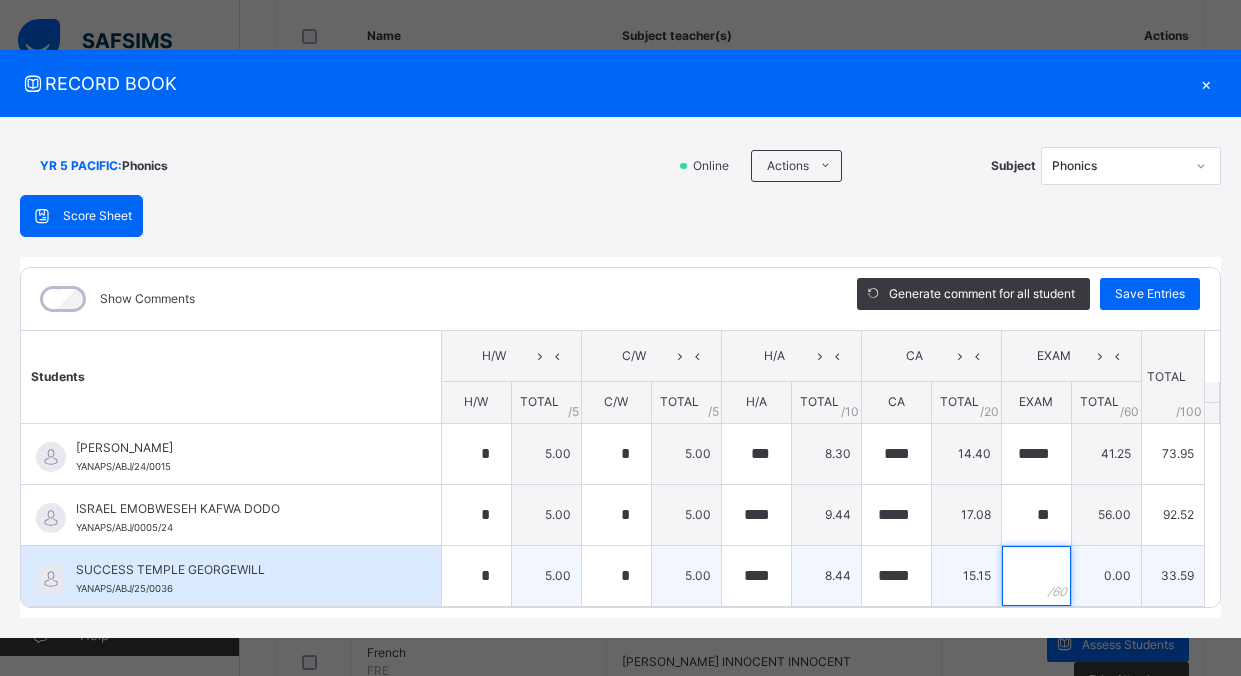 click at bounding box center (1036, 576) 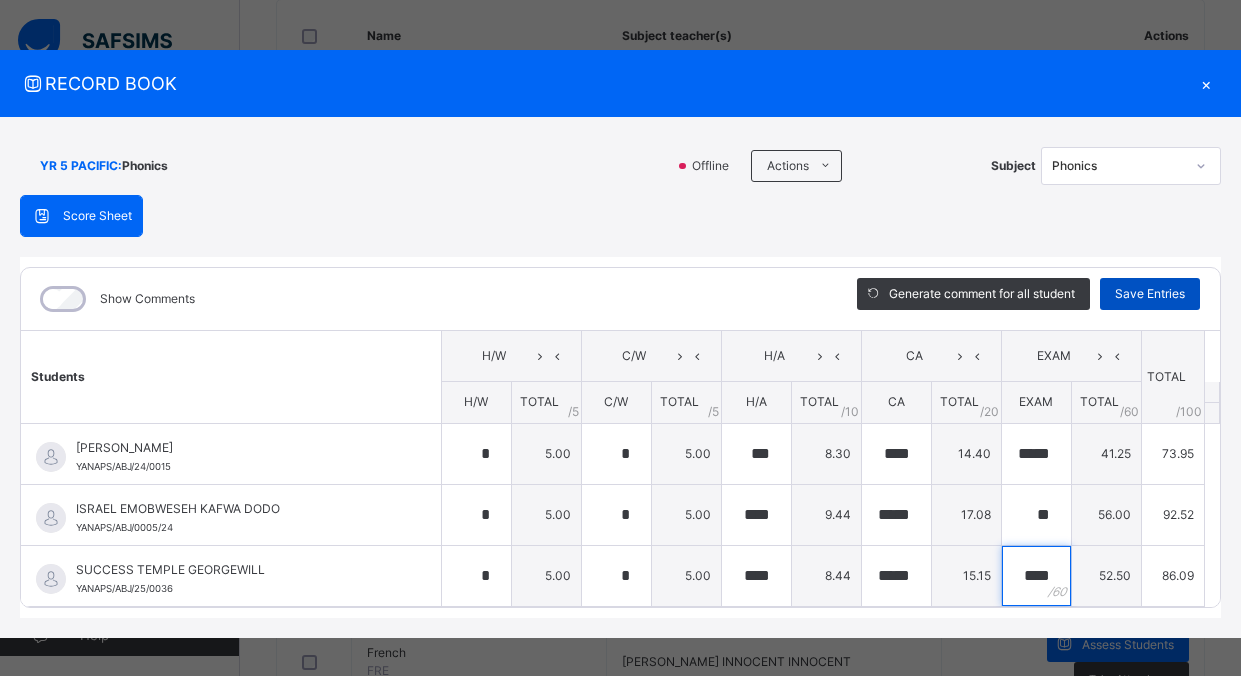type on "****" 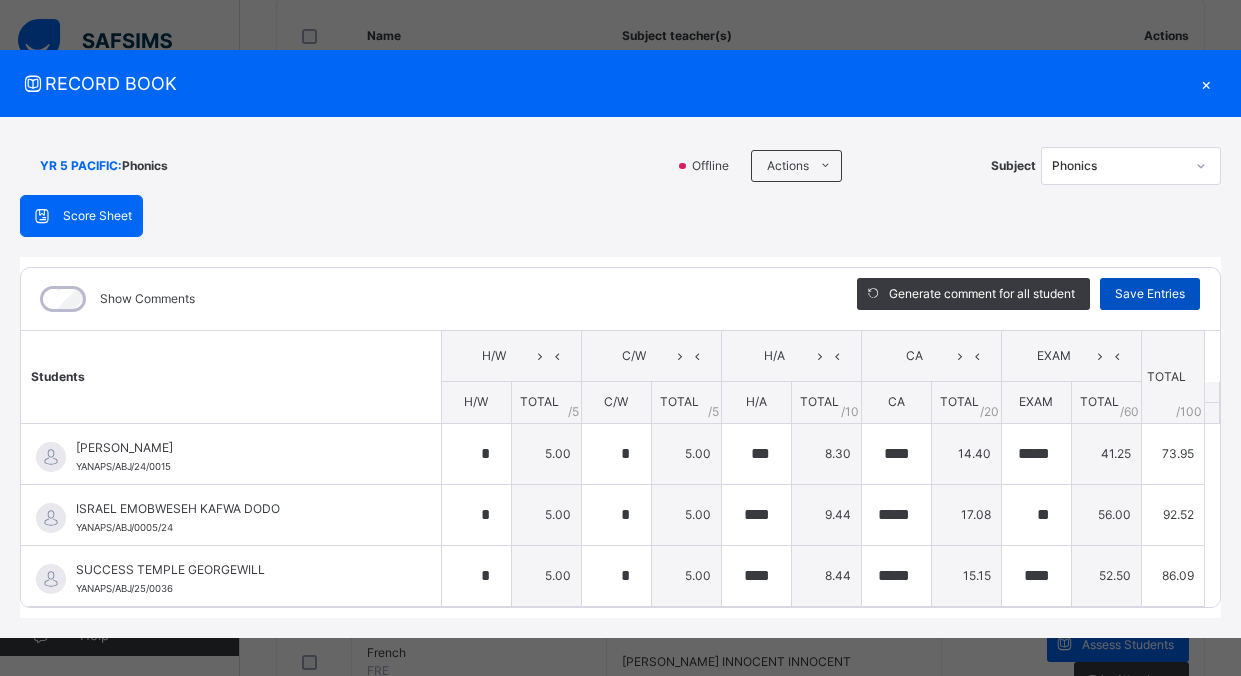 click on "Save Entries" at bounding box center [1150, 294] 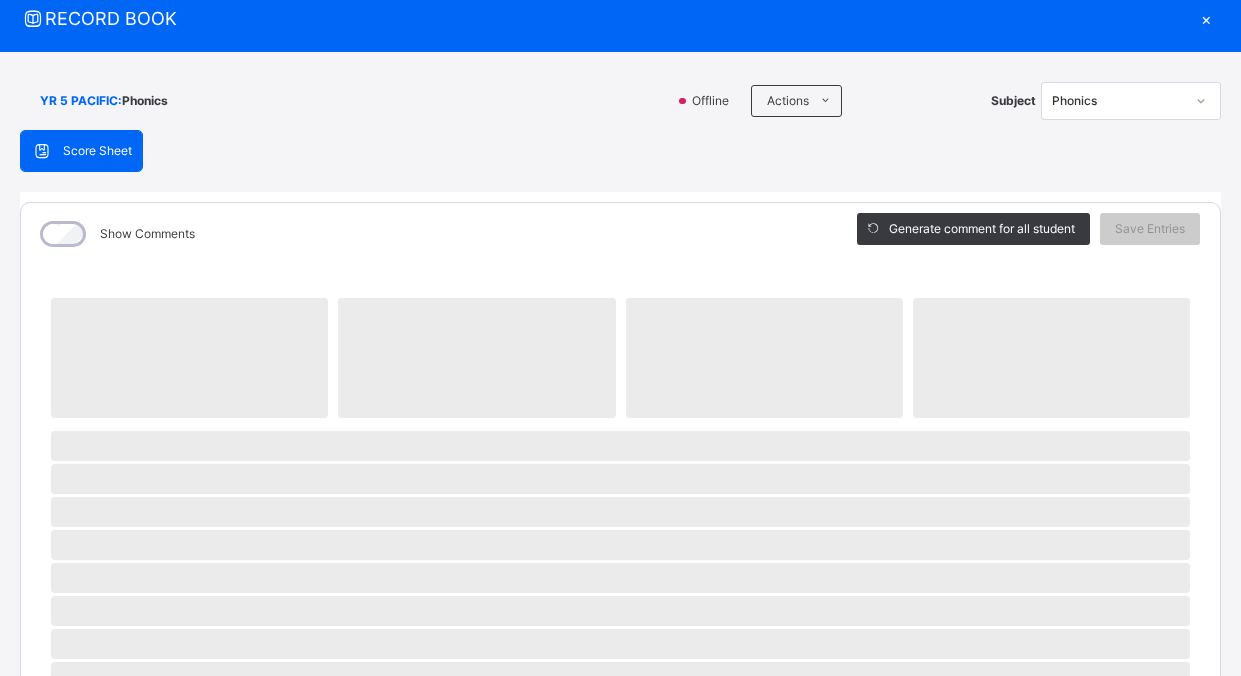 scroll, scrollTop: 100, scrollLeft: 0, axis: vertical 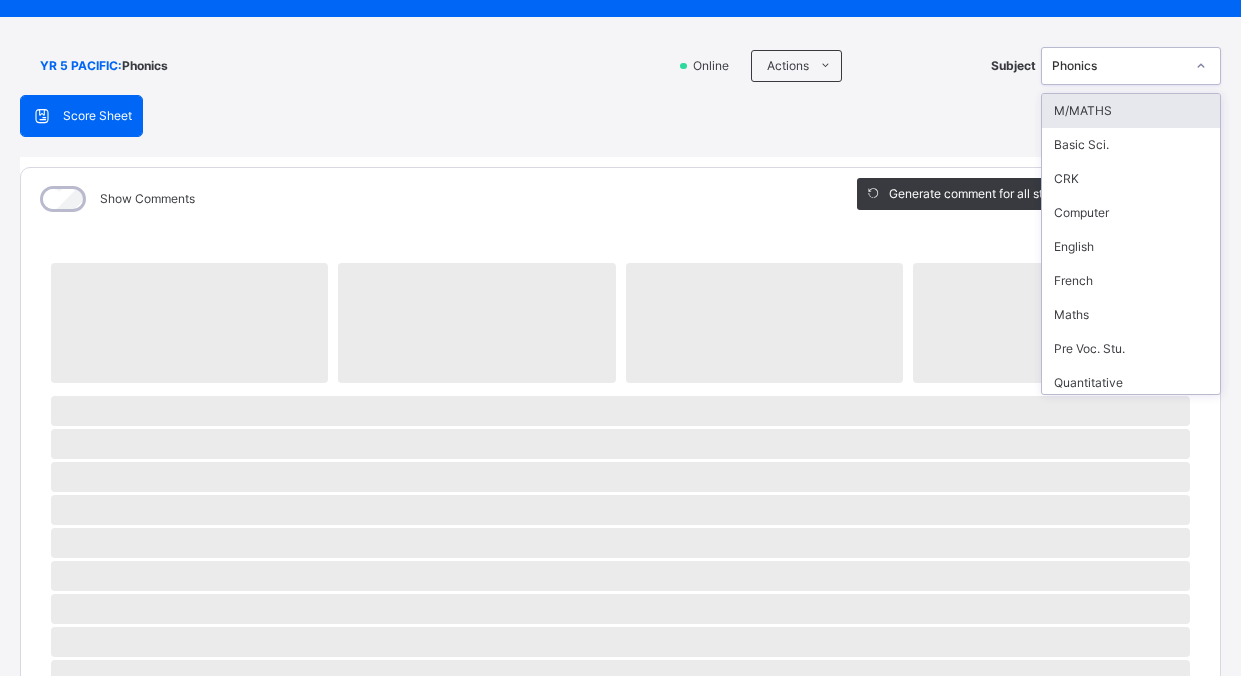 click 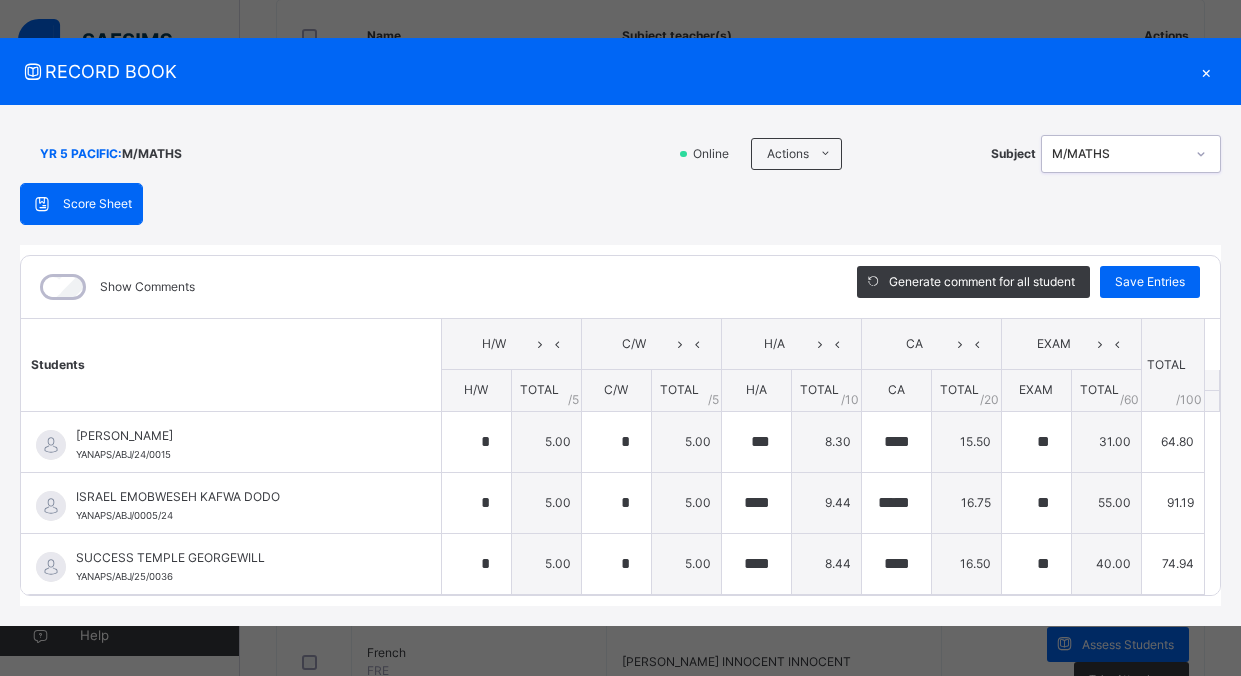 scroll, scrollTop: 12, scrollLeft: 0, axis: vertical 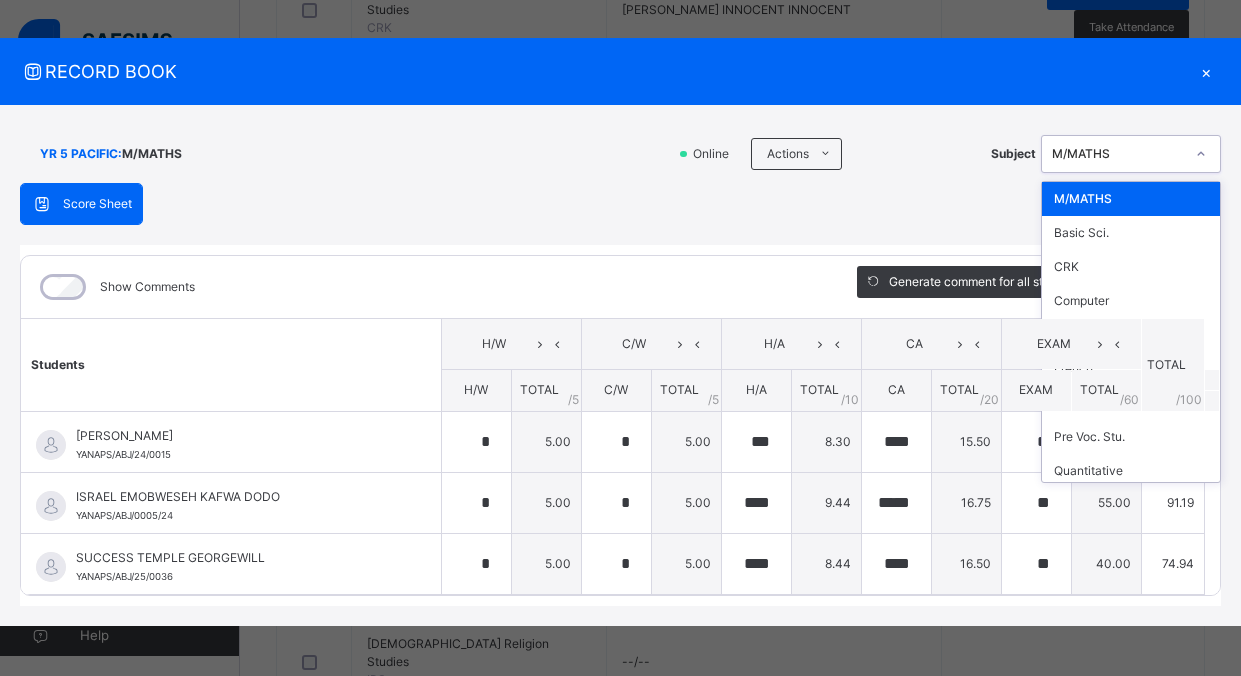 click 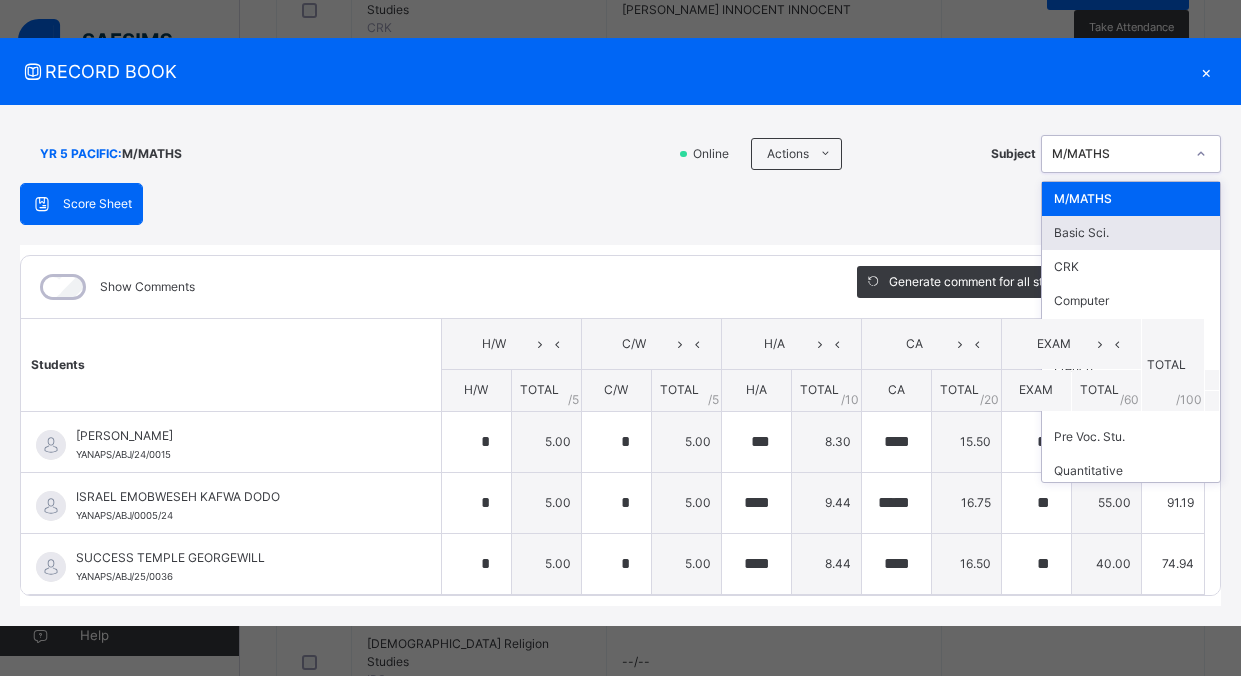 click on "Basic Sci." at bounding box center (1131, 233) 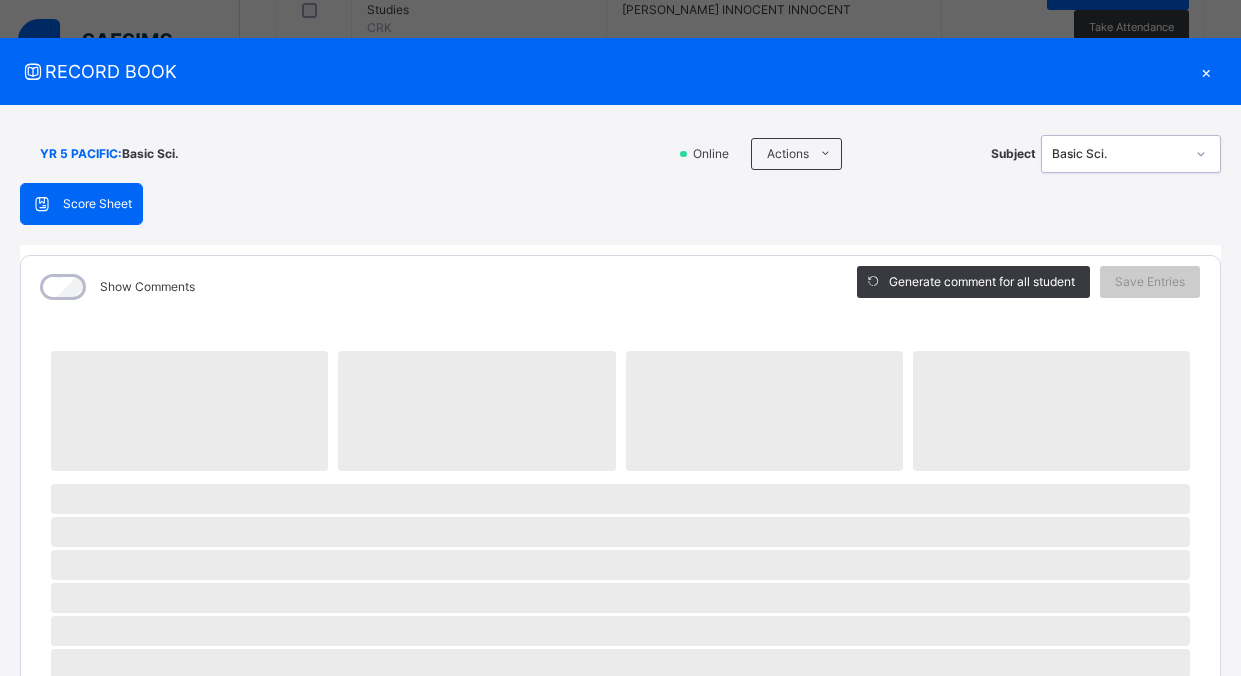 scroll, scrollTop: 100, scrollLeft: 0, axis: vertical 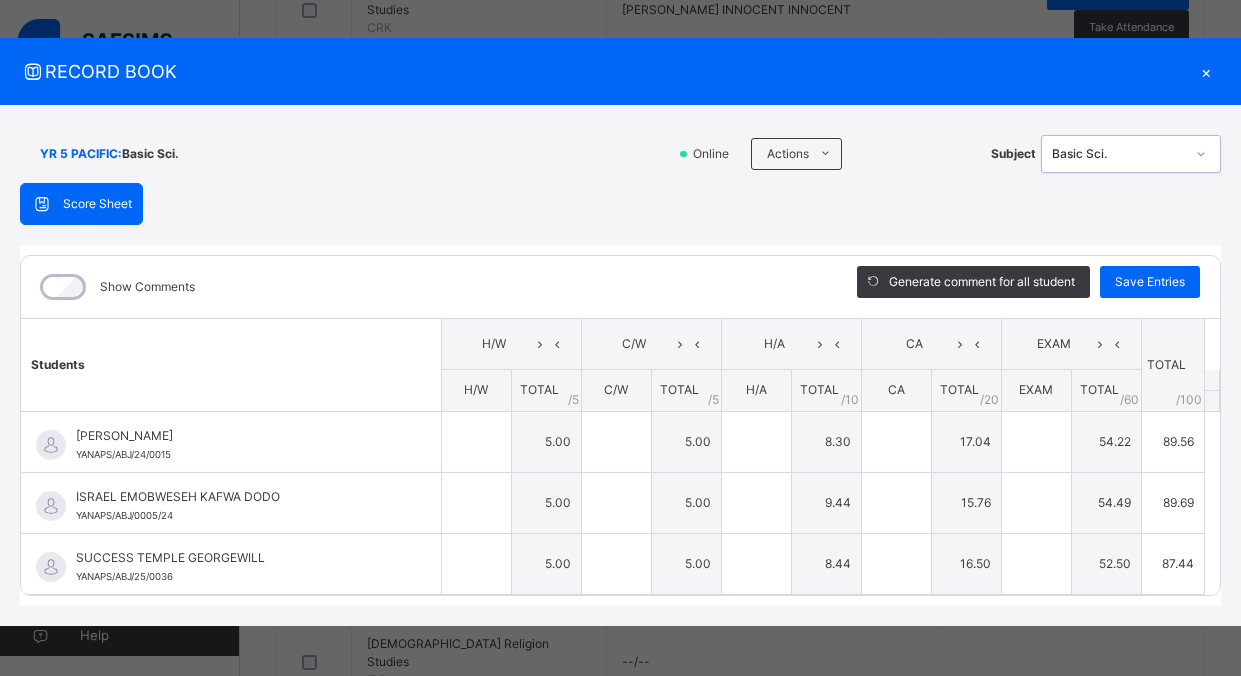 type on "*" 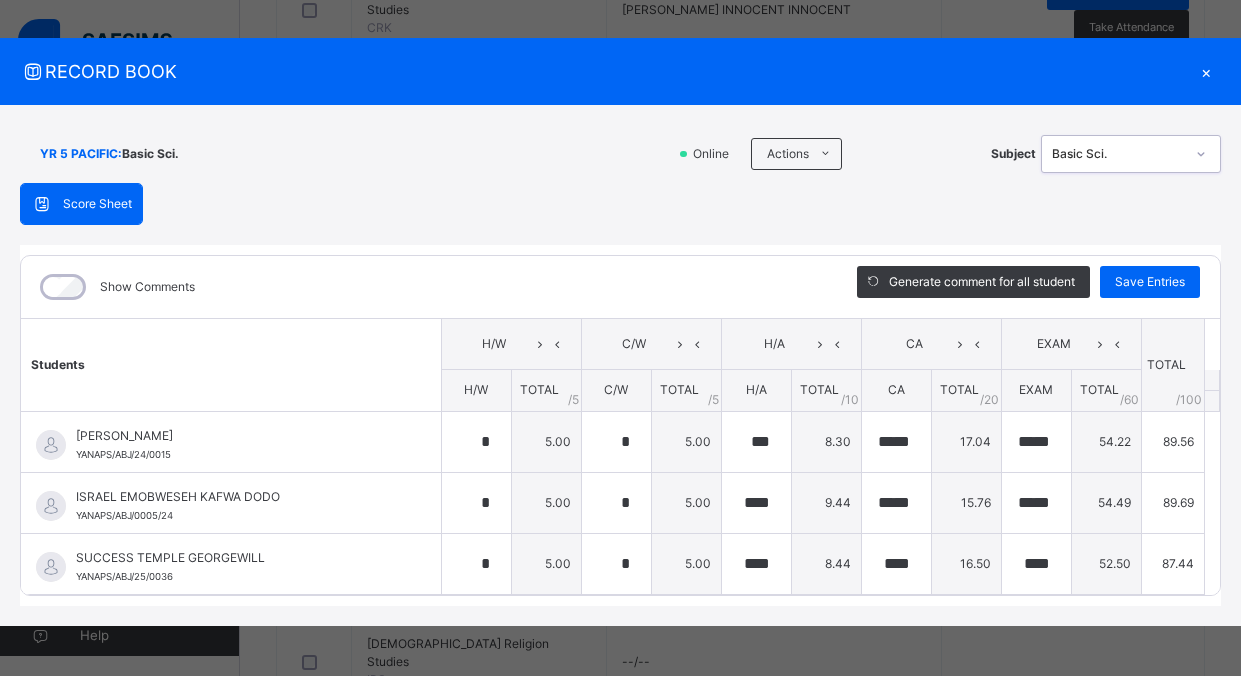 scroll, scrollTop: 12, scrollLeft: 0, axis: vertical 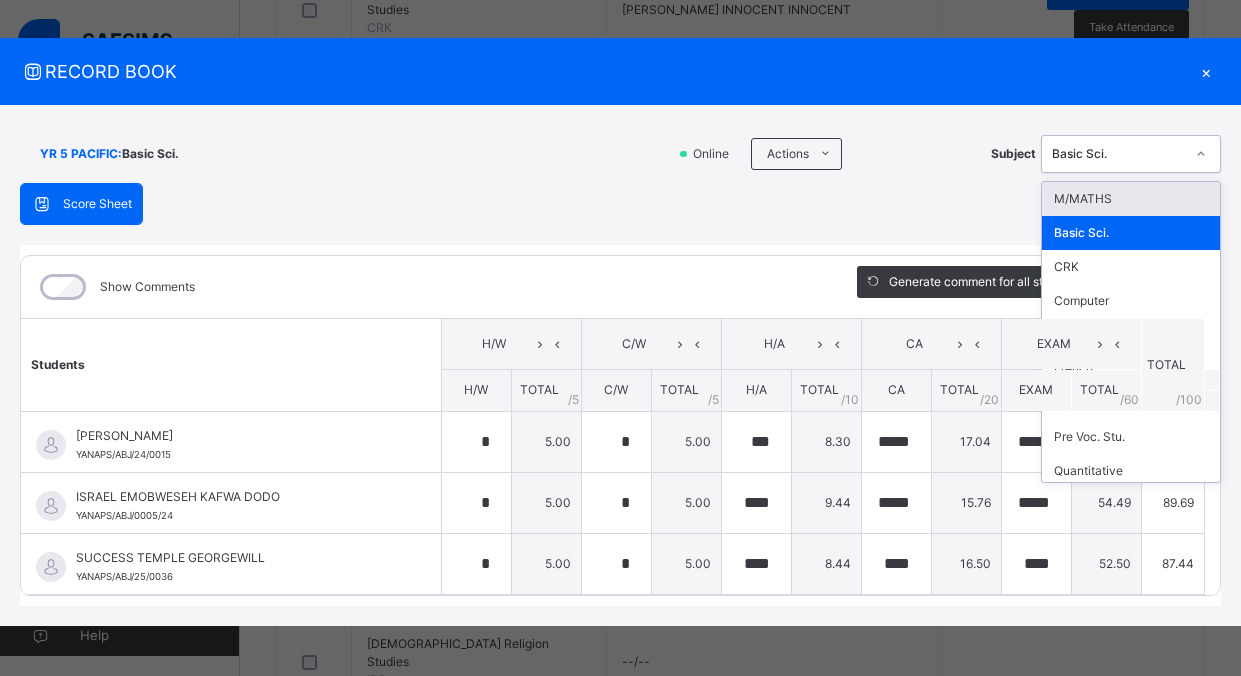 click 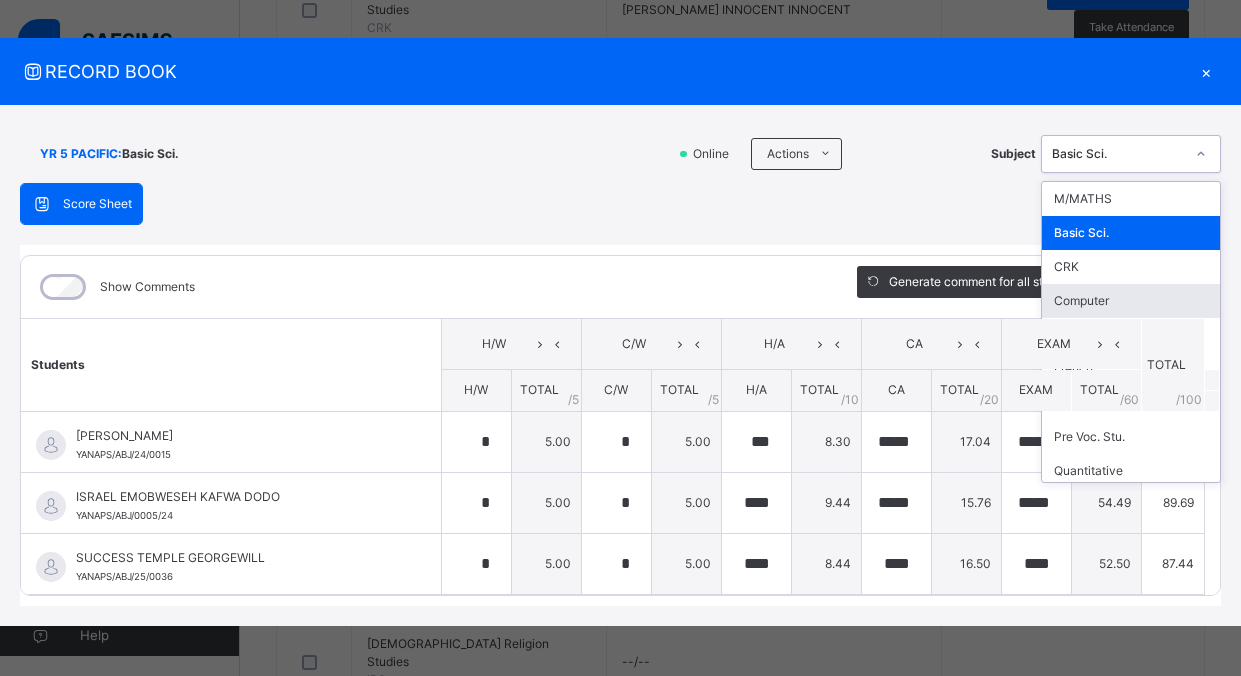 click on "Computer" at bounding box center (1131, 301) 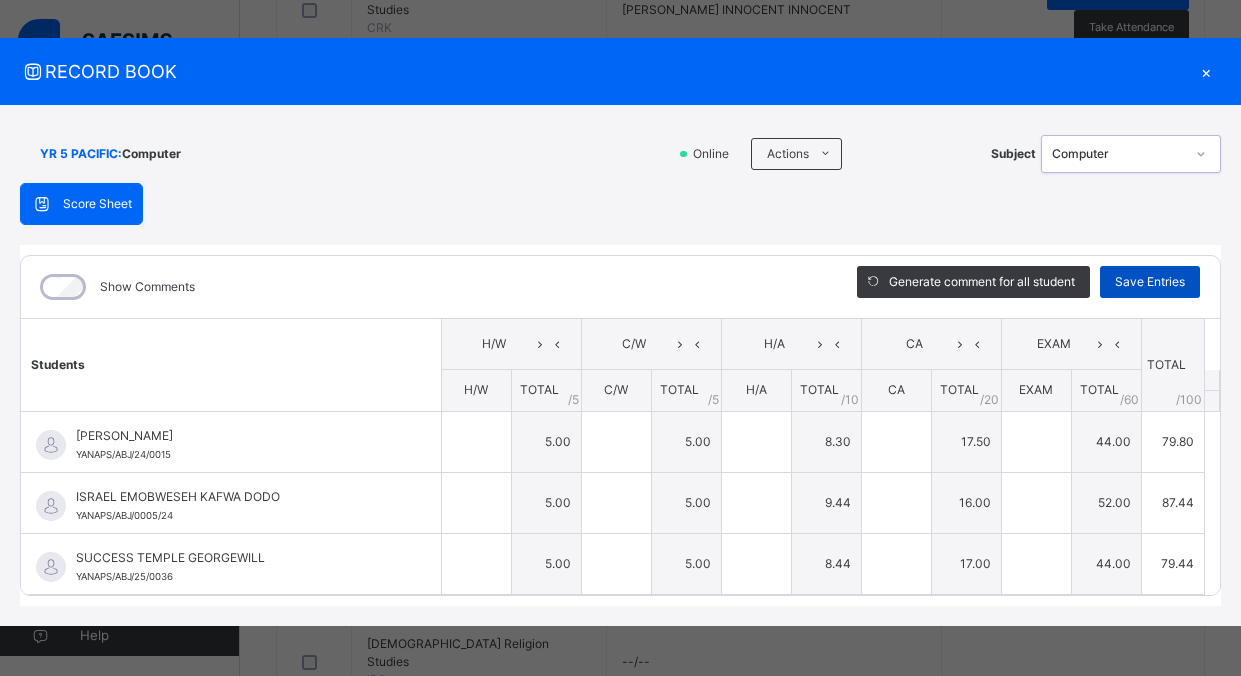 type on "*" 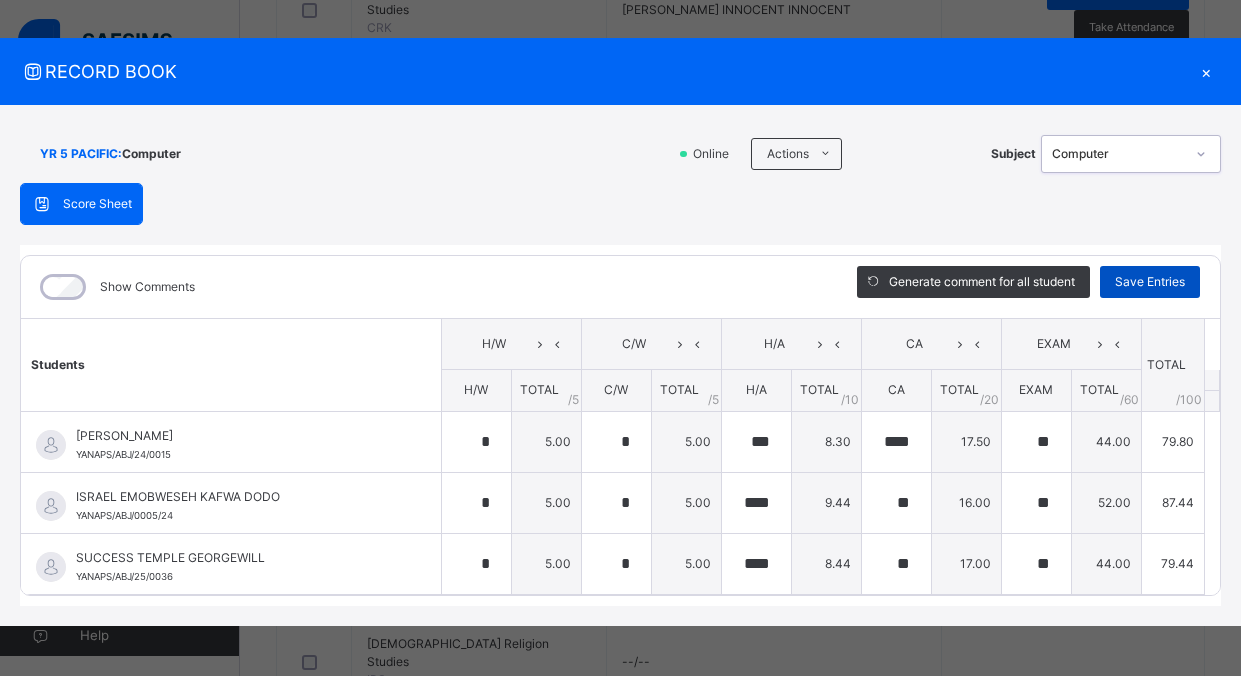 scroll, scrollTop: 12, scrollLeft: 0, axis: vertical 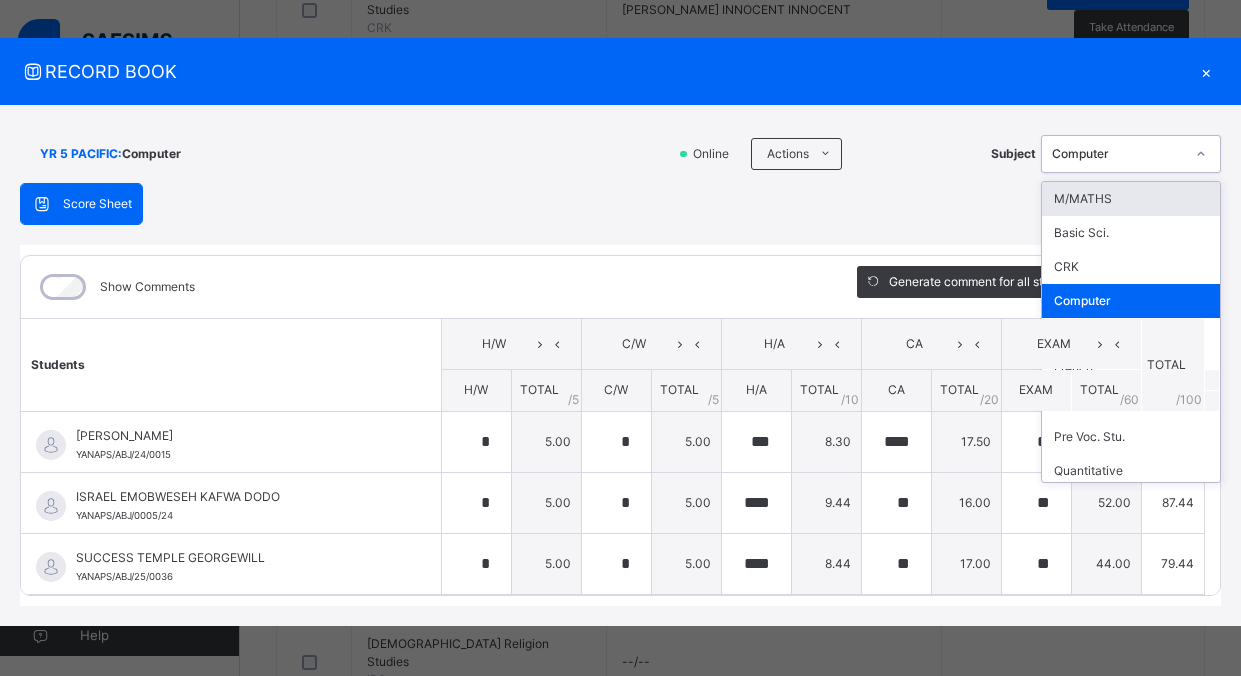 click 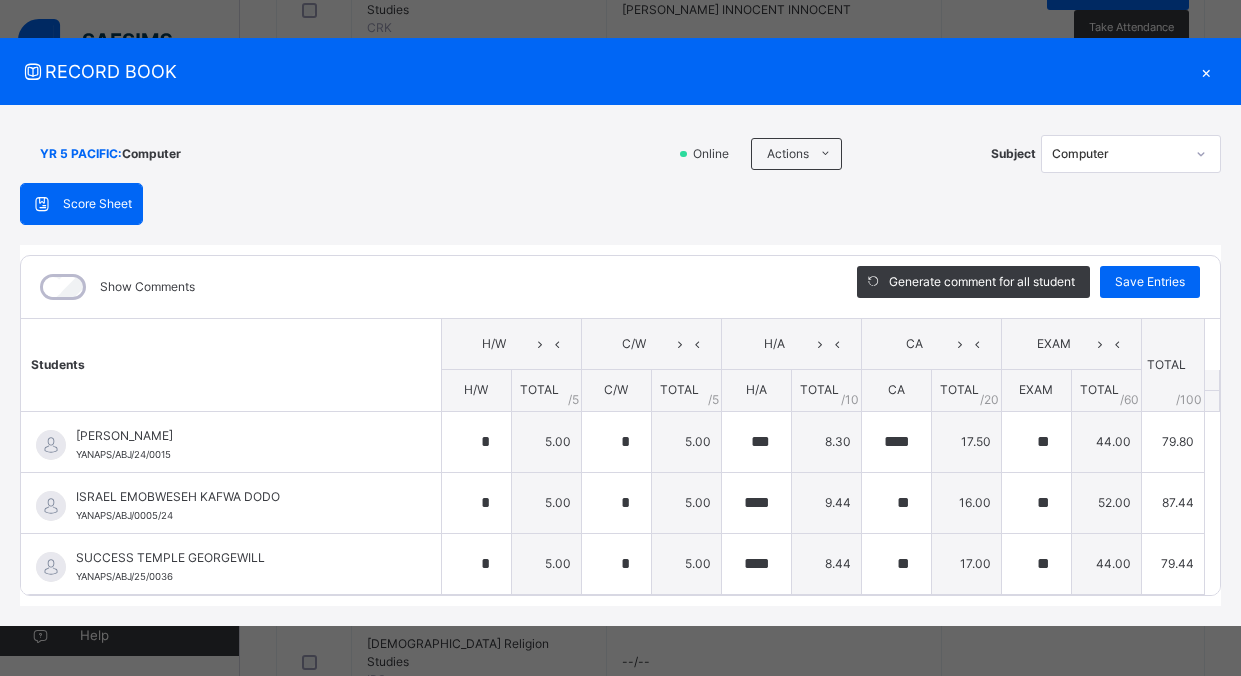 click on "YR 5   PACIFIC :   Computer Online Actions  Download Empty Score Sheet  Upload/map score sheet Subject  Computer YOU-NIK ACADEMY NURSERY AND PRIMARY SCHOOL. ABUJA Date: [DATE] 3:42:27 pm Score Sheet Score Sheet Show Comments   Generate comment for all student   Save Entries Class Level:  YR 5   PACIFIC Subject:  Computer Session:  2024/2025 Session Session:  Third Term Students H/W C/W H/A CA EXAM TOTAL /100 Comment H/W TOTAL / 5 C/W TOTAL / 5 H/A TOTAL / 10 CA TOTAL / 20 EXAM TOTAL / 60 [PERSON_NAME] YANAPS/ABJ/24/0015 [PERSON_NAME]/ABJ/24/0015 * 5.00 * 5.00 *** 8.30 **** 17.50 ** 44.00 79.80 Generate comment 0 / 250   ×   Subject Teacher’s Comment Generate and see in full the comment developed by the AI with an option to regenerate the comment JS [PERSON_NAME]   YANAPS/ABJ/24/0015   Total 79.80  / 100.00 [PERSON_NAME] Bot   Regenerate     Use this comment   ISRAEL  EMOBWESEH KAFWA DODO YANAPS/ABJ/0005/24 ISRAEL  EMOBWESEH KAFWA DODO YANAPS/ABJ/0005/24 * 5.00 * 5.00 **** 9.44 ** 16.00 ** 52.00 87.44 0" at bounding box center [620, 365] 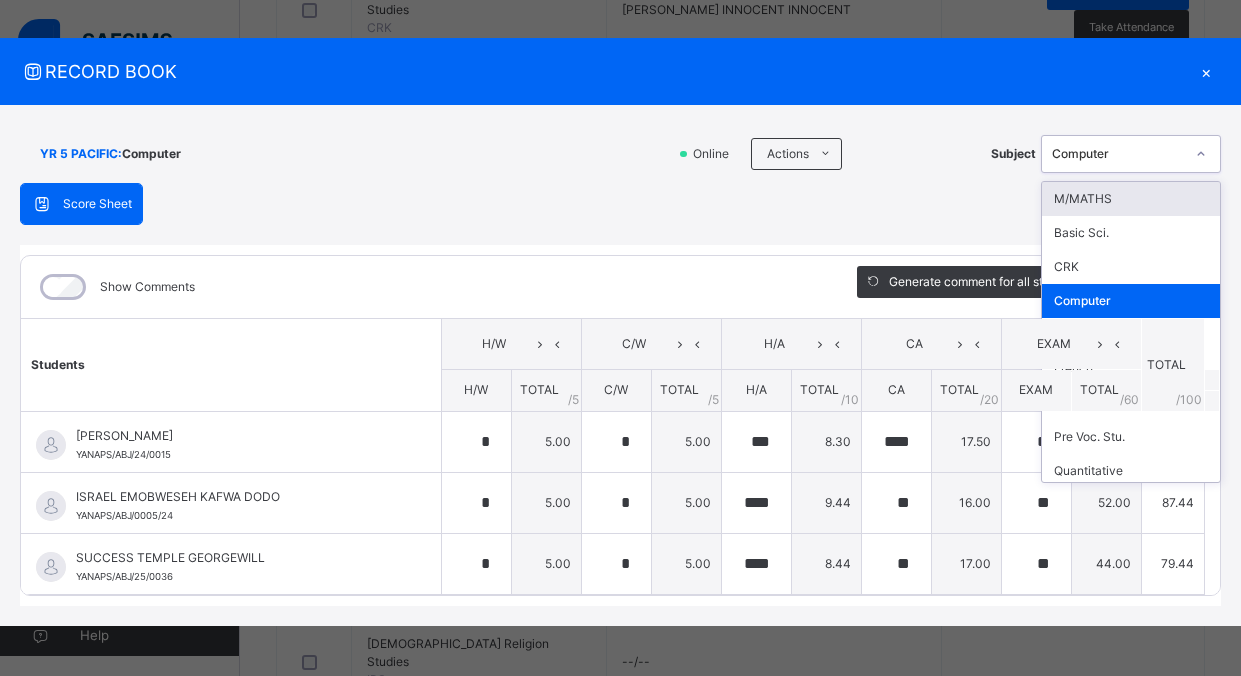 click at bounding box center (1201, 154) 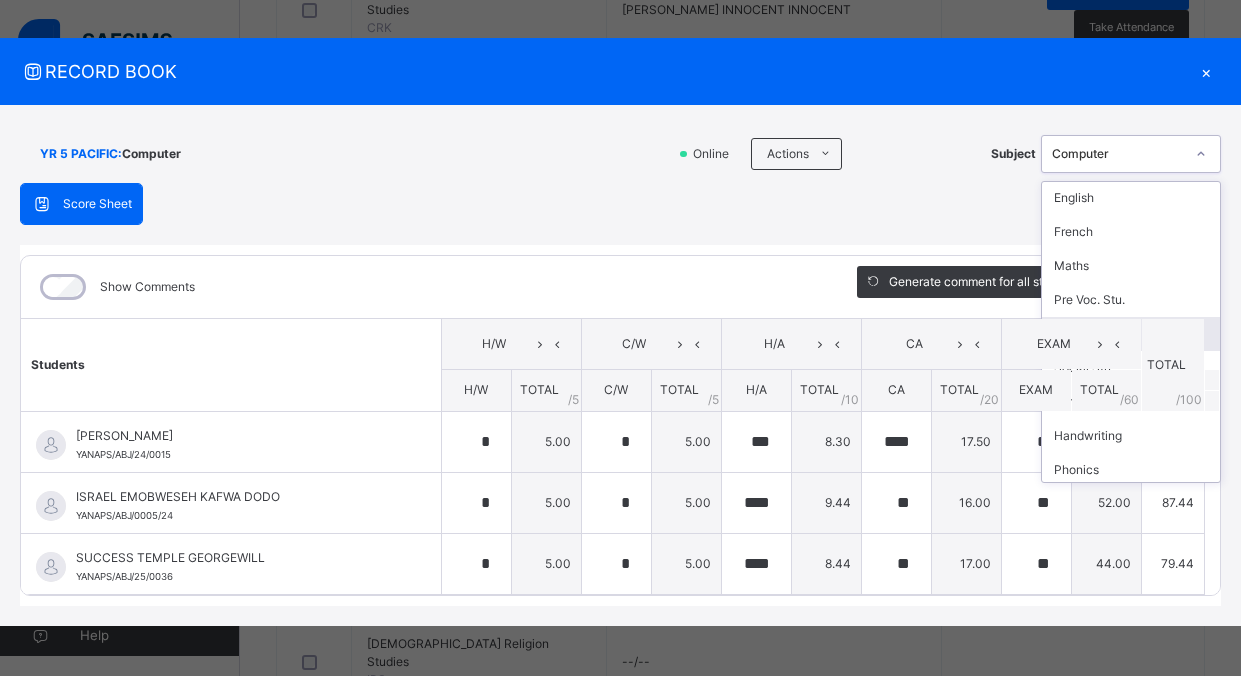 scroll, scrollTop: 142, scrollLeft: 0, axis: vertical 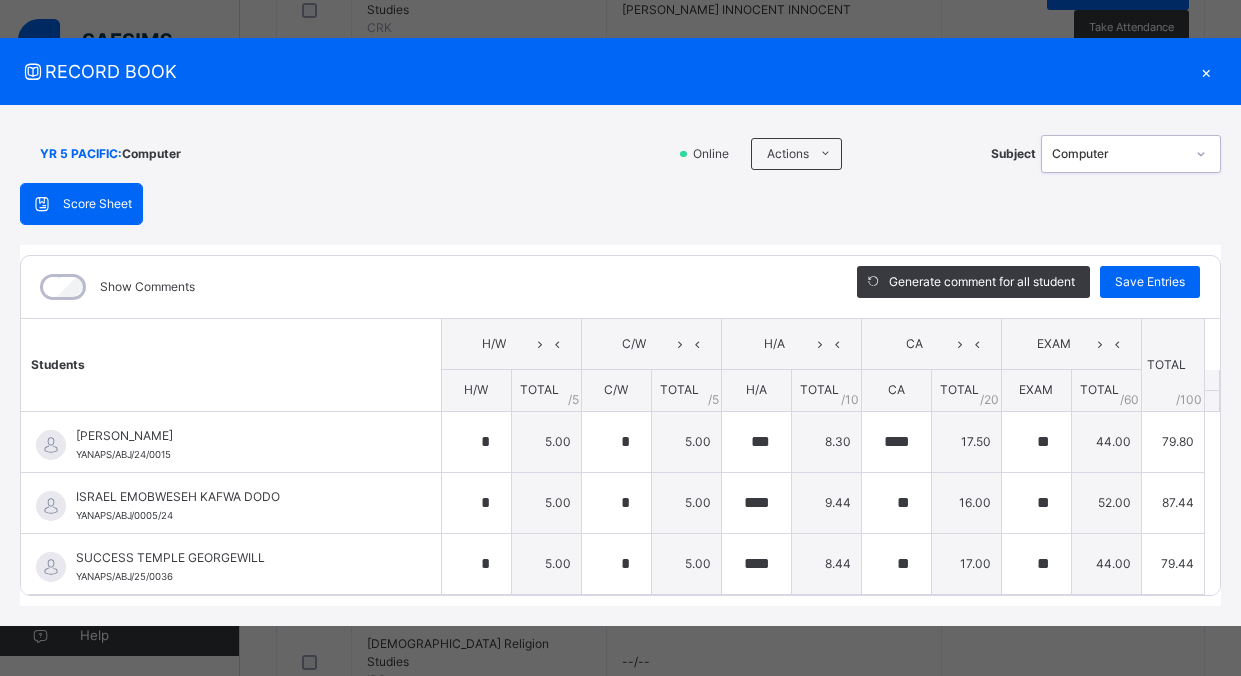 click at bounding box center (1201, 154) 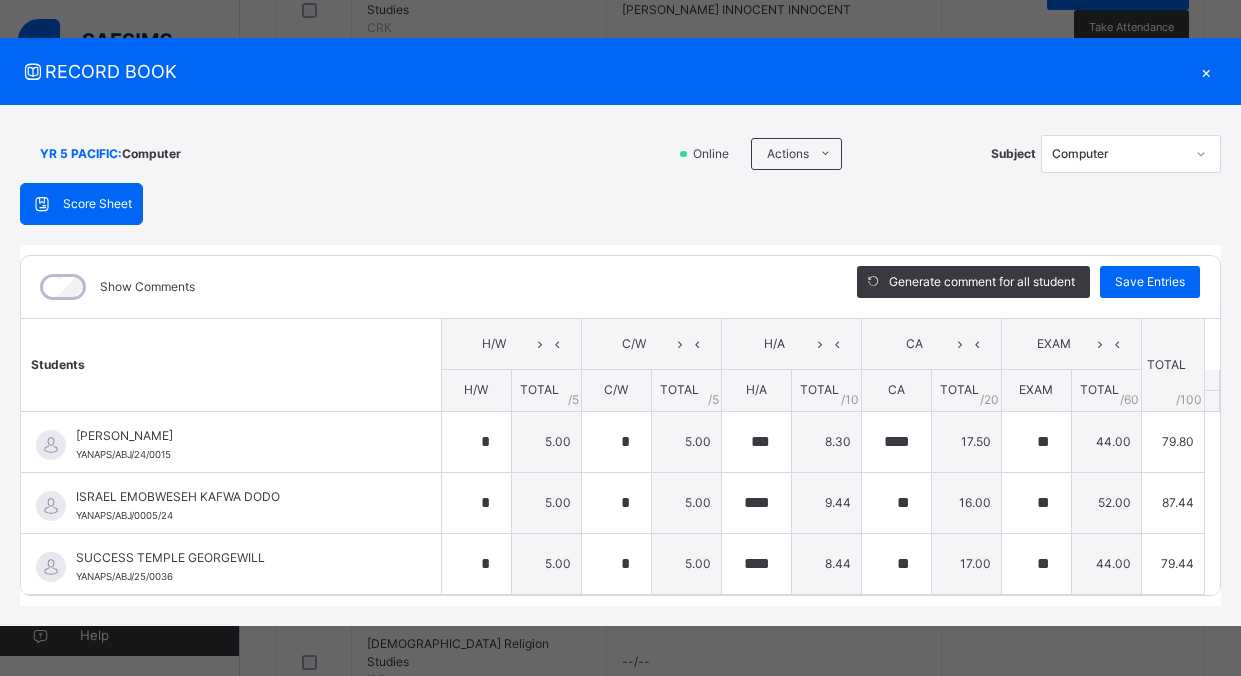 drag, startPoint x: 1205, startPoint y: 0, endPoint x: 844, endPoint y: 199, distance: 412.21597 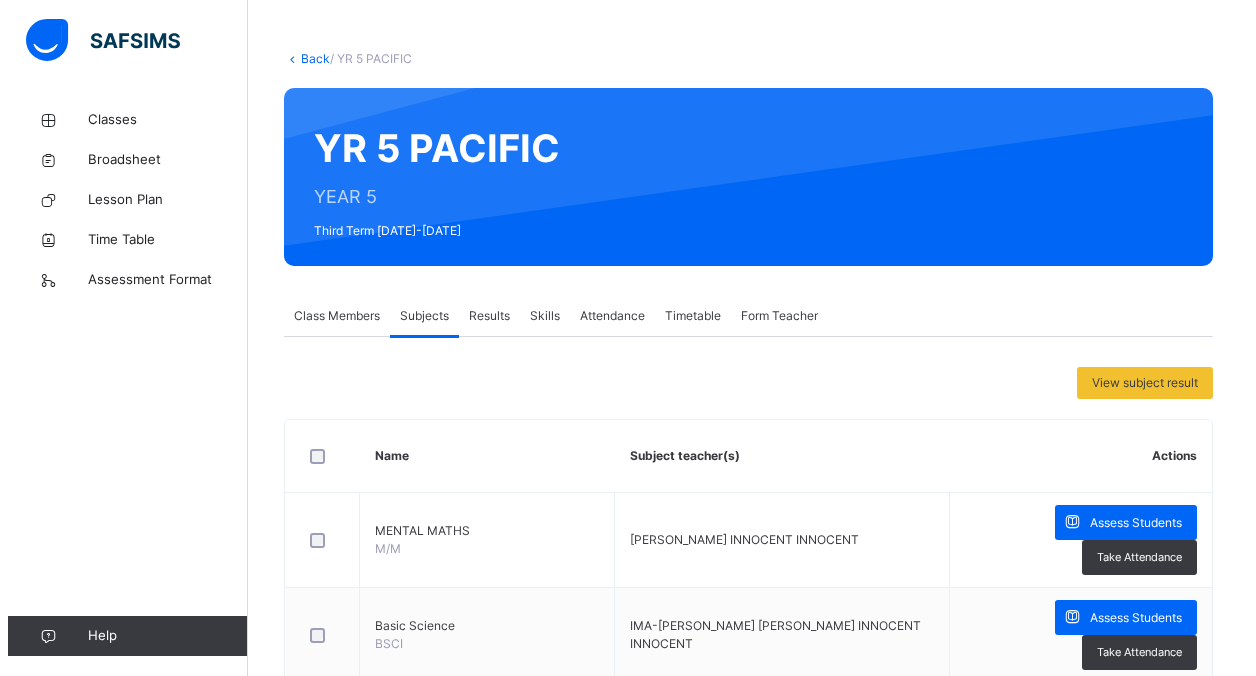 scroll, scrollTop: 0, scrollLeft: 0, axis: both 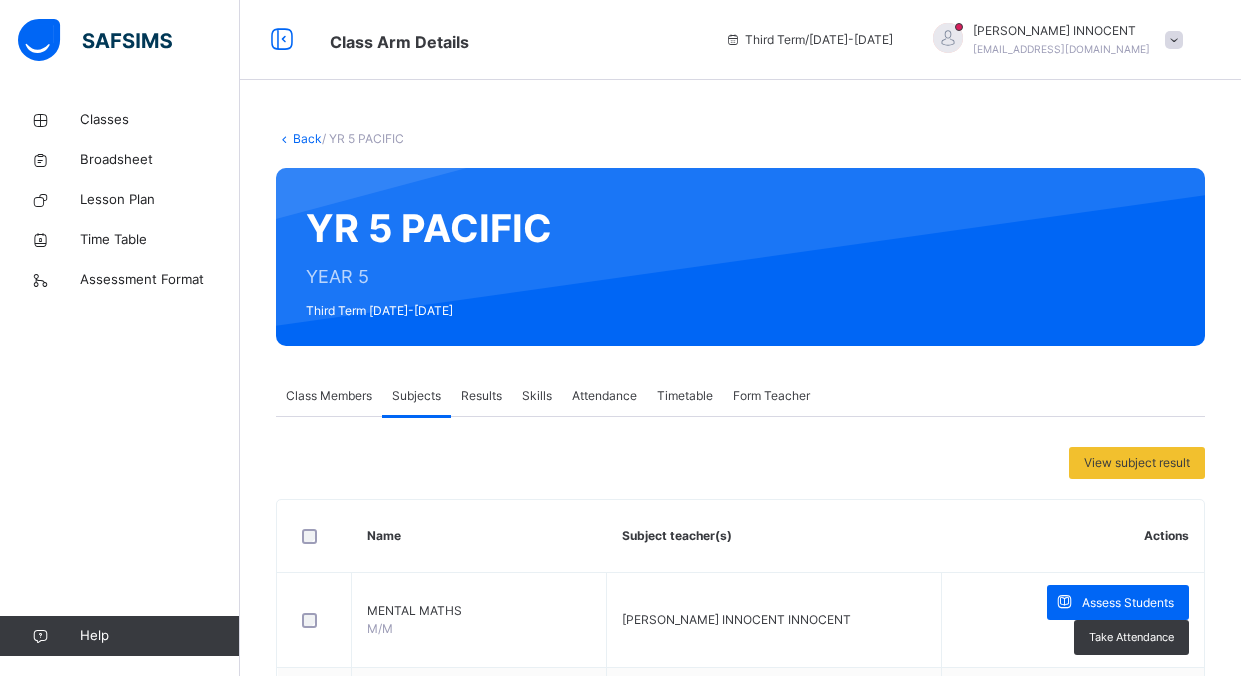 click on "[PERSON_NAME]" at bounding box center (1061, 31) 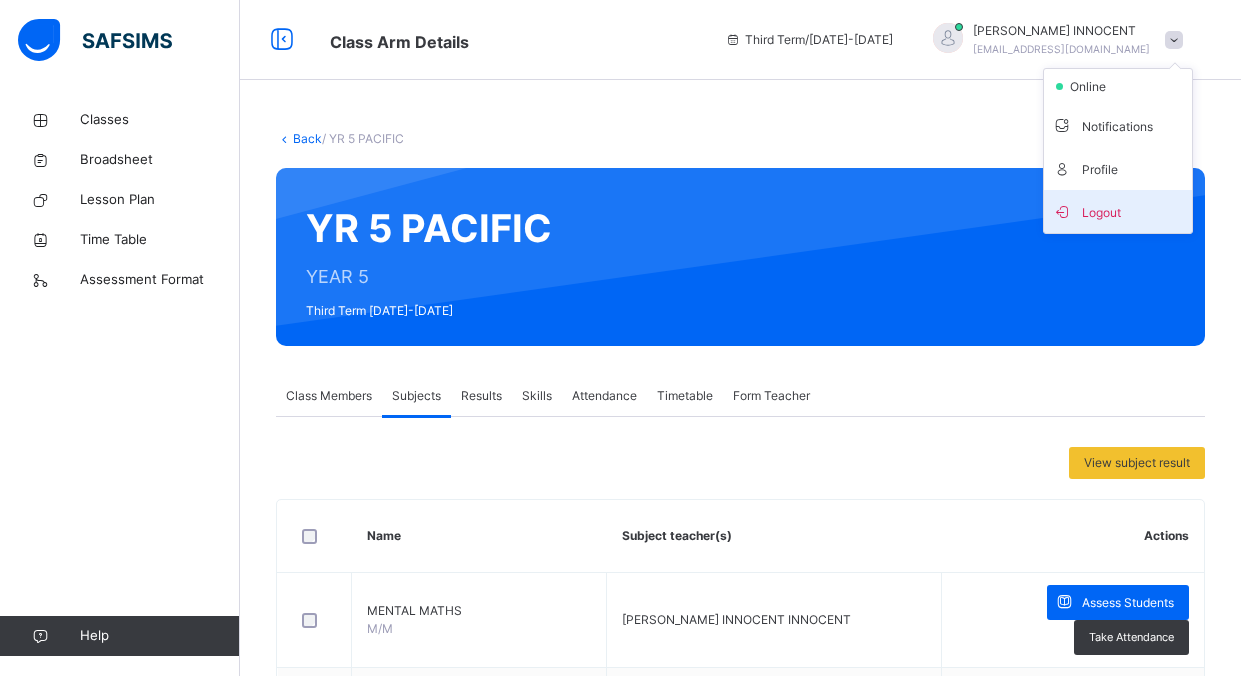 click on "Logout" at bounding box center (1118, 211) 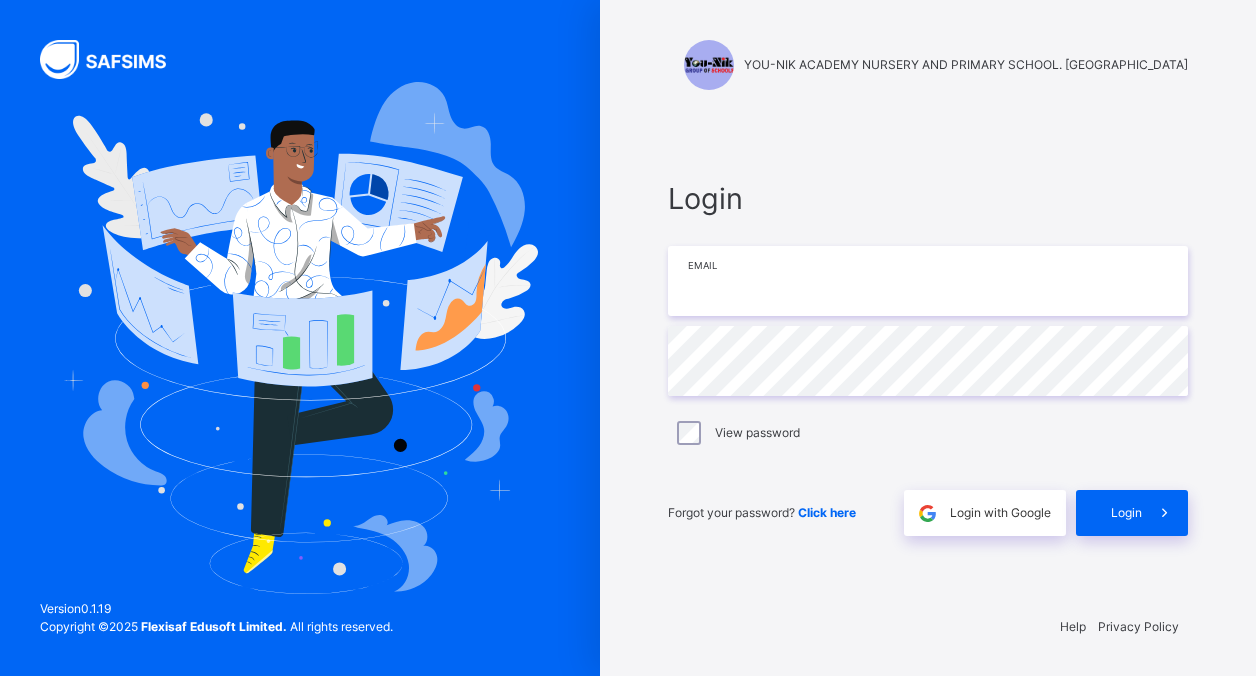 click at bounding box center [928, 281] 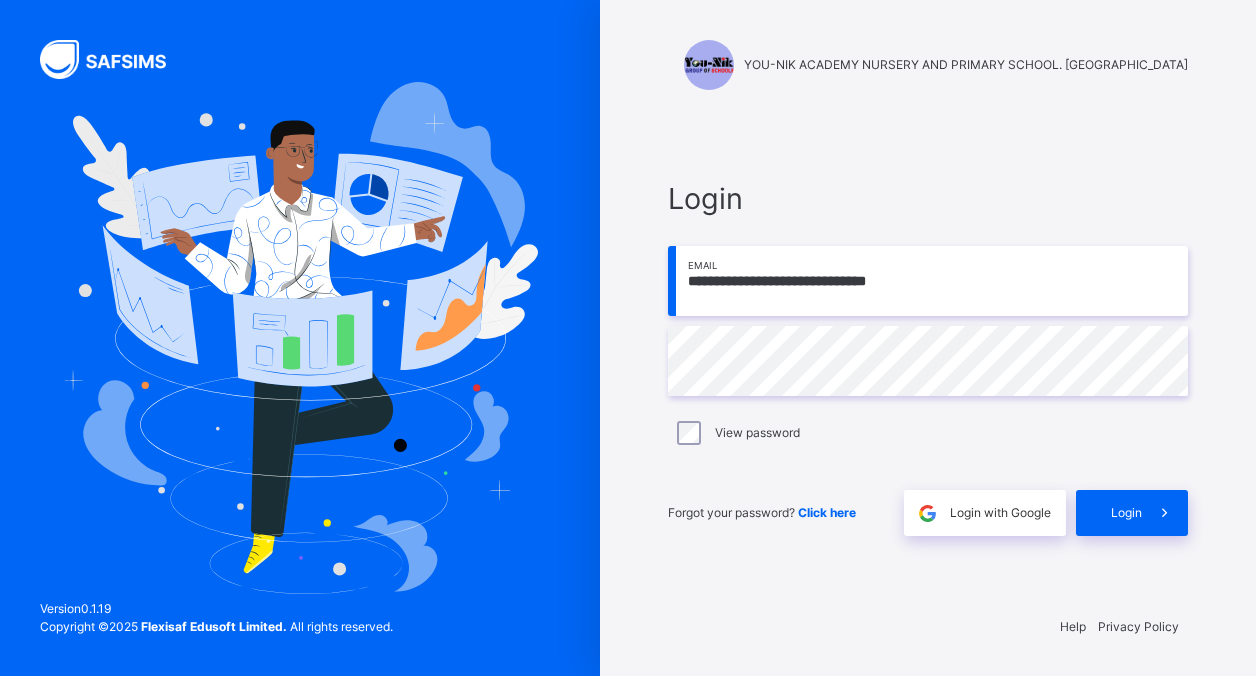 type on "**********" 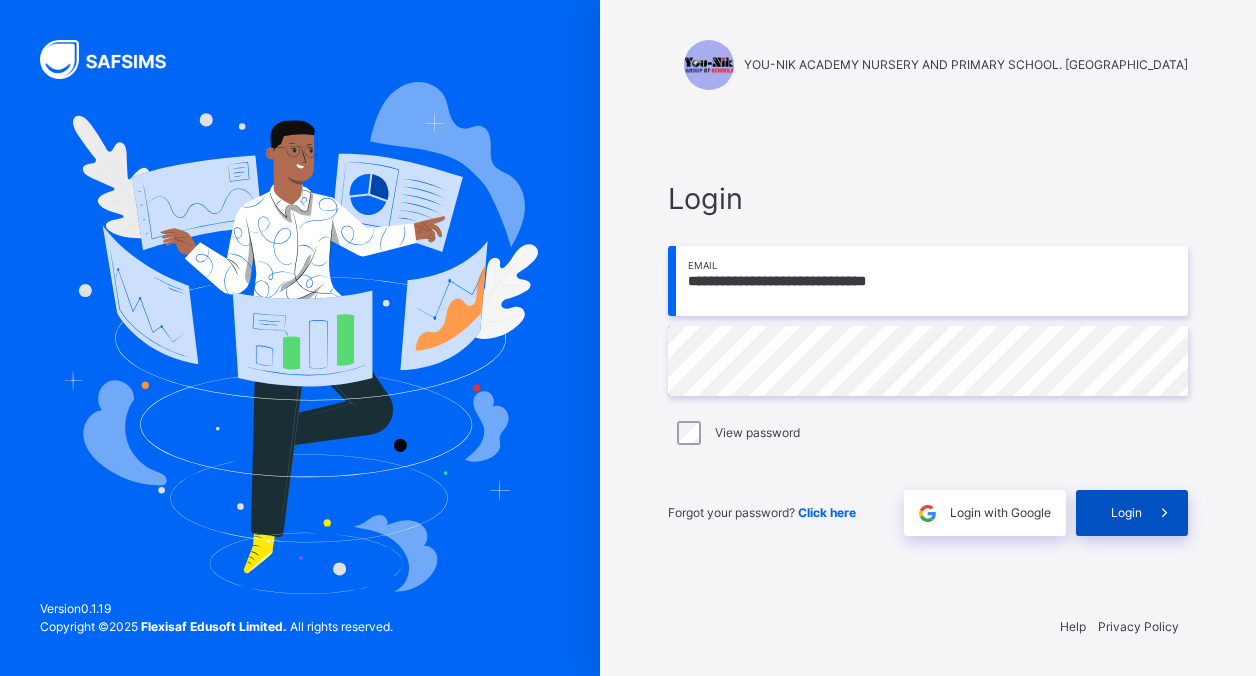 click on "Login" at bounding box center (1126, 513) 